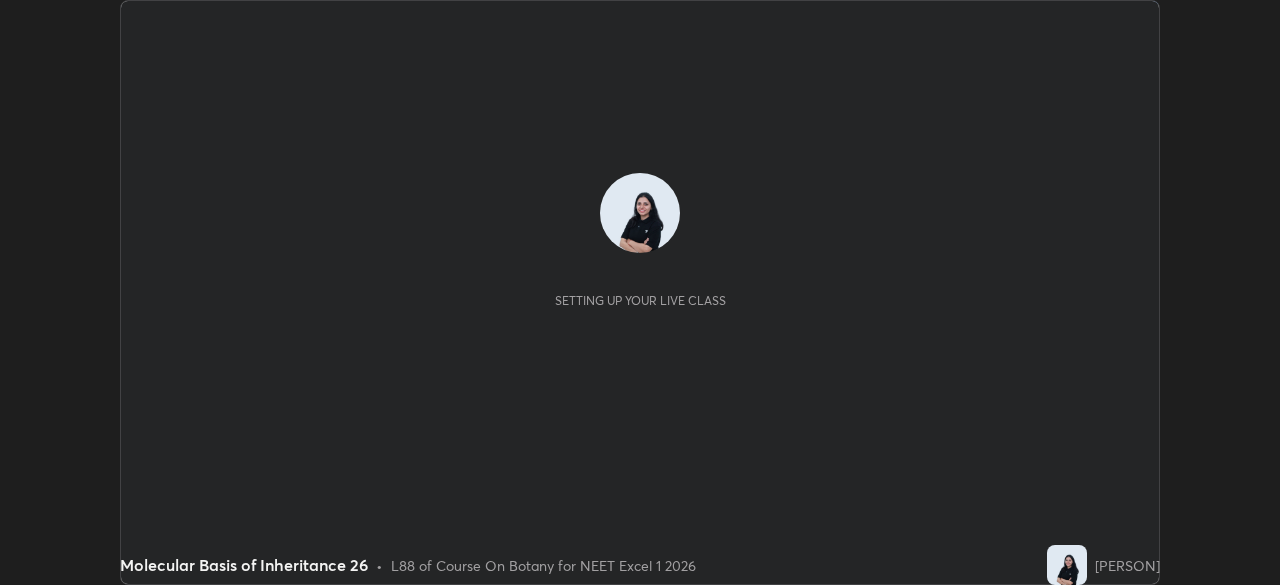 scroll, scrollTop: 0, scrollLeft: 0, axis: both 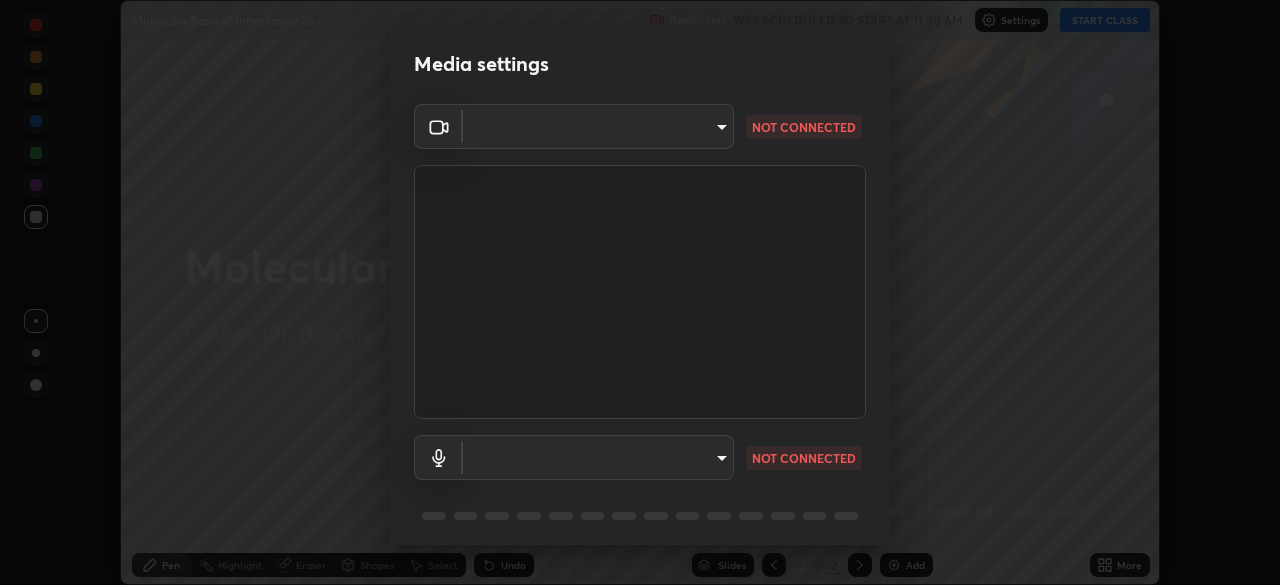 type on "7db3104c3122a209b332b64619111aa91615a24fb0de166504fa5909fce8eb30" 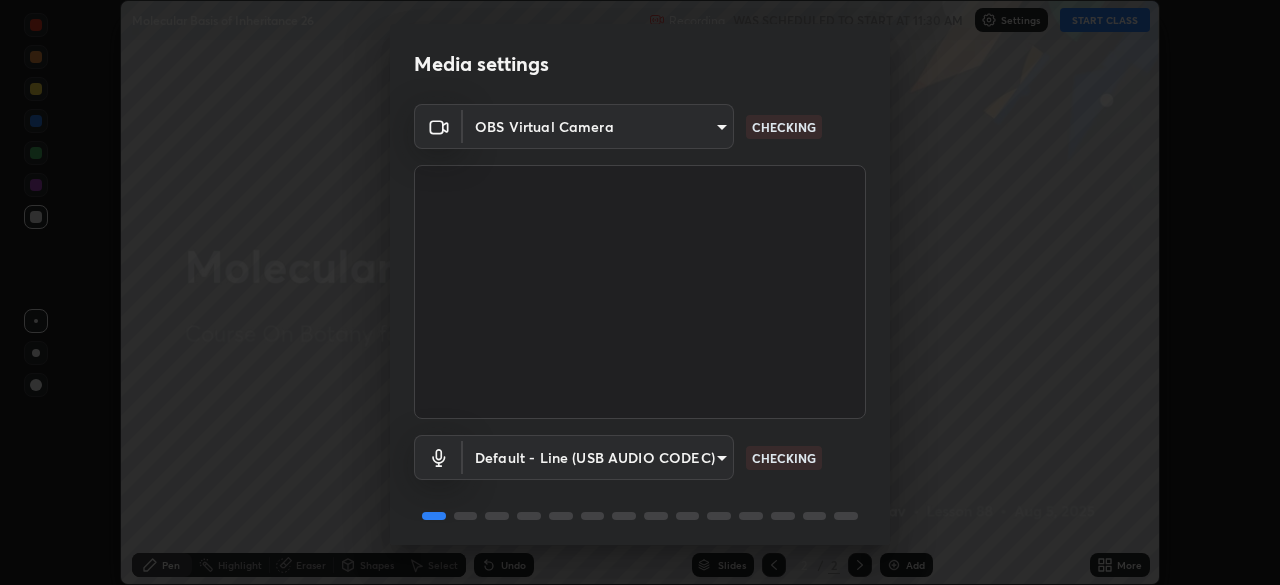 scroll, scrollTop: 71, scrollLeft: 0, axis: vertical 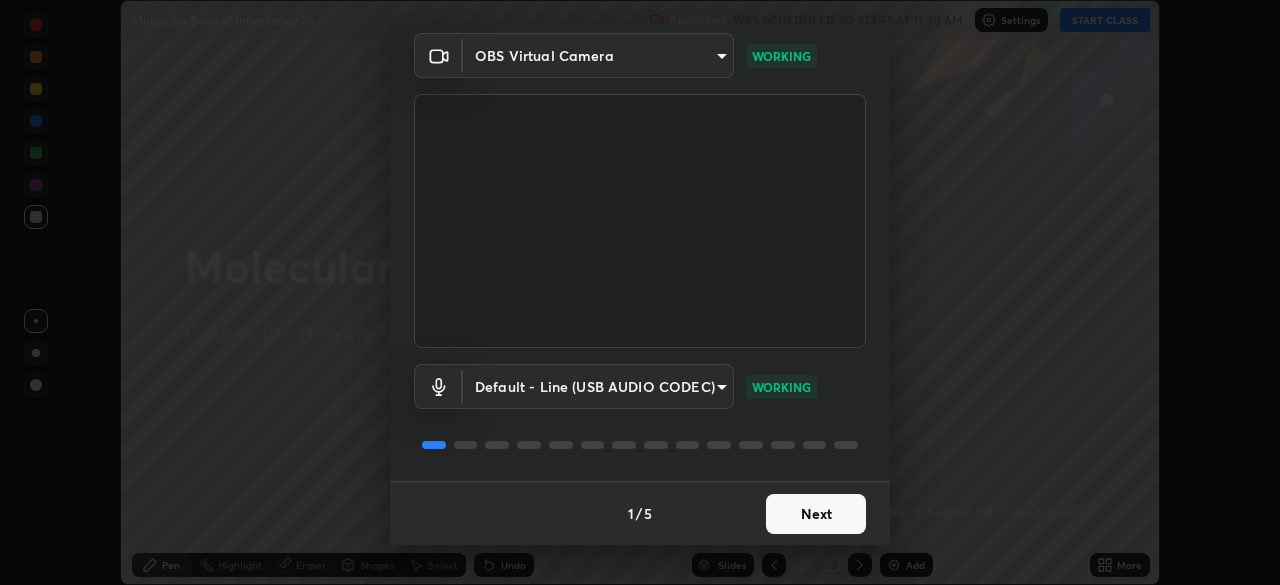 click on "Next" at bounding box center (816, 514) 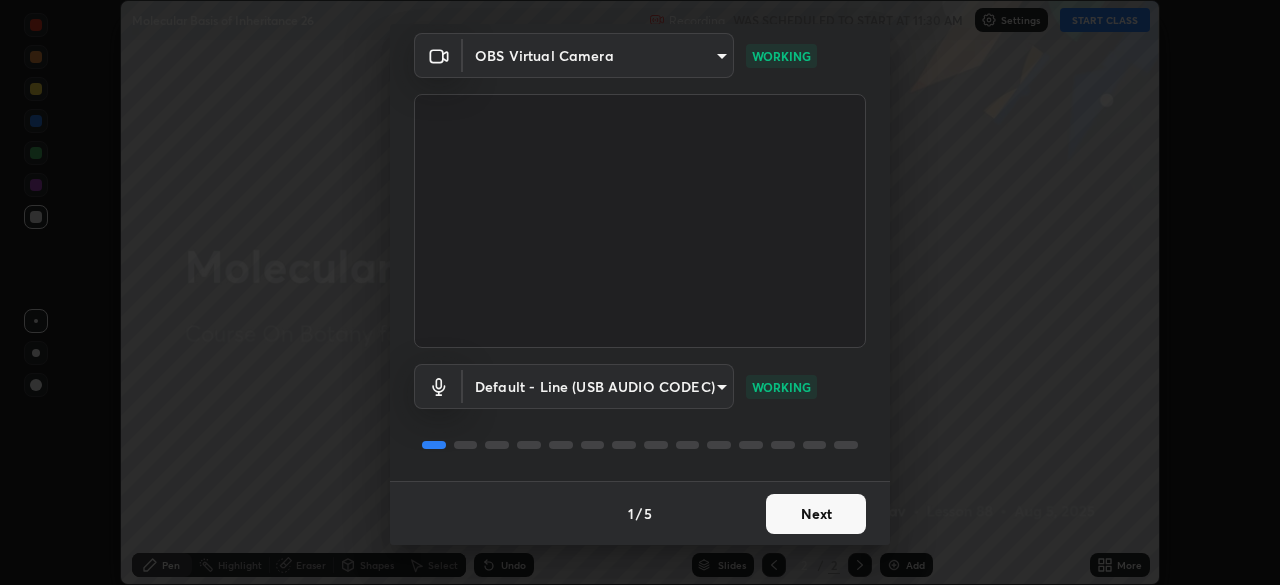 scroll, scrollTop: 0, scrollLeft: 0, axis: both 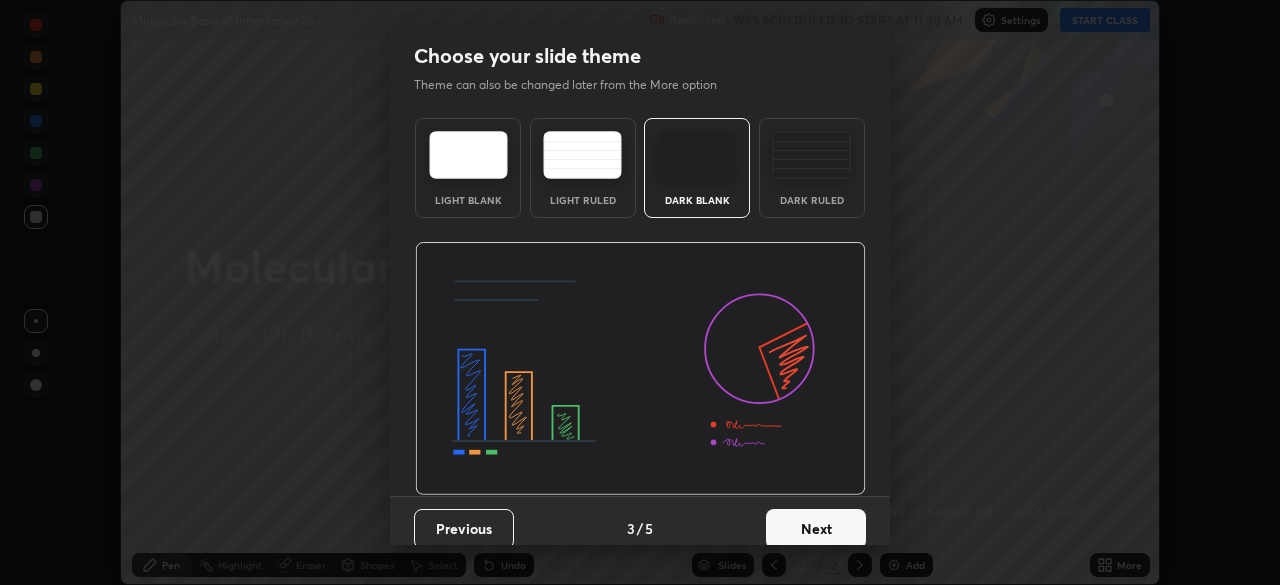 click on "Next" at bounding box center [816, 529] 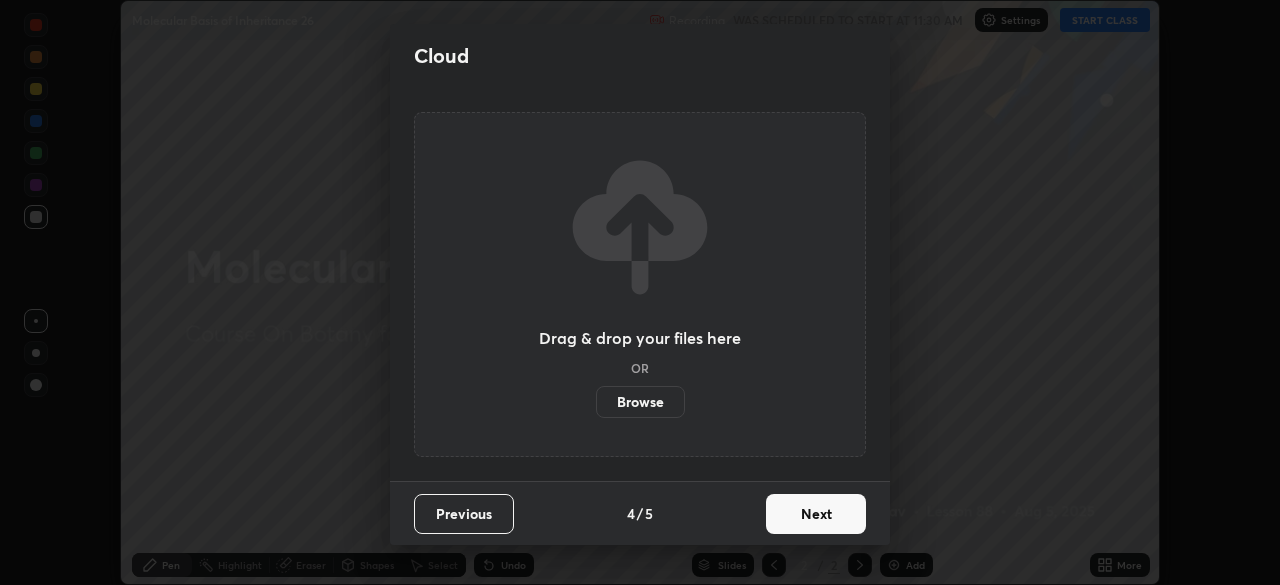 click on "Next" at bounding box center (816, 514) 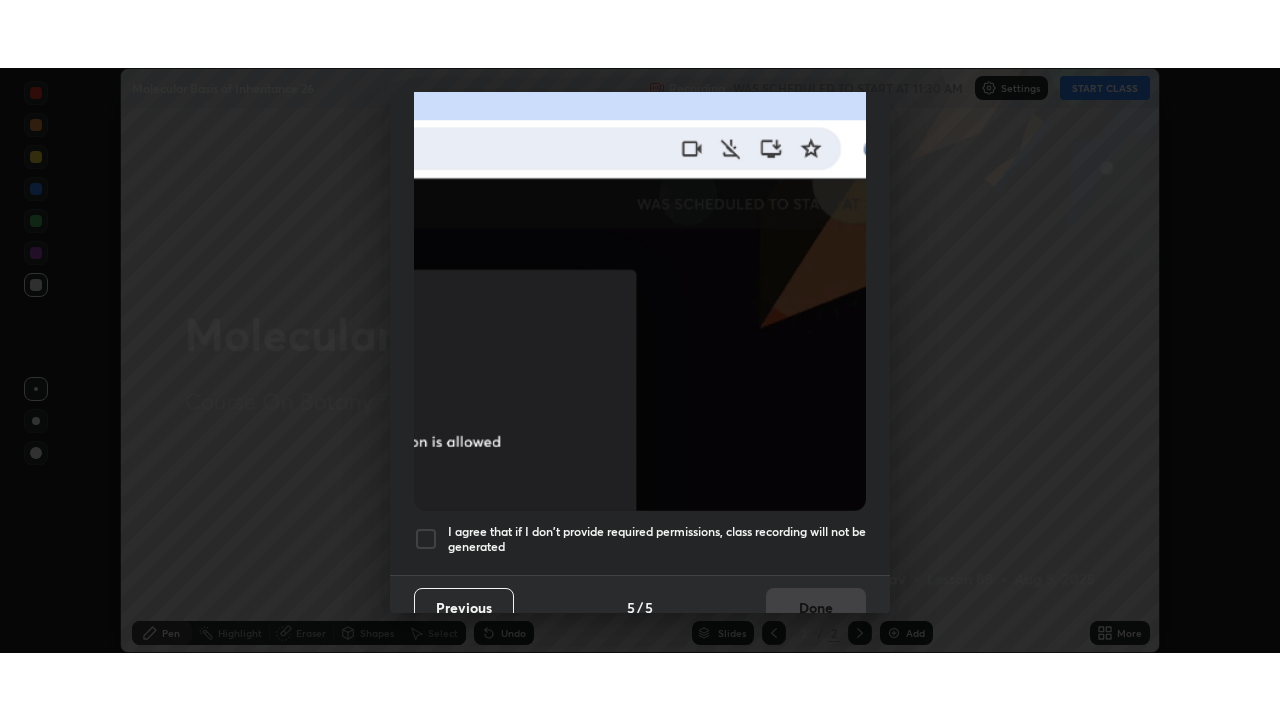 scroll, scrollTop: 479, scrollLeft: 0, axis: vertical 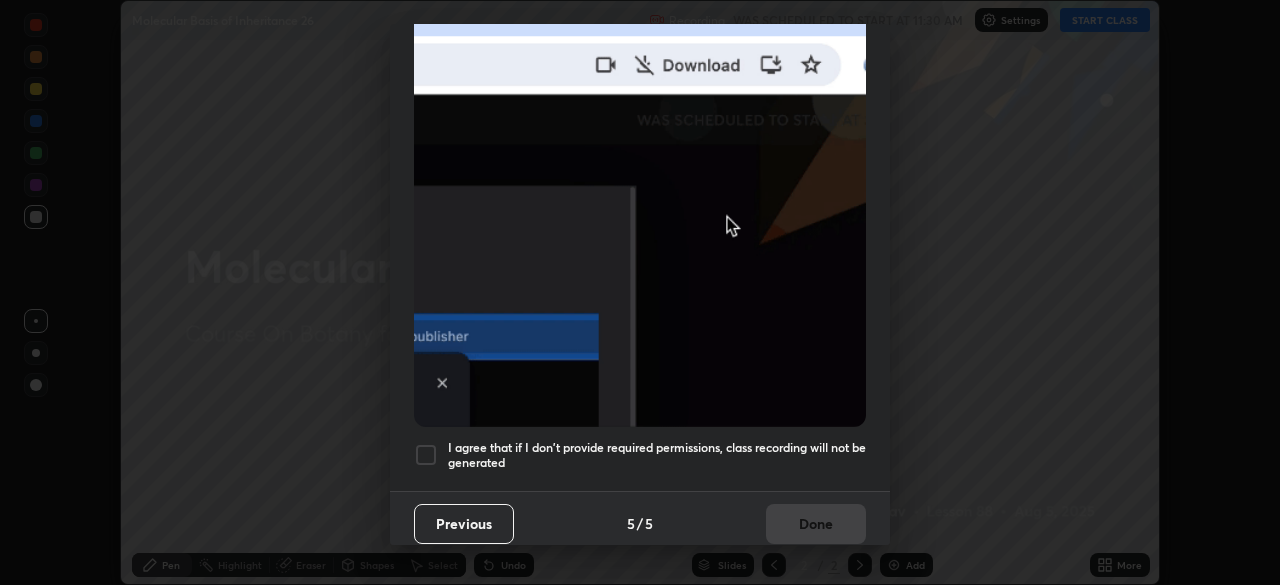 click at bounding box center [426, 455] 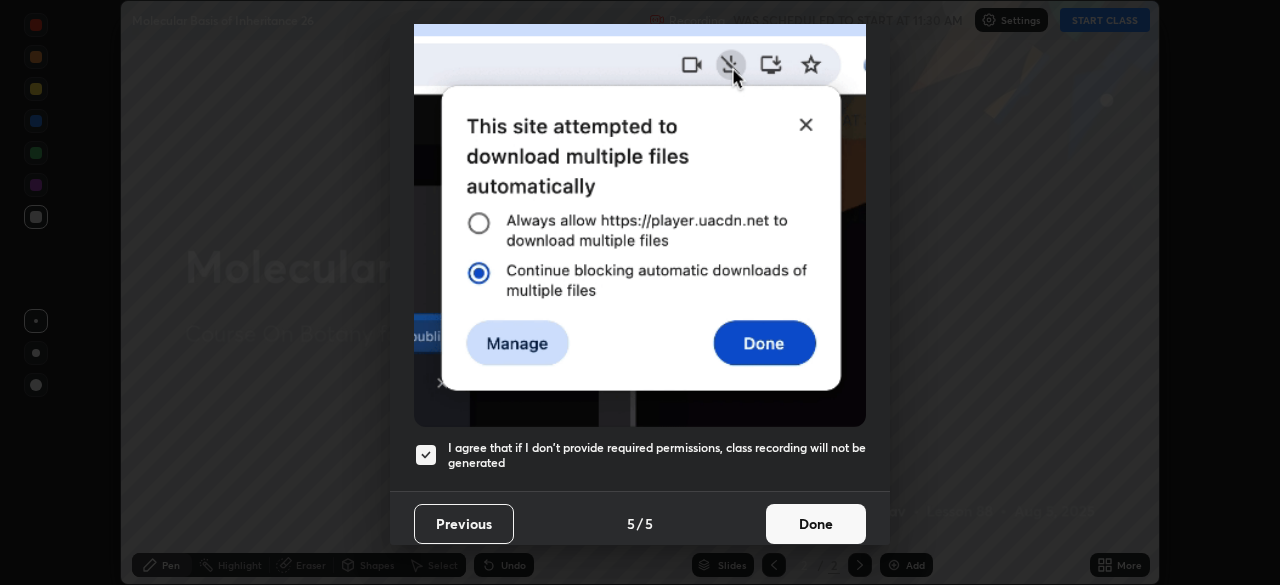 click on "Done" at bounding box center (816, 524) 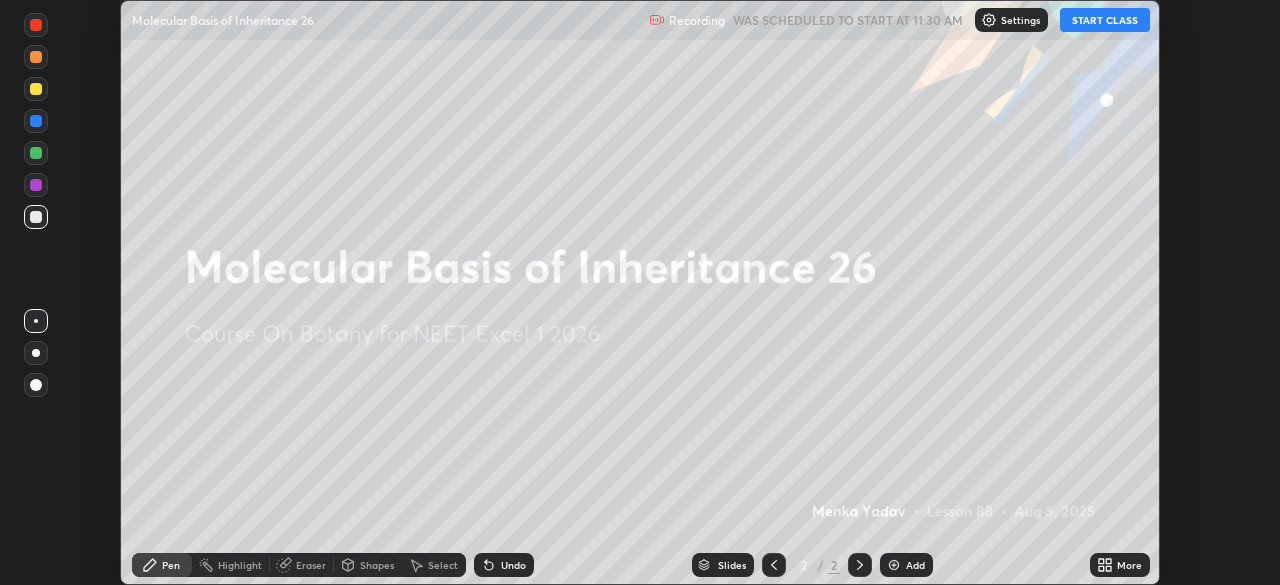 click on "START CLASS" at bounding box center [1105, 20] 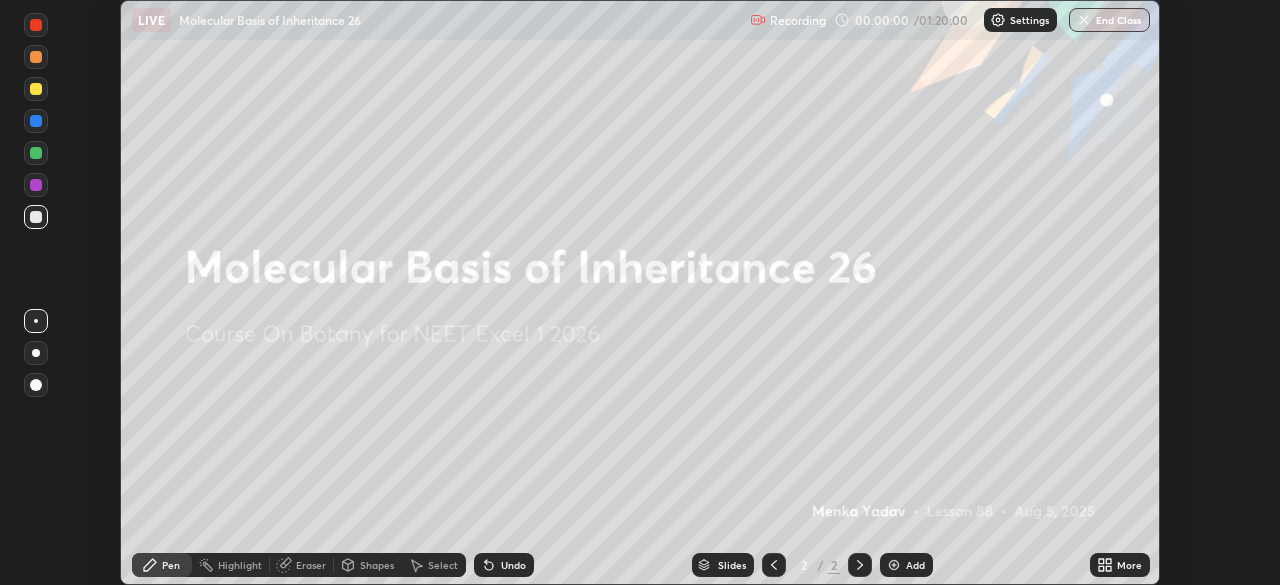 click on "More" at bounding box center (1120, 565) 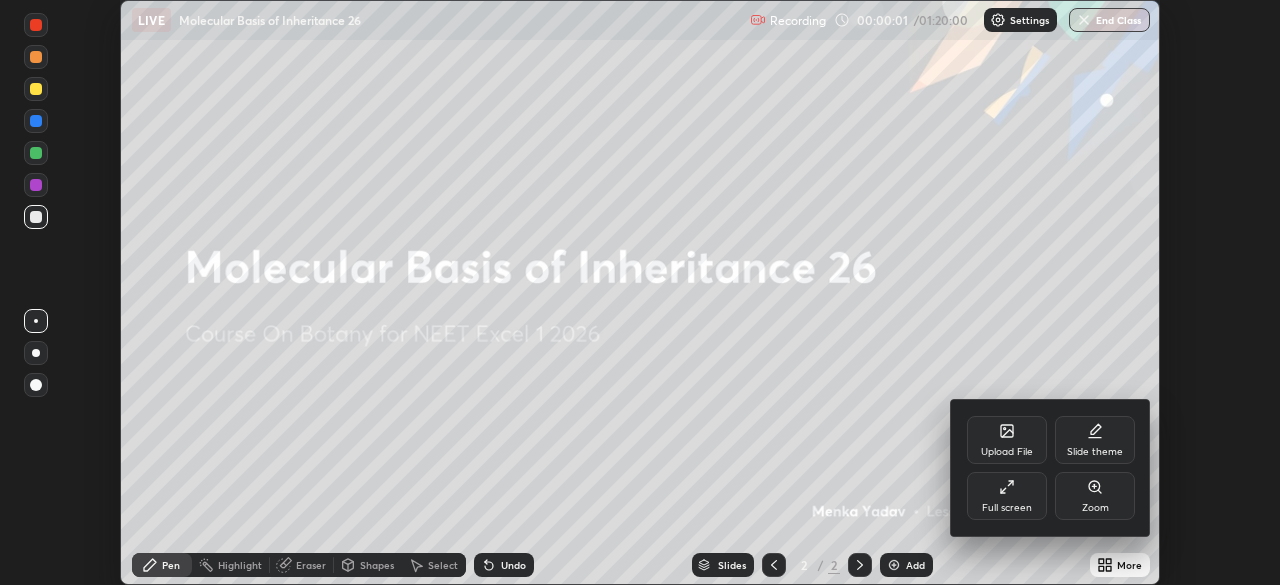 click on "Full screen" at bounding box center (1007, 496) 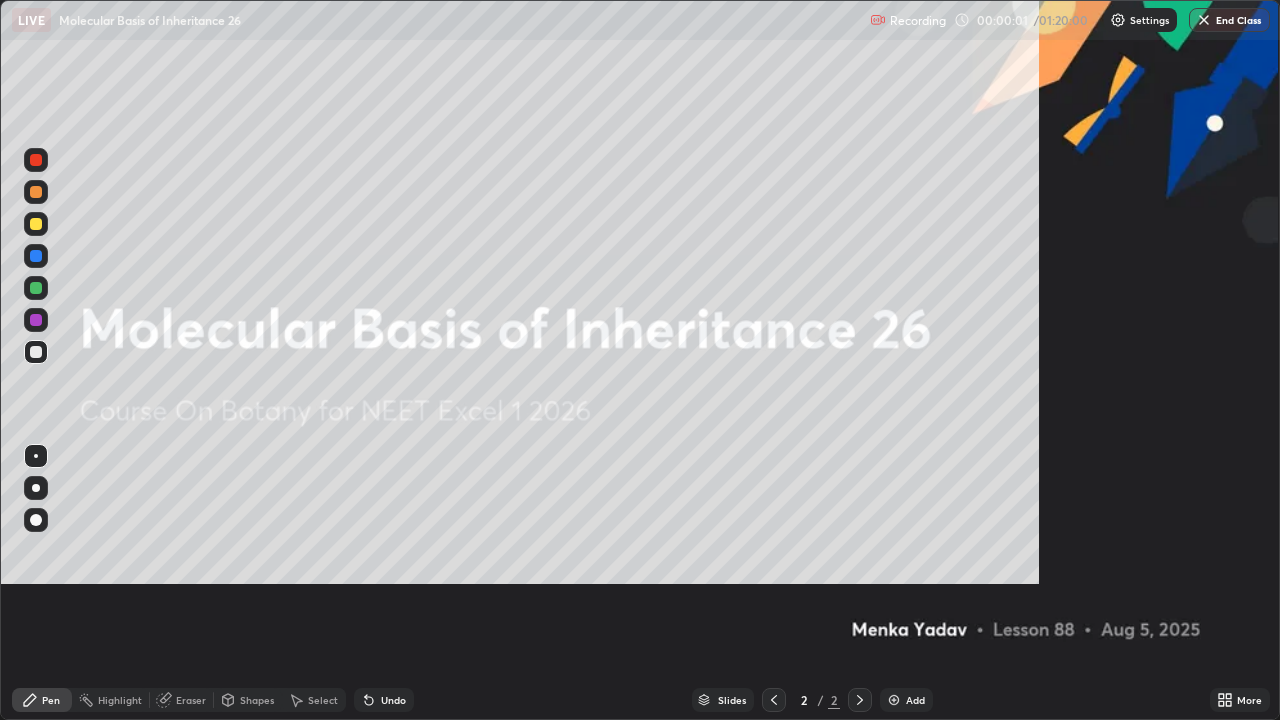 scroll, scrollTop: 99280, scrollLeft: 98720, axis: both 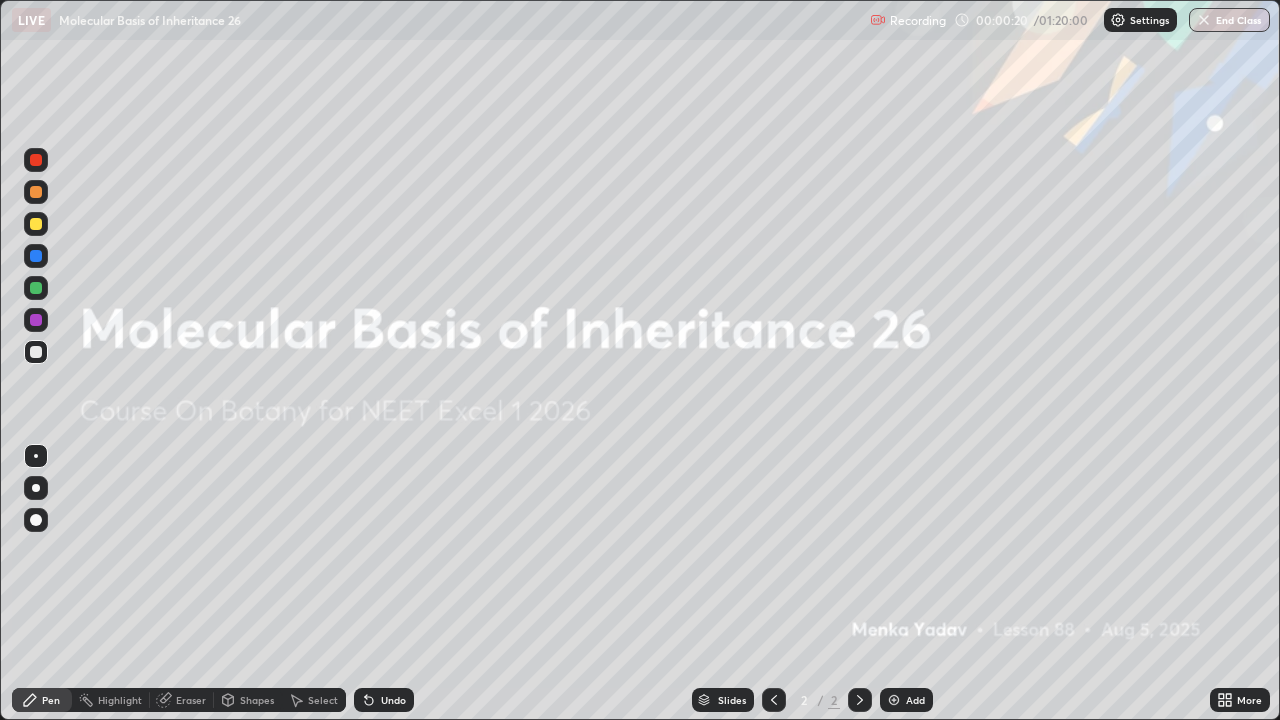 click on "Slides 2 / 2 Add" at bounding box center (812, 700) 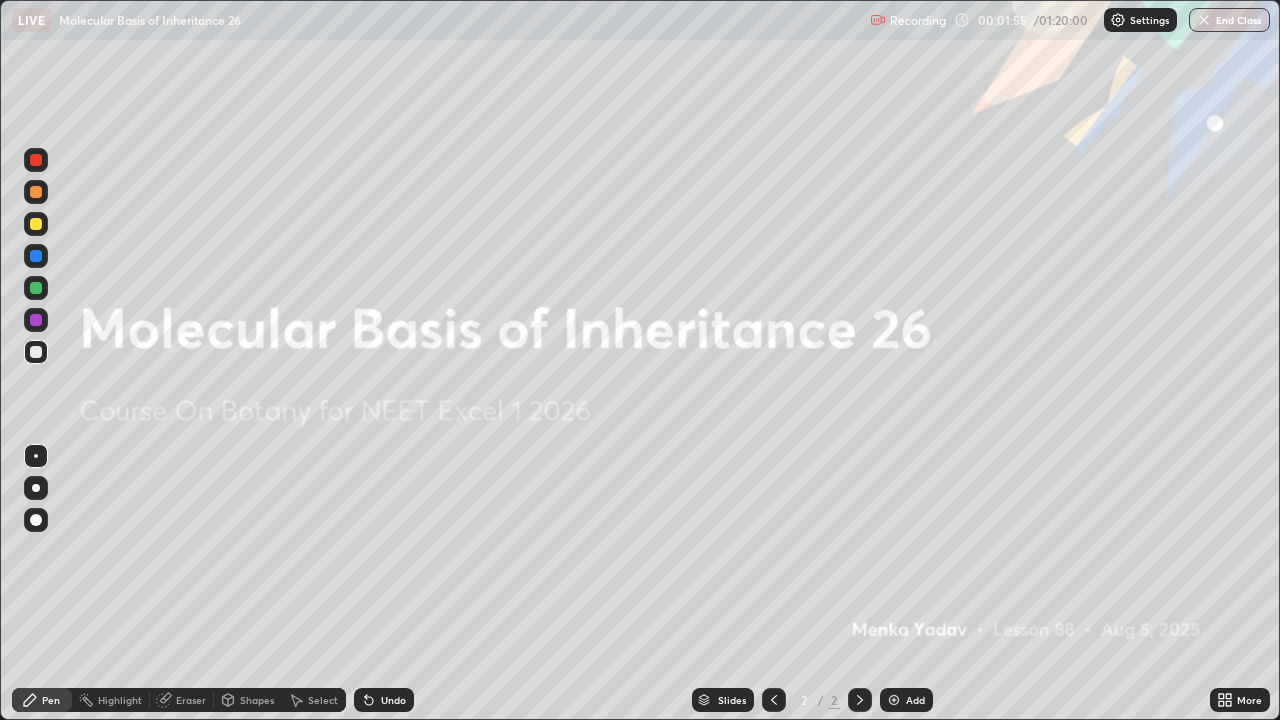 click on "Add" at bounding box center [915, 700] 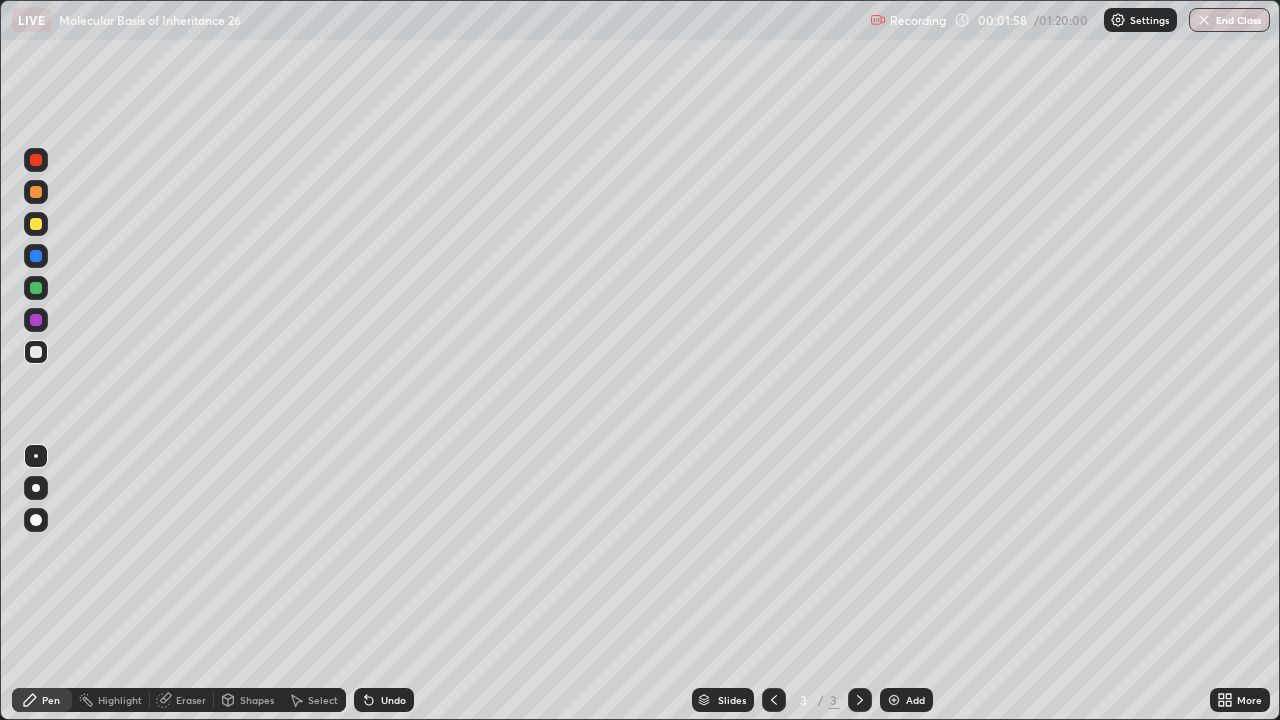 click at bounding box center [36, 224] 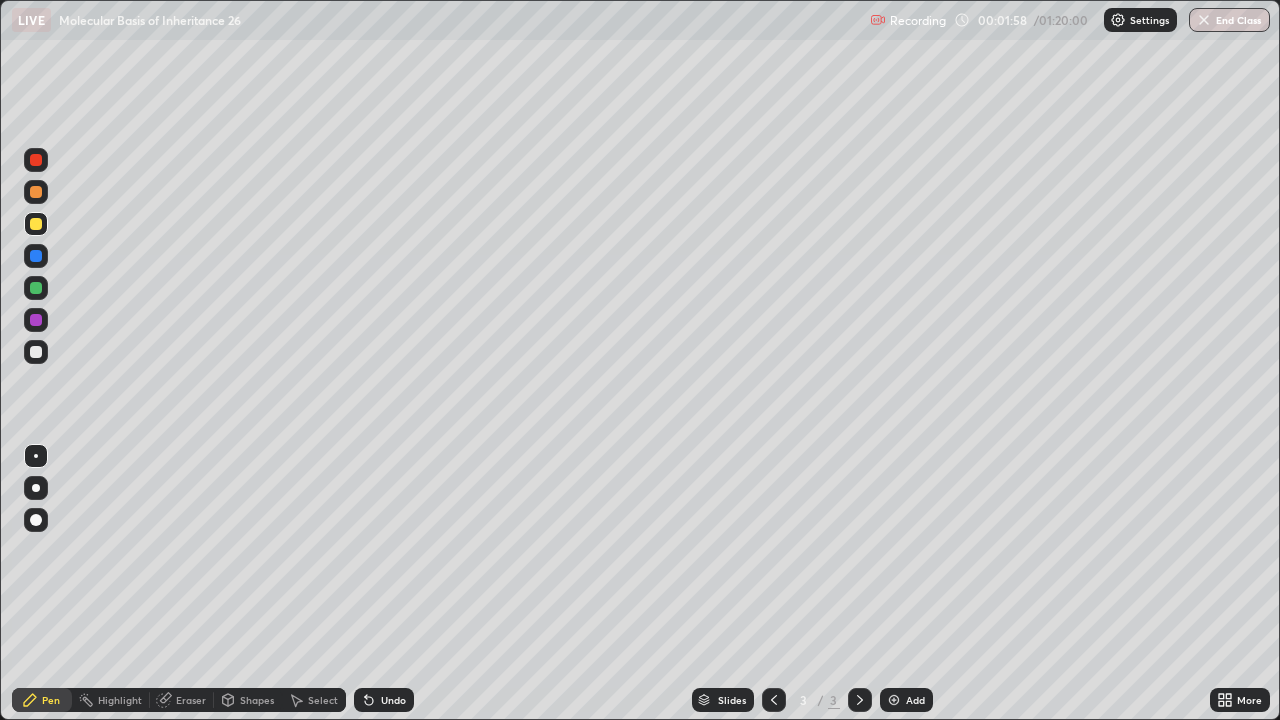 click at bounding box center (36, 520) 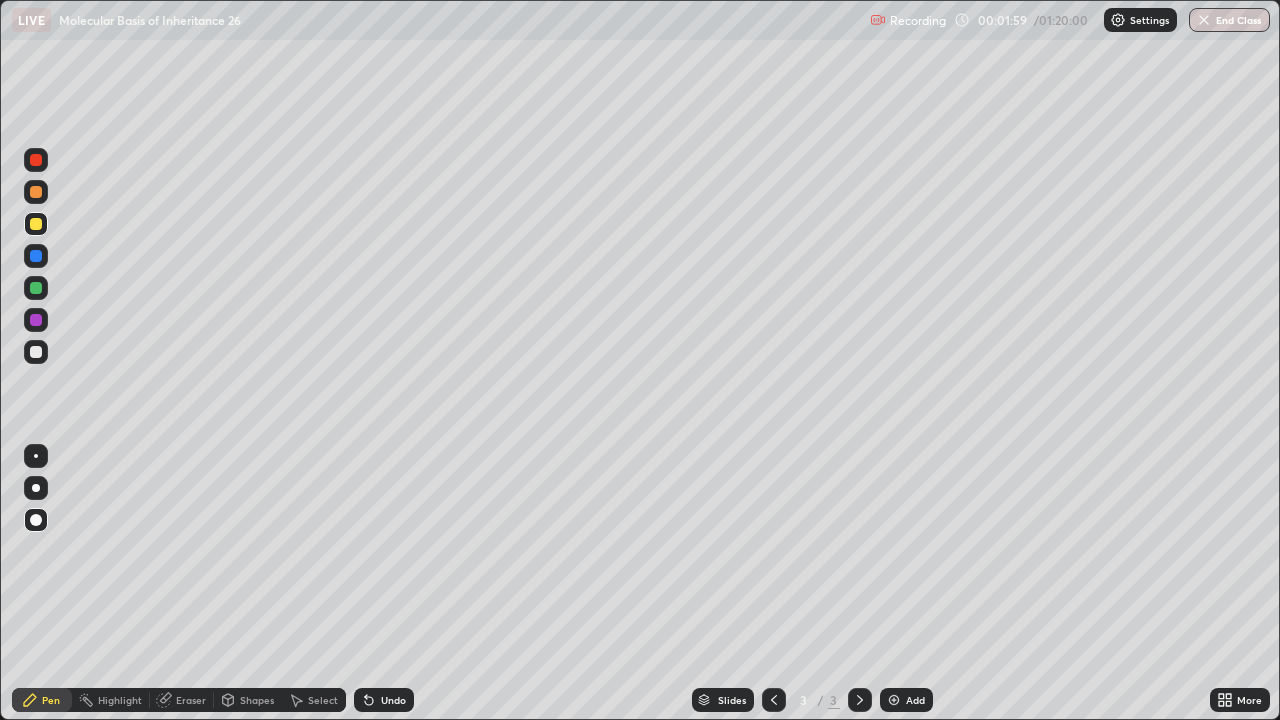 click at bounding box center (36, 488) 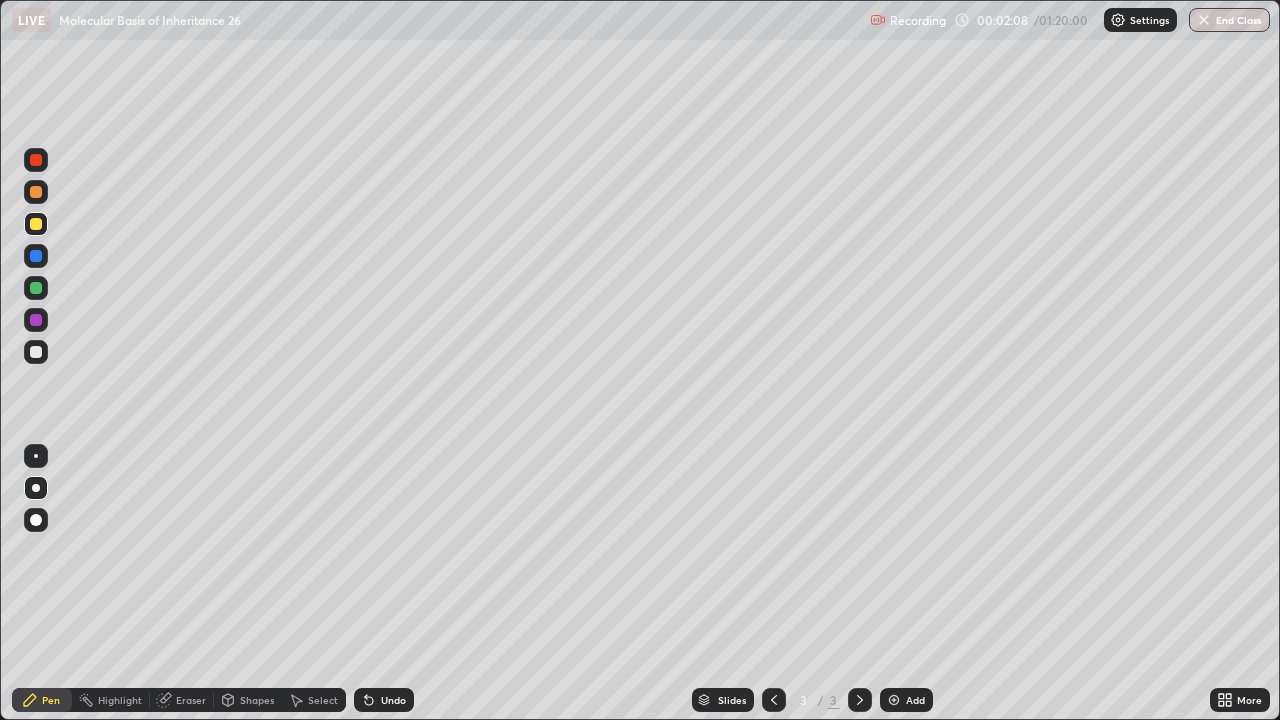 click at bounding box center [36, 456] 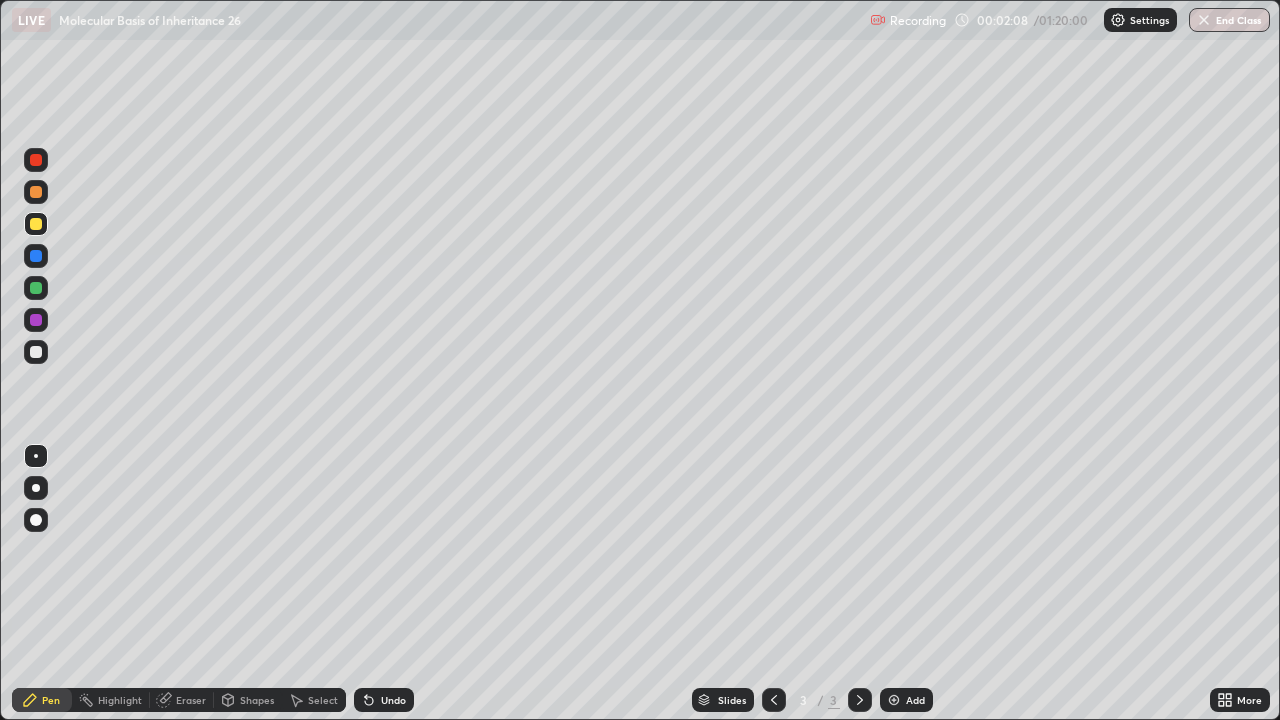 click at bounding box center [36, 352] 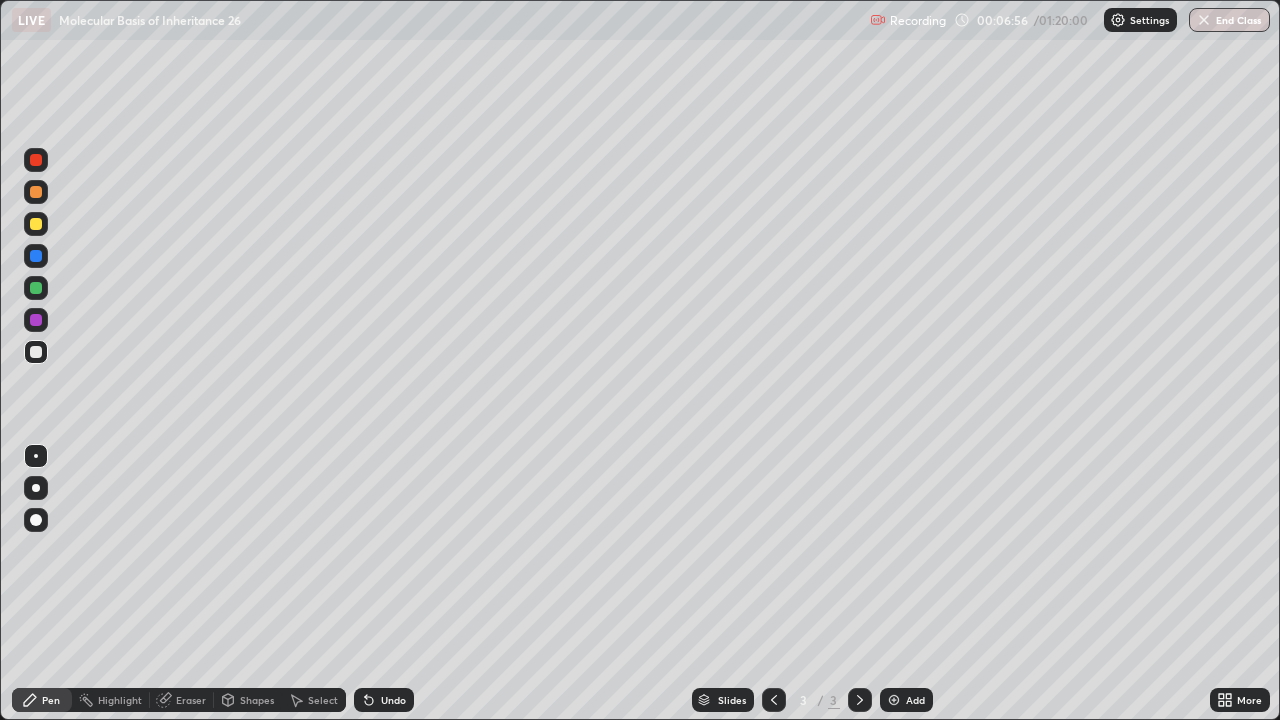 click at bounding box center [36, 288] 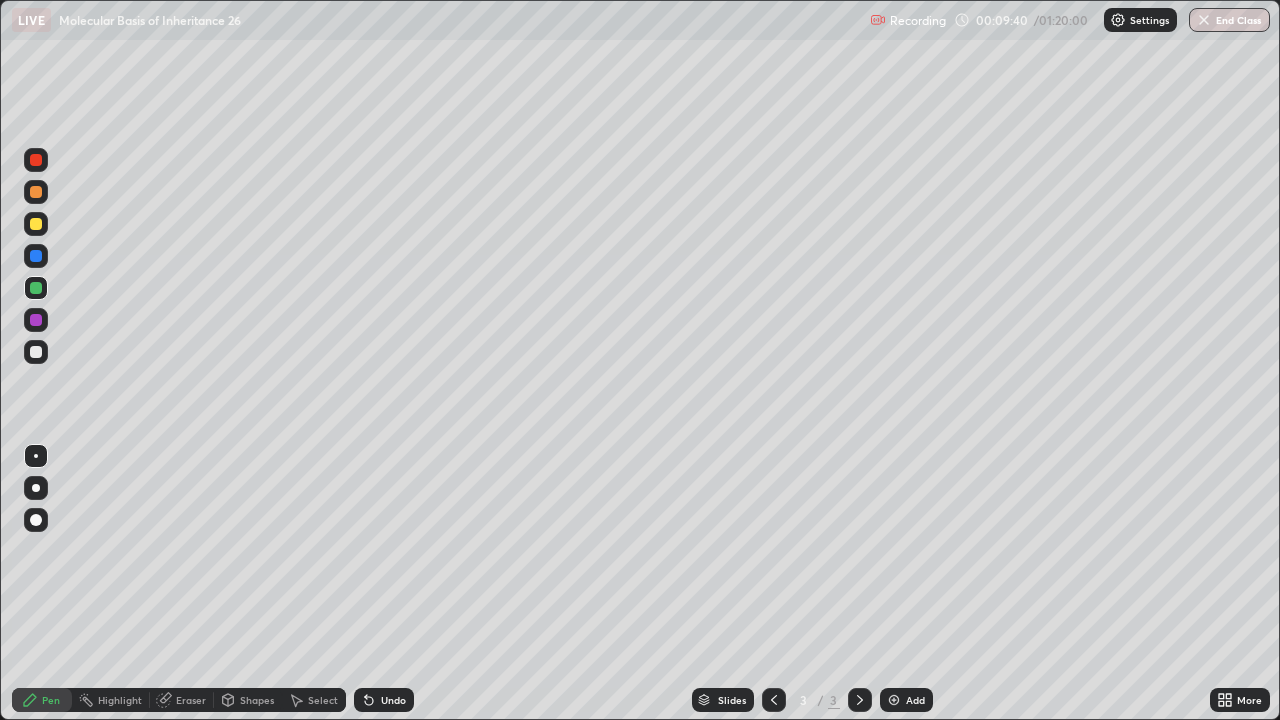 click at bounding box center [36, 256] 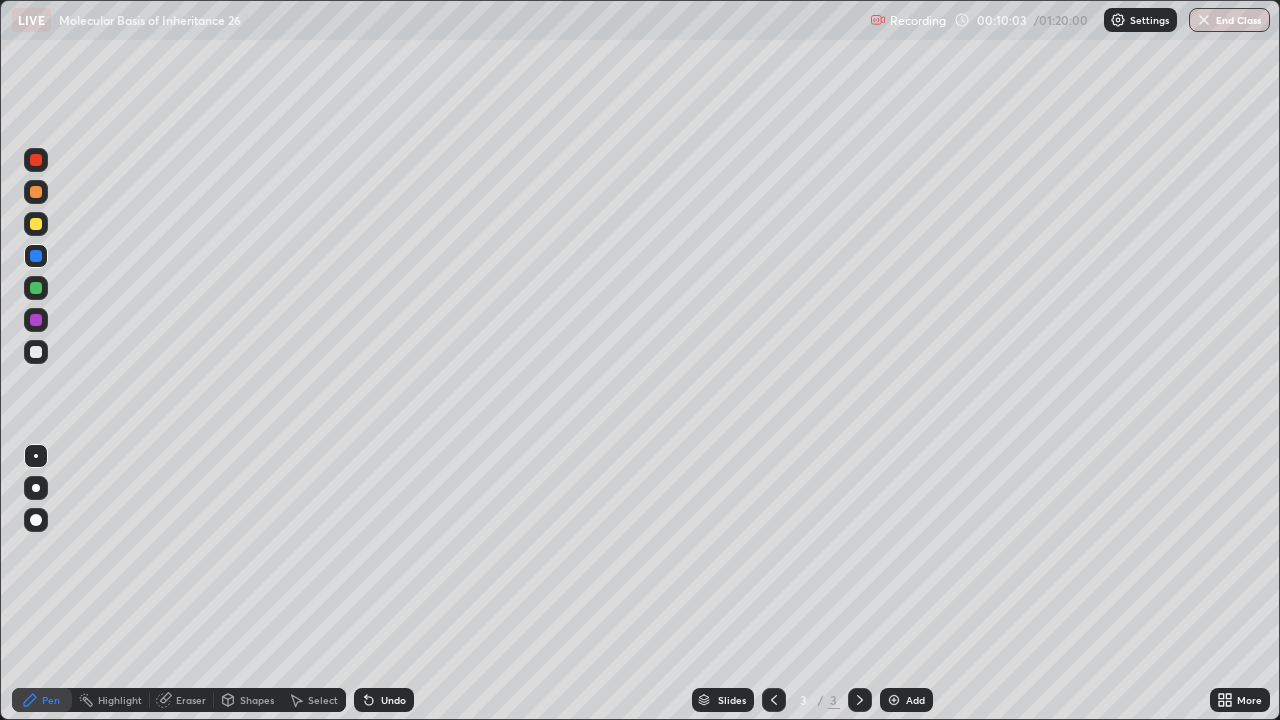 click on "Undo" at bounding box center (384, 700) 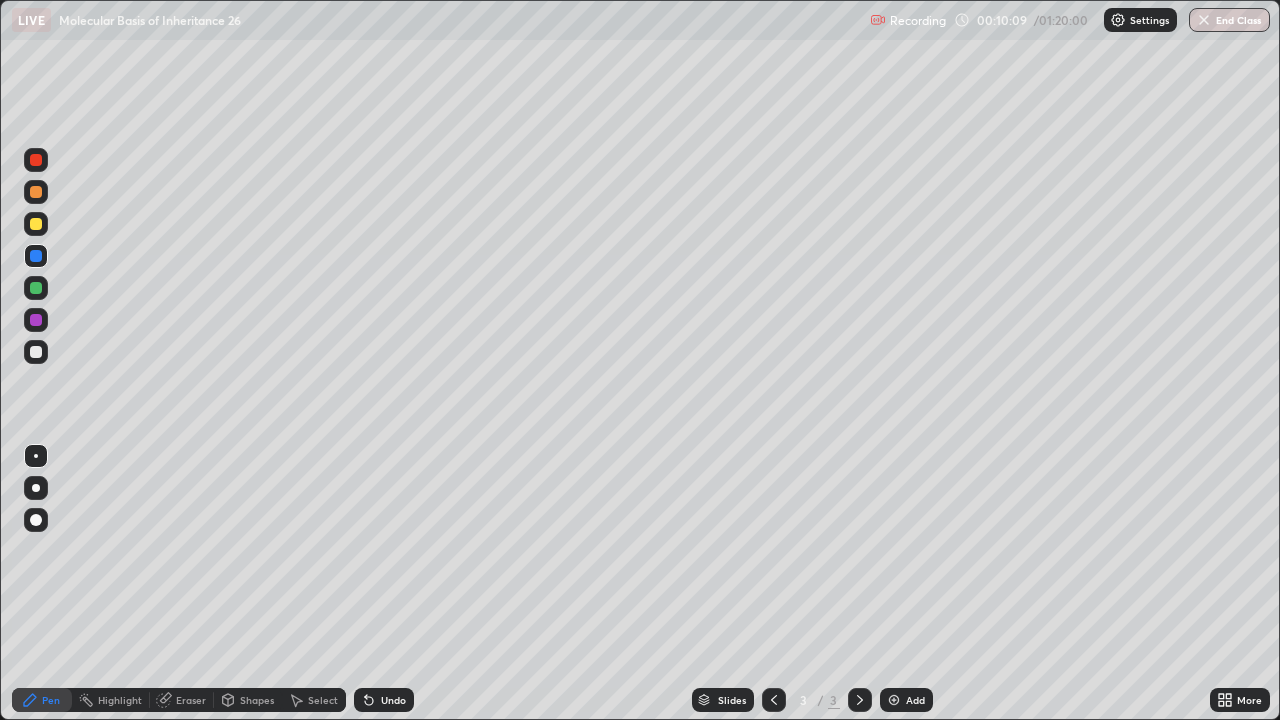 click at bounding box center (36, 288) 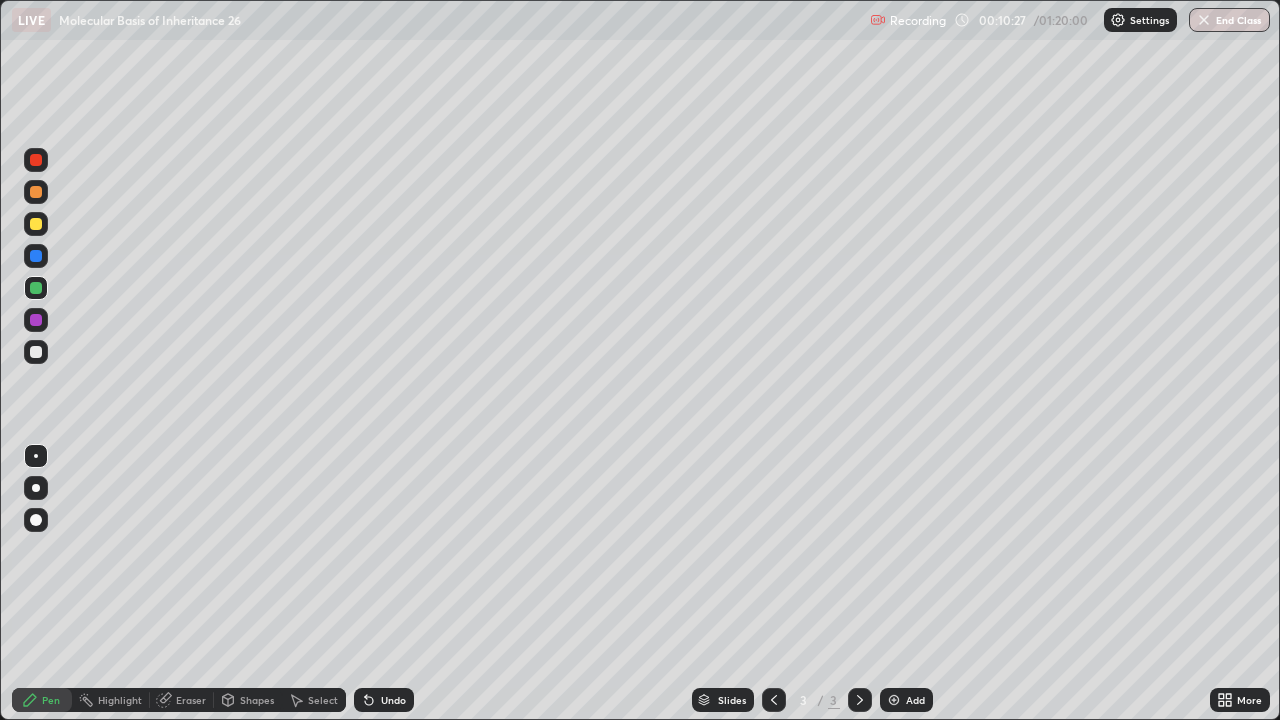 click at bounding box center (36, 320) 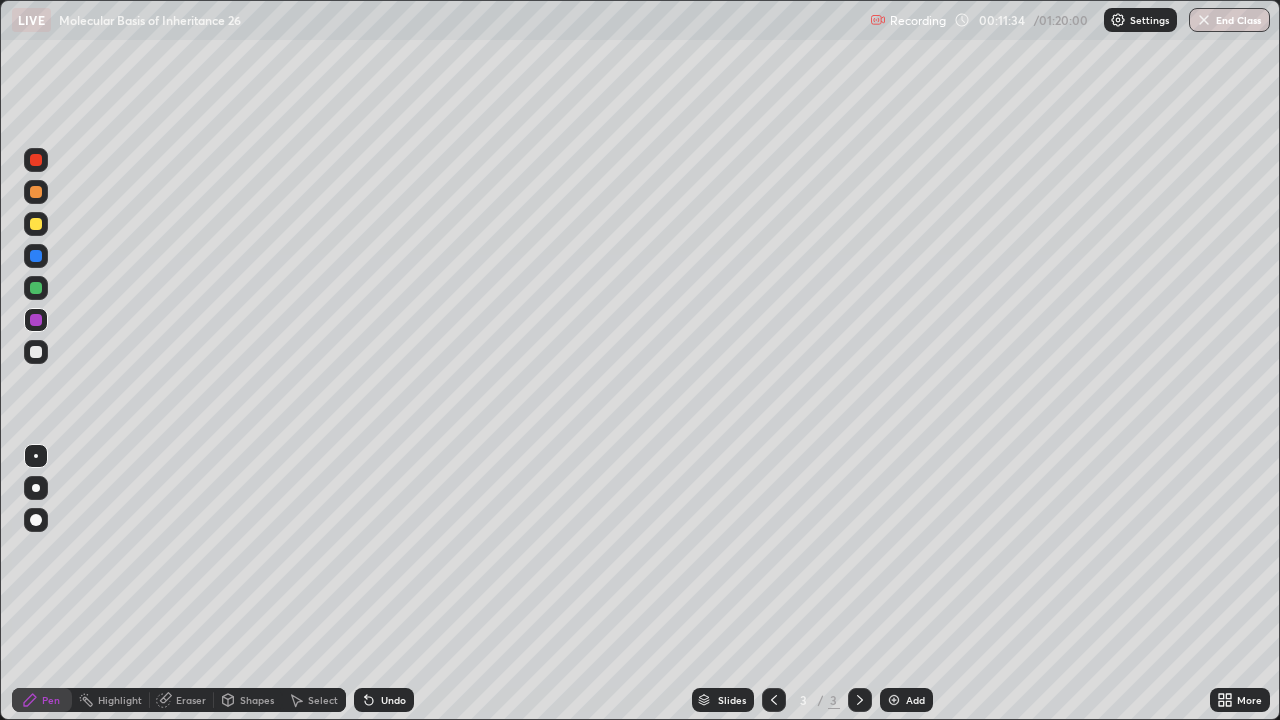 click at bounding box center [894, 700] 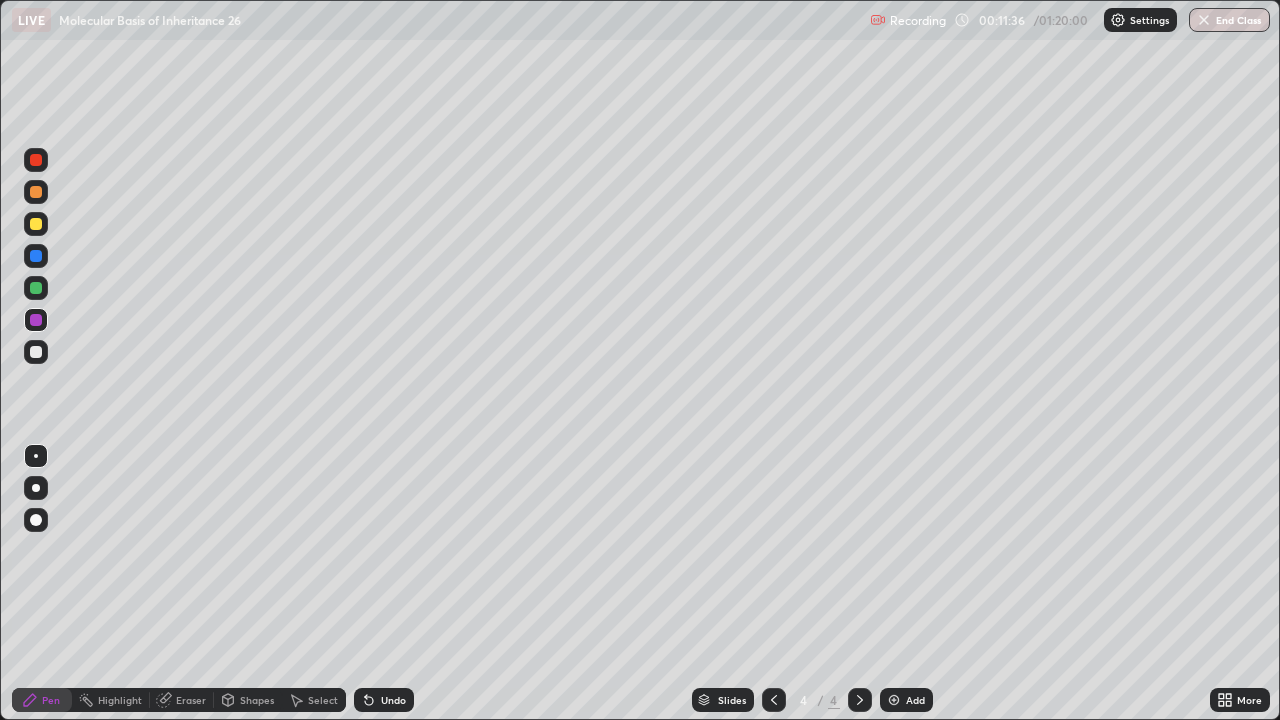 click at bounding box center [36, 192] 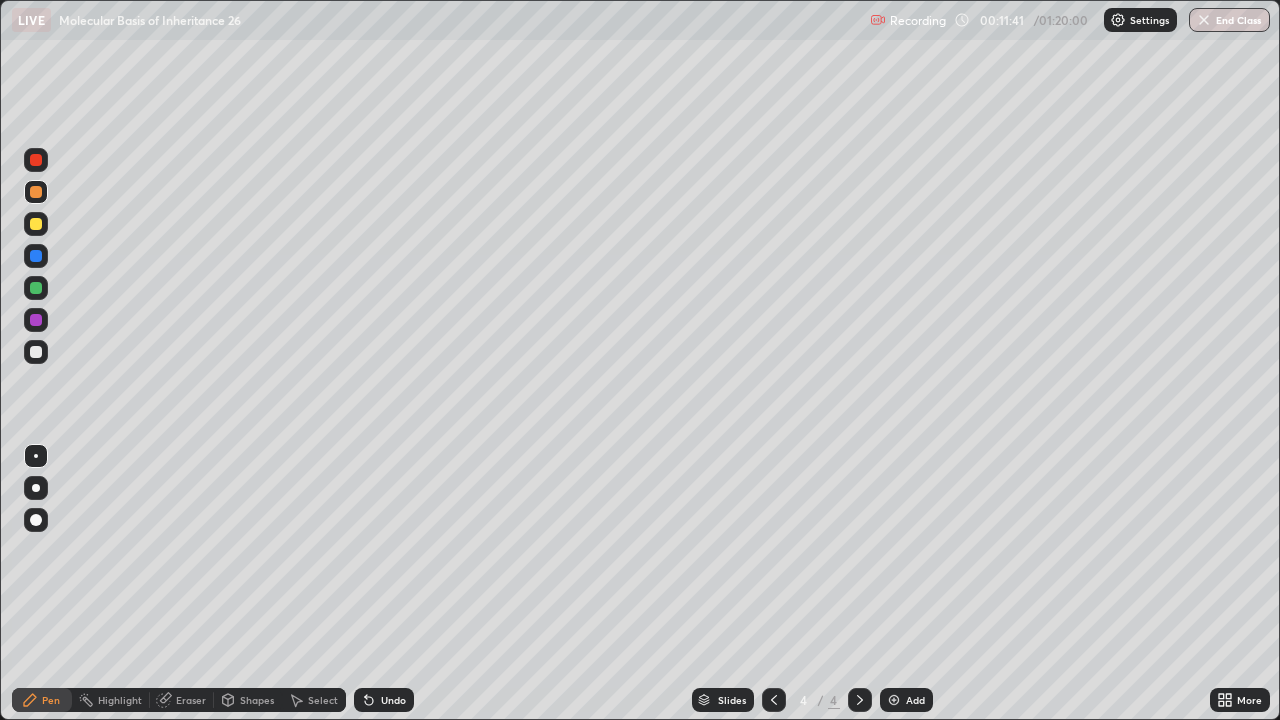 click at bounding box center [36, 288] 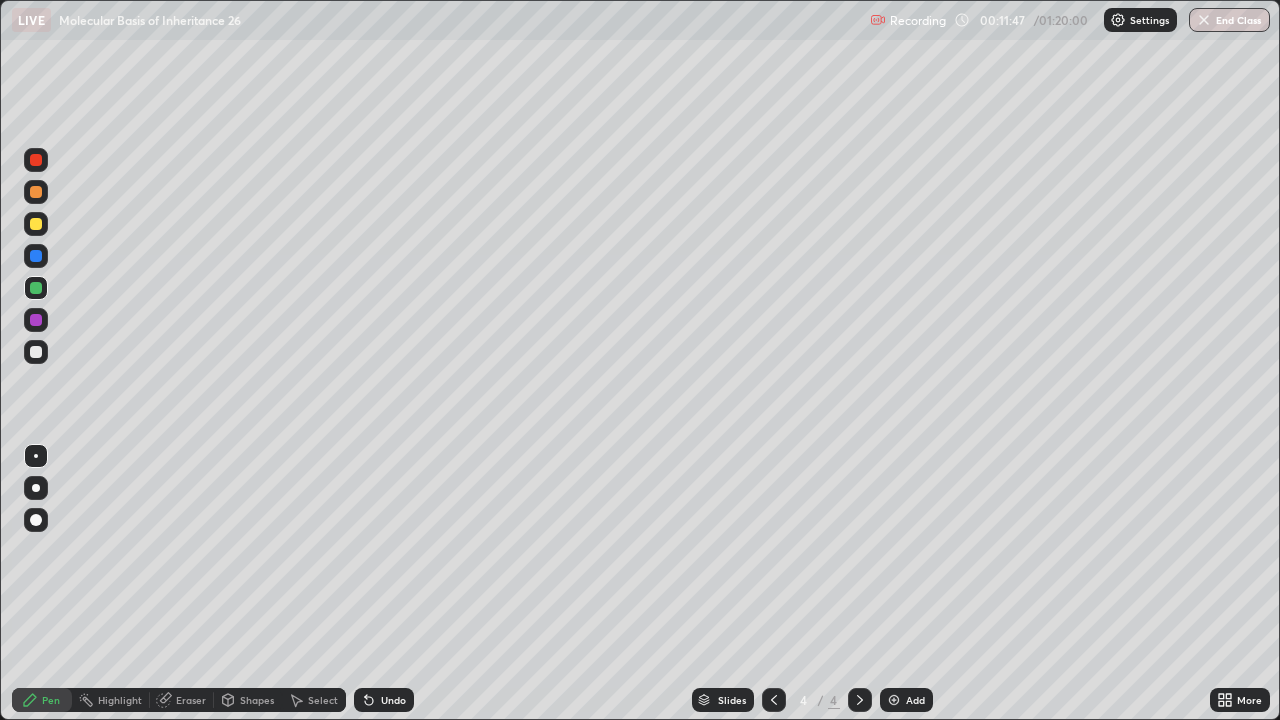 click at bounding box center (36, 320) 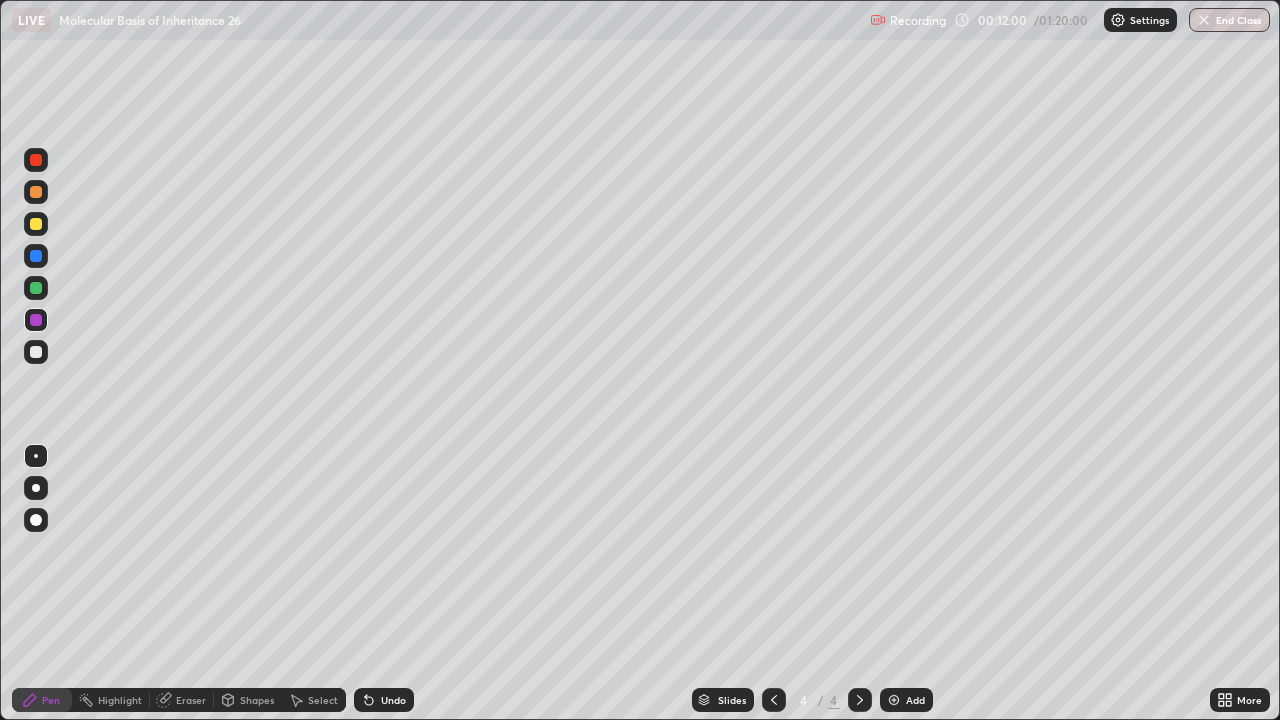 click at bounding box center [36, 288] 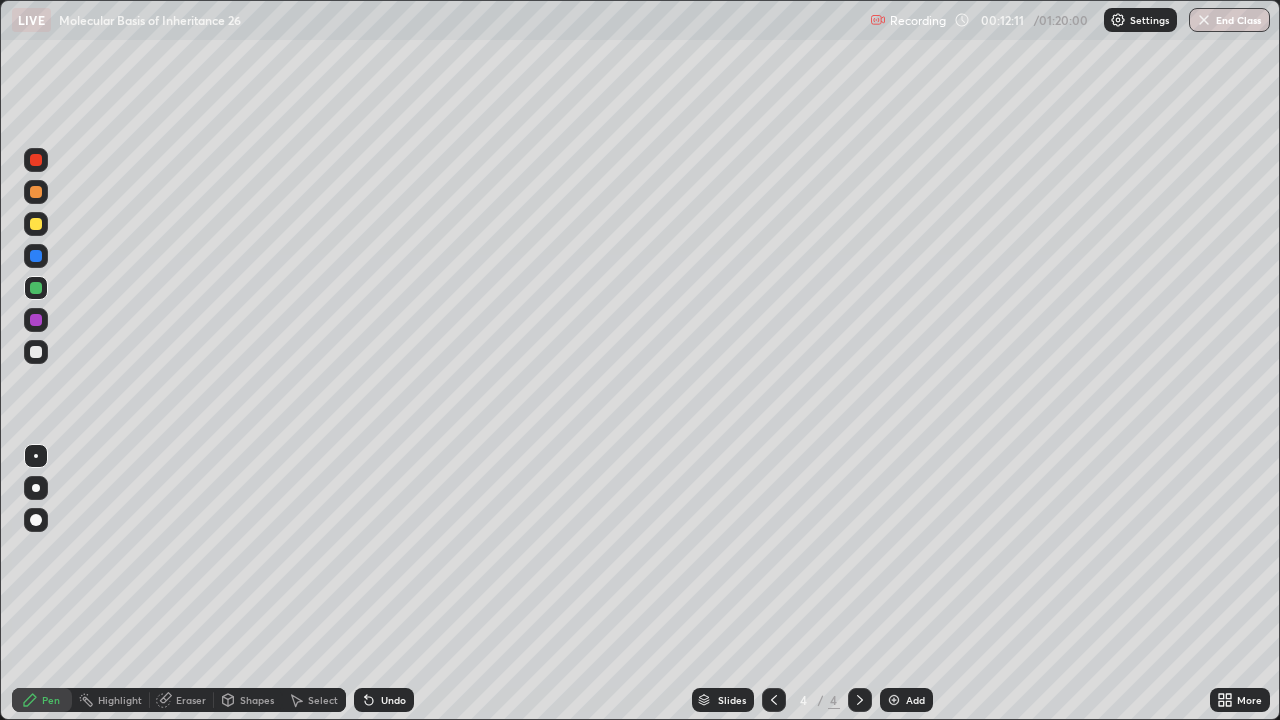 click on "Undo" at bounding box center [393, 700] 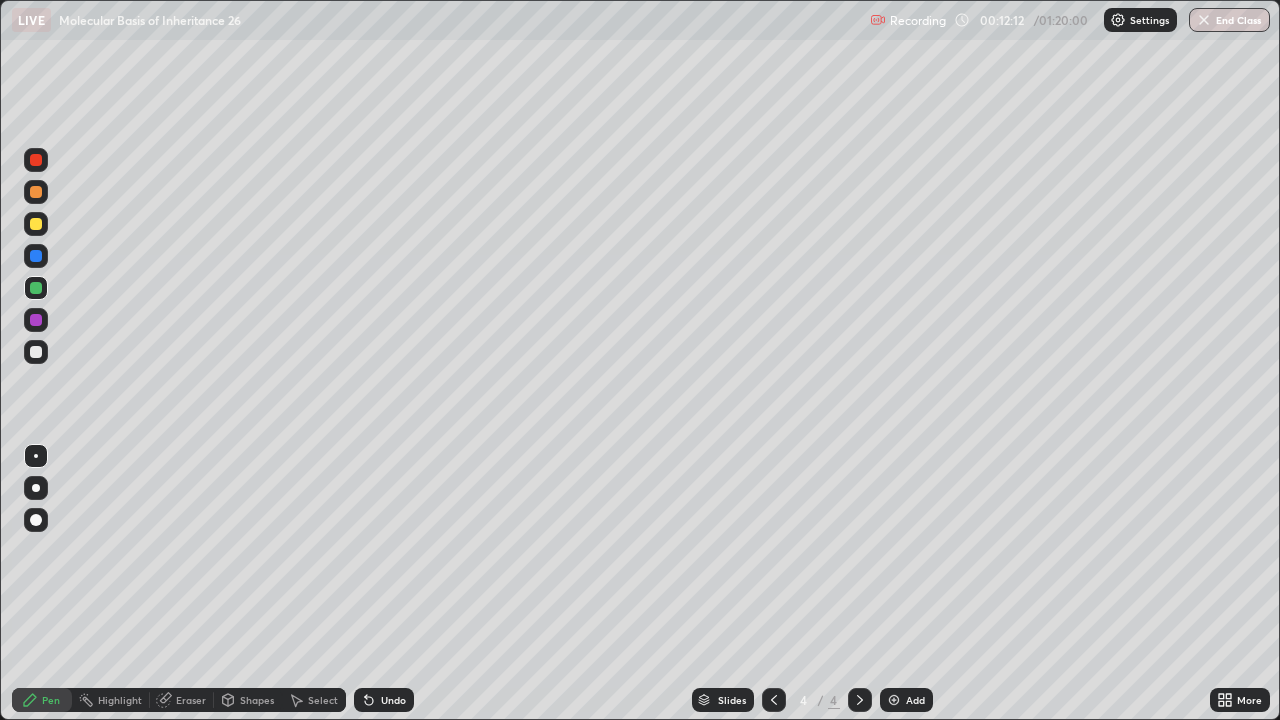 click at bounding box center (36, 320) 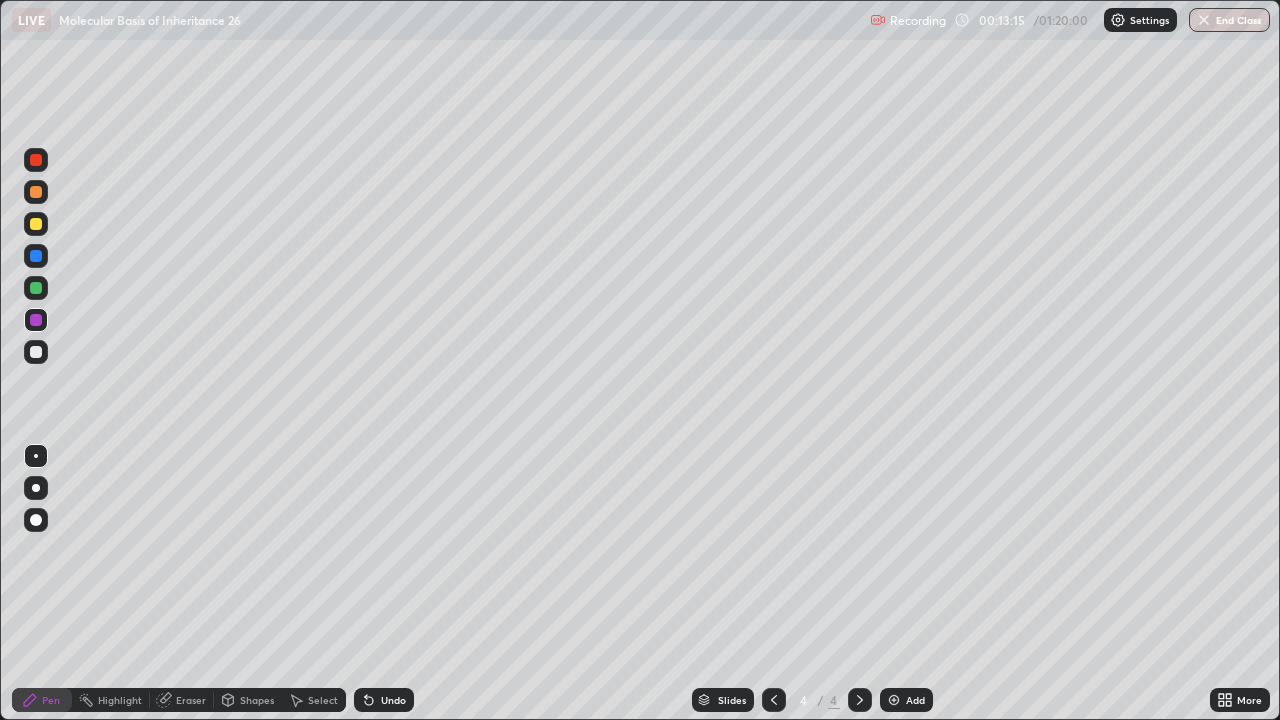 click at bounding box center (894, 700) 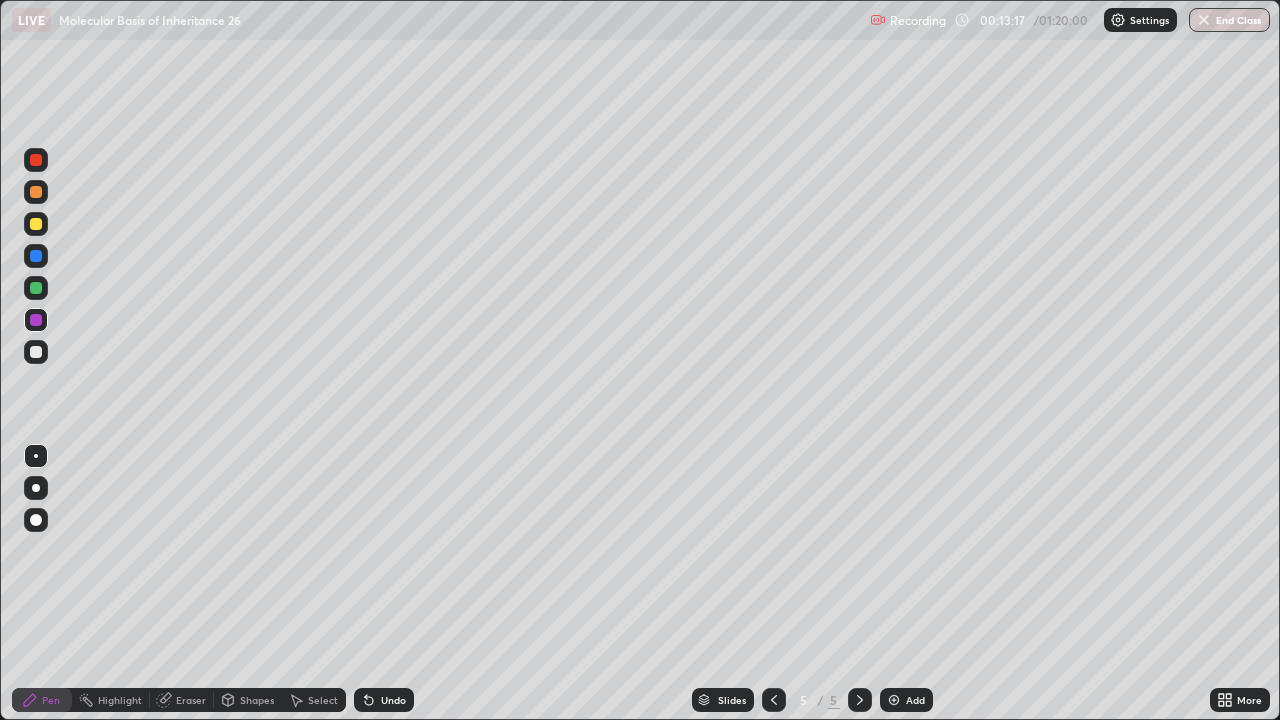 click at bounding box center [36, 224] 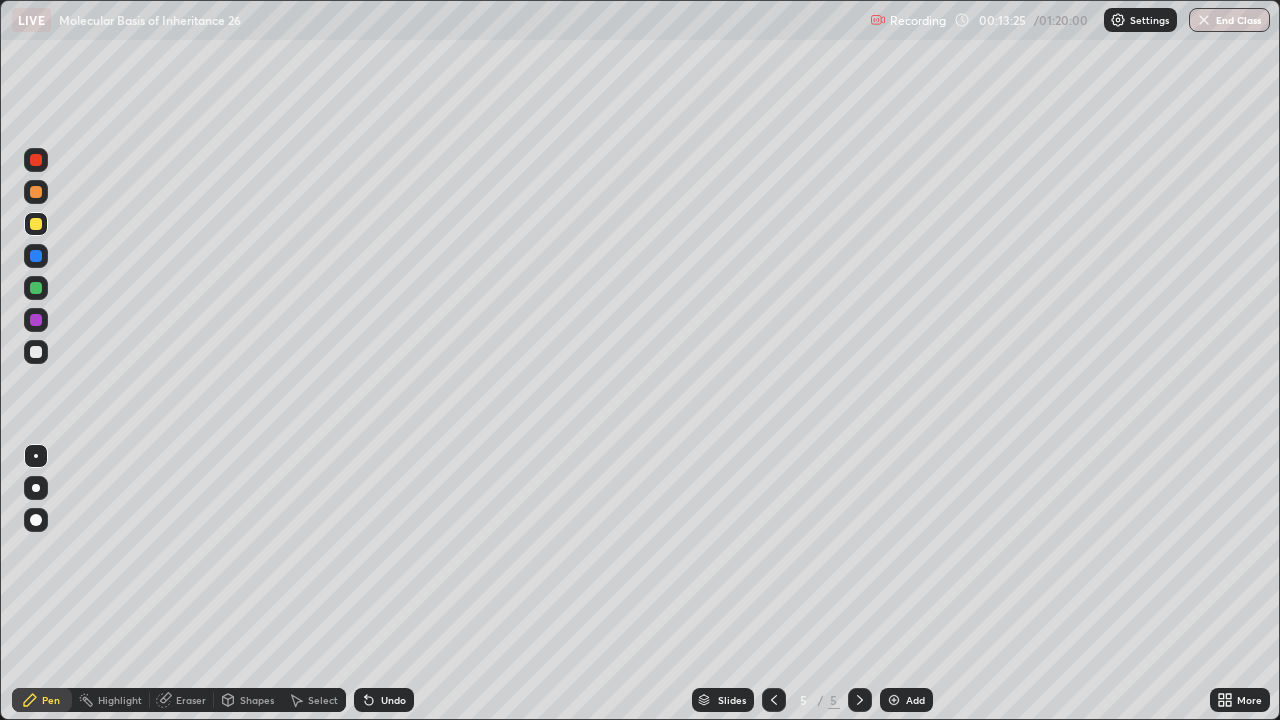click at bounding box center (36, 288) 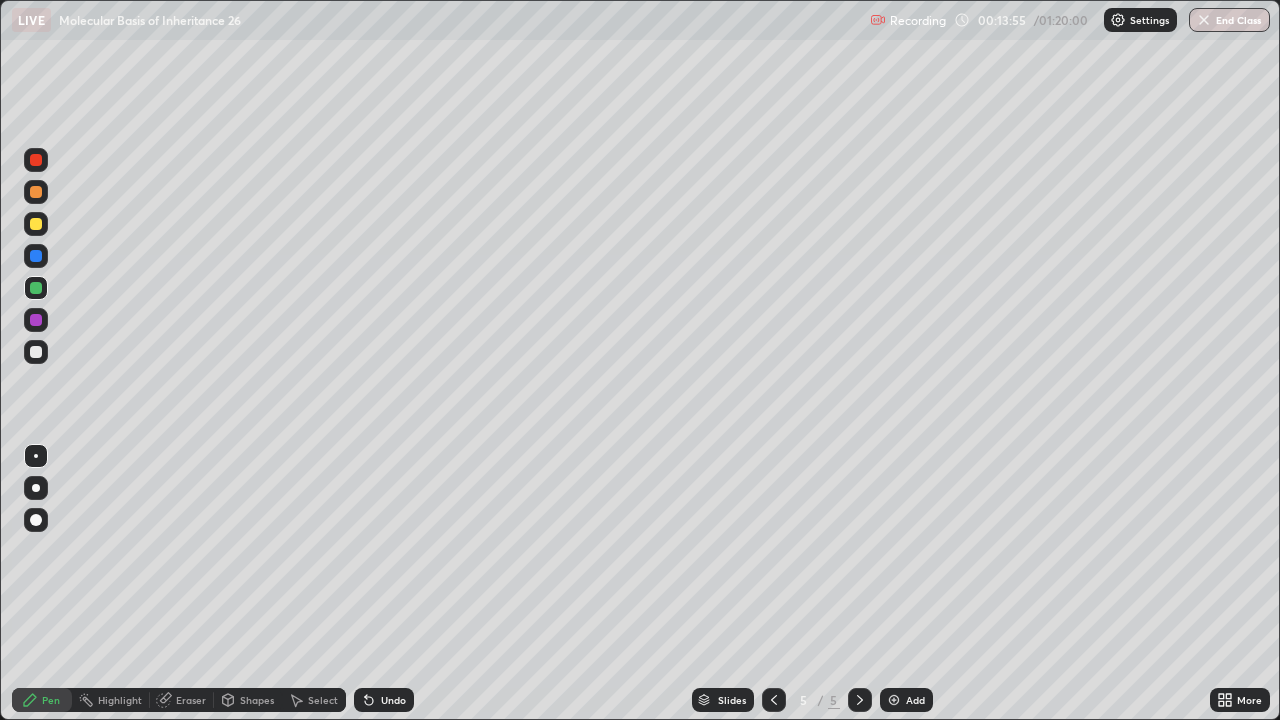 click on "Undo" at bounding box center (384, 700) 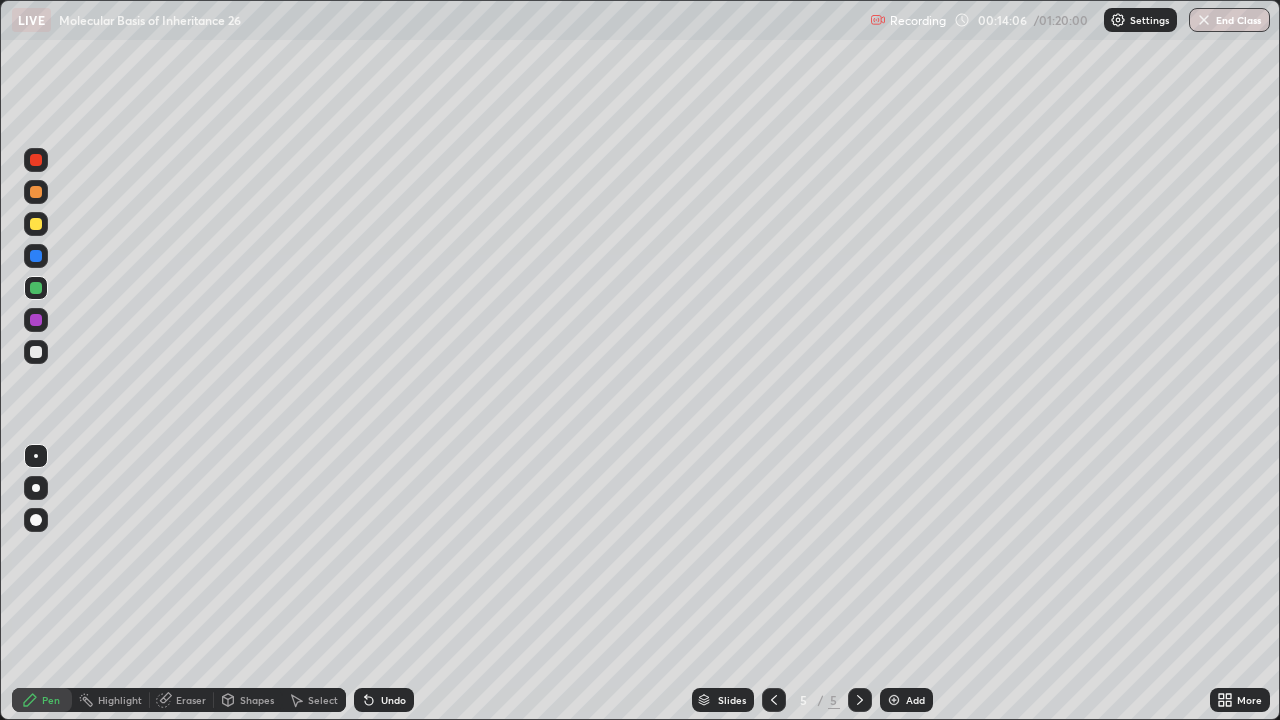 click at bounding box center [36, 352] 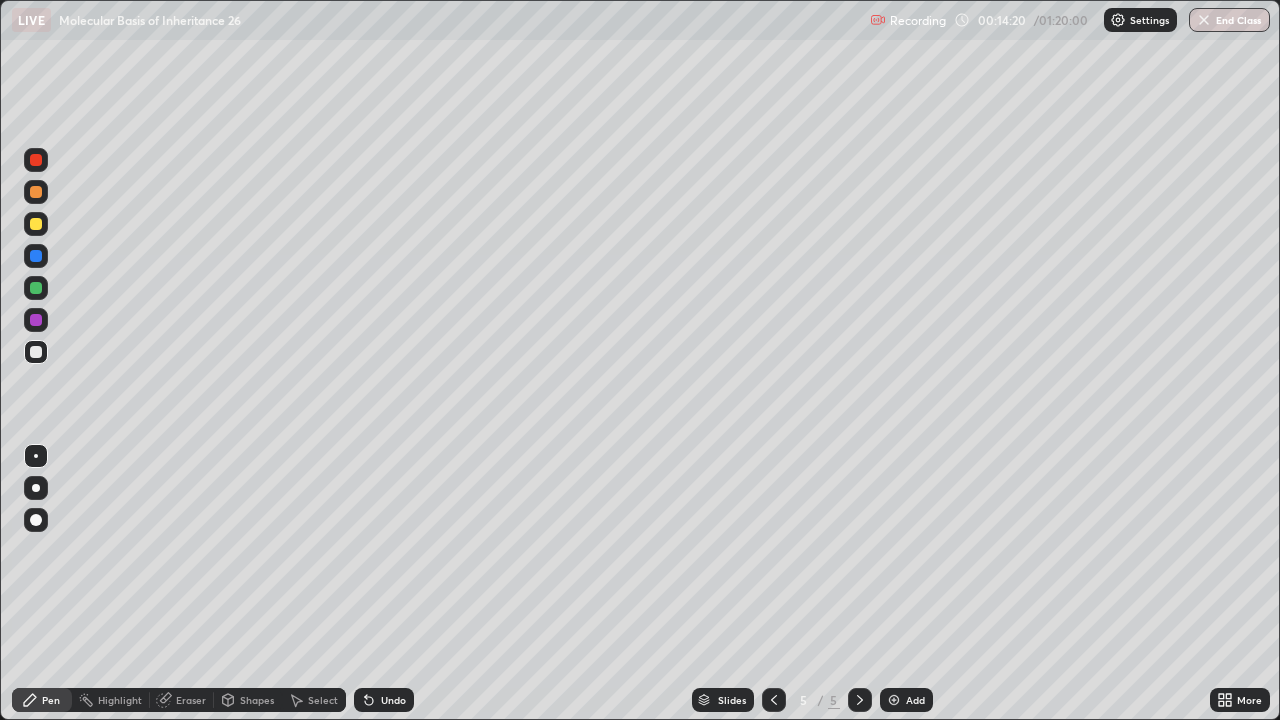 click at bounding box center [36, 320] 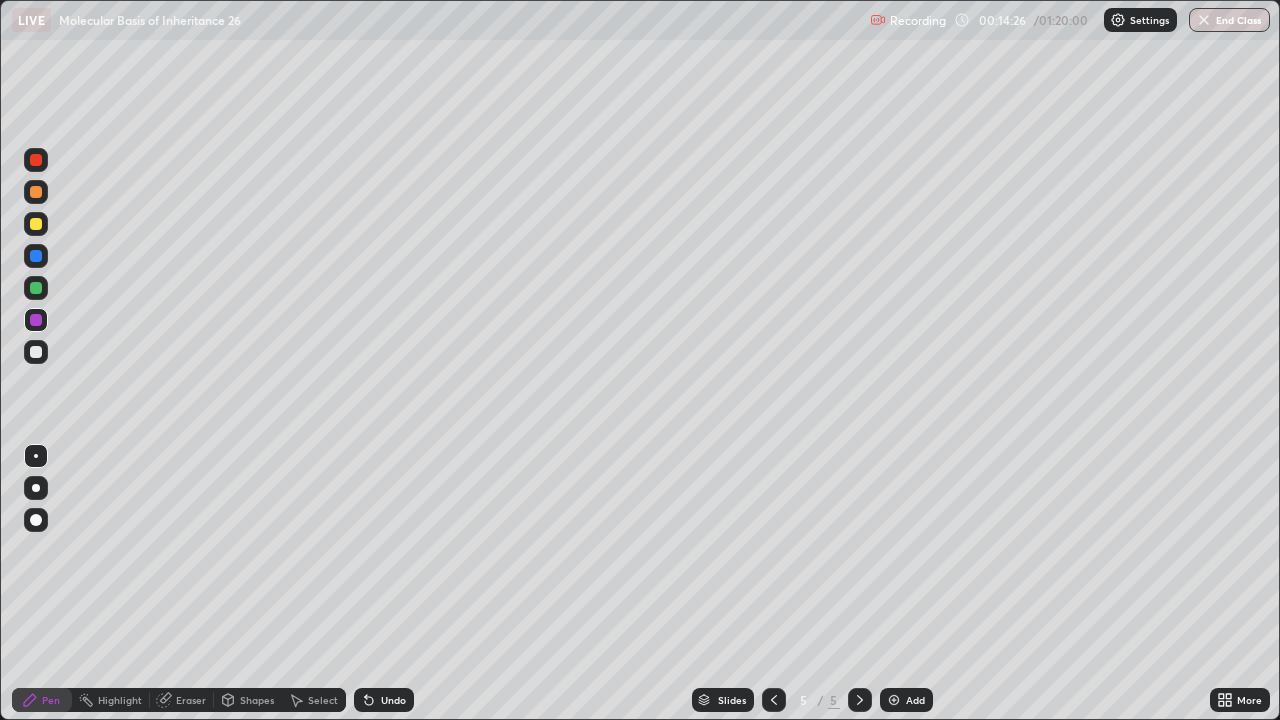 click at bounding box center (36, 352) 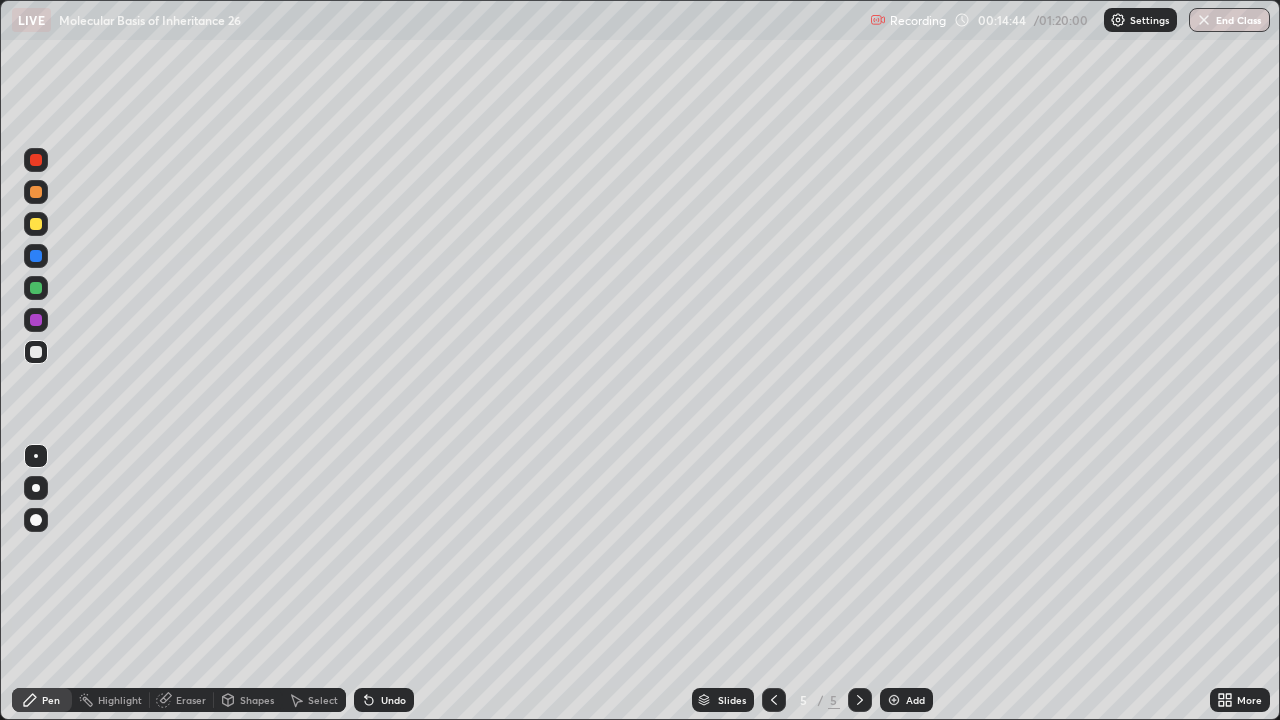 click at bounding box center [36, 320] 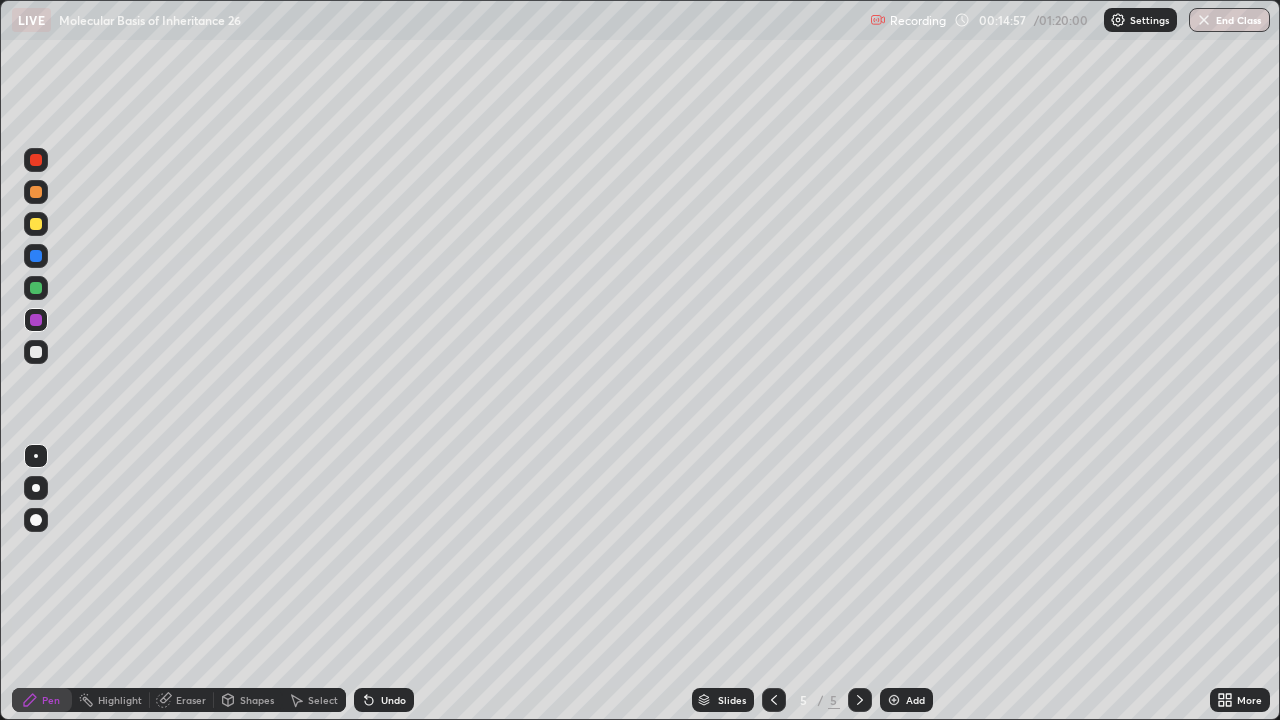 click at bounding box center (36, 288) 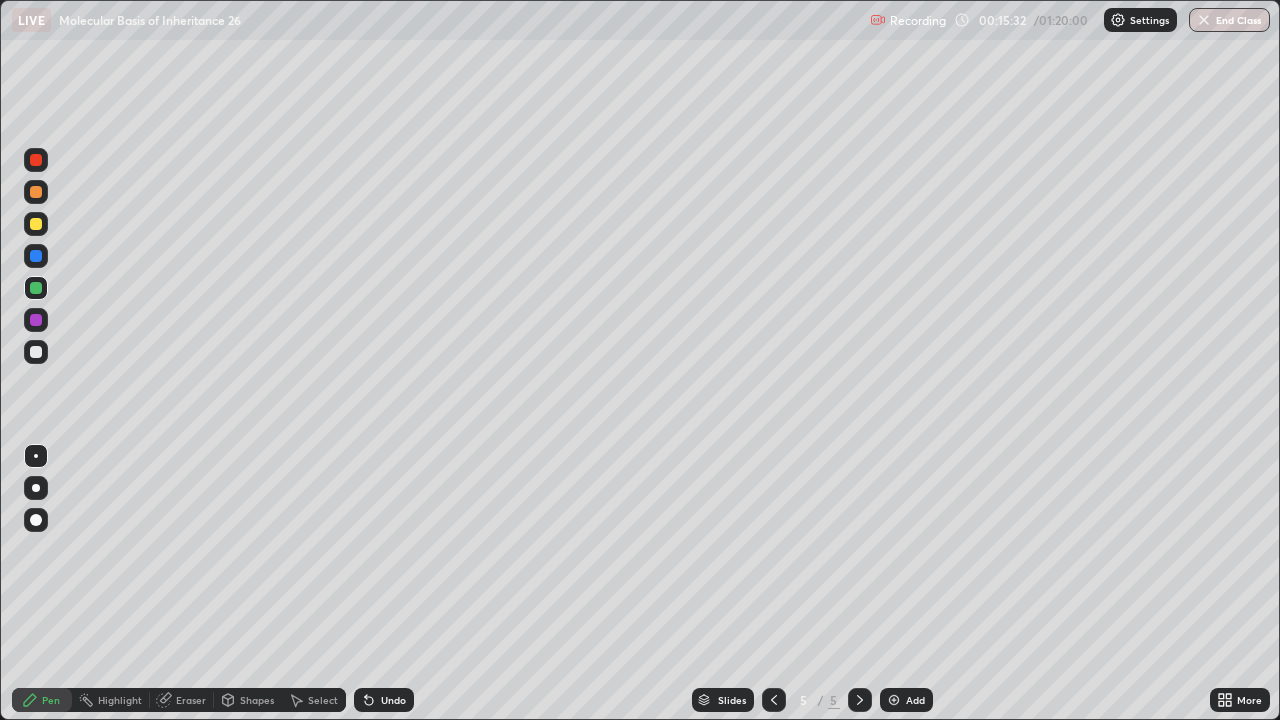 click at bounding box center [36, 224] 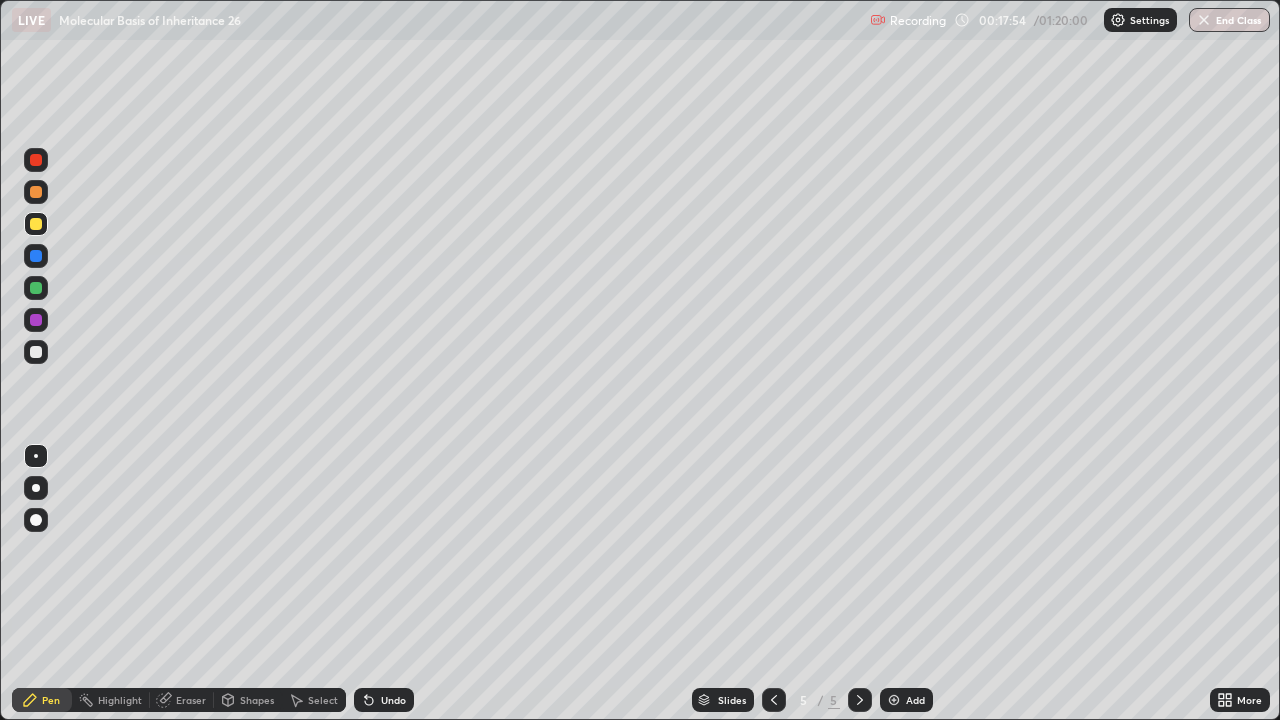 click on "Add" at bounding box center (915, 700) 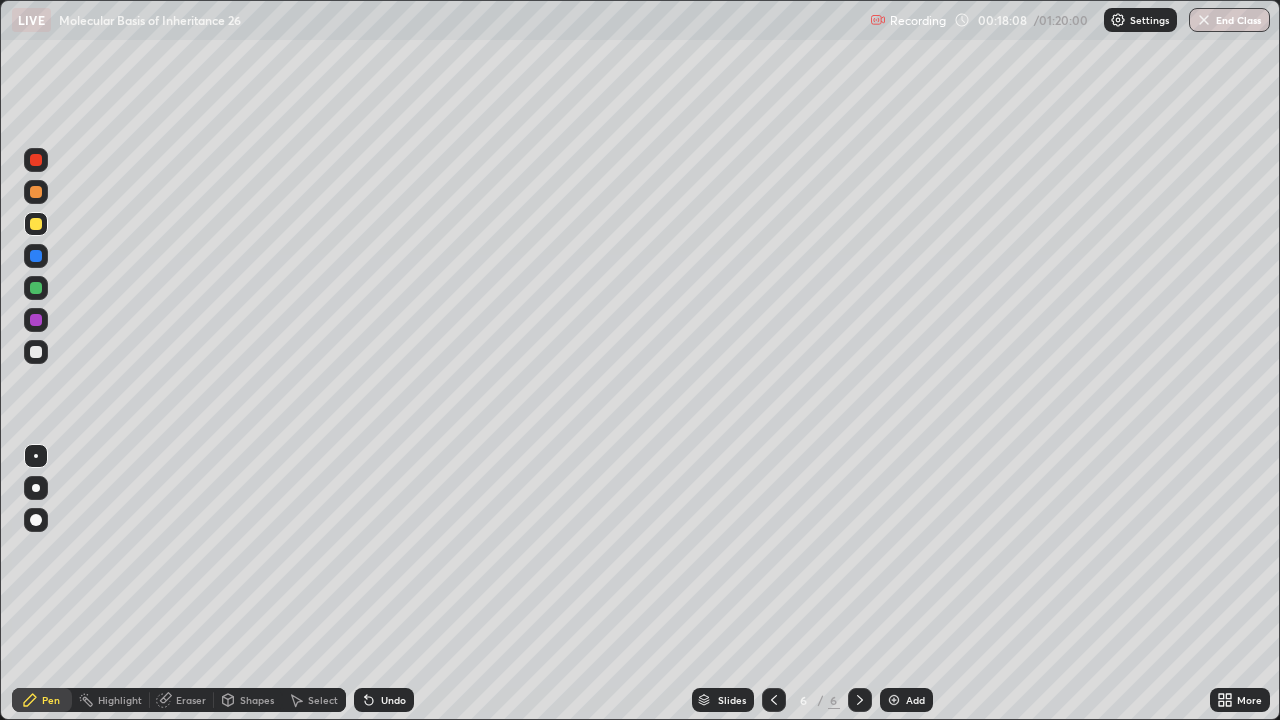 click at bounding box center [36, 320] 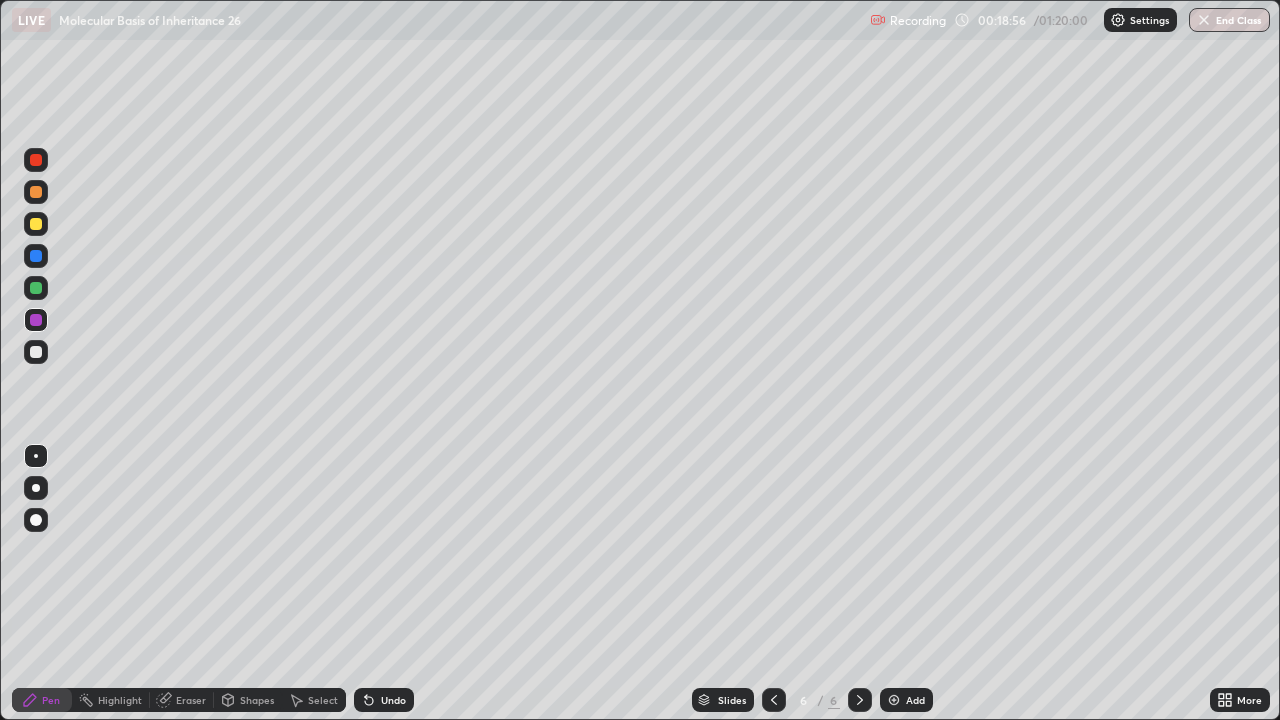 click at bounding box center [36, 352] 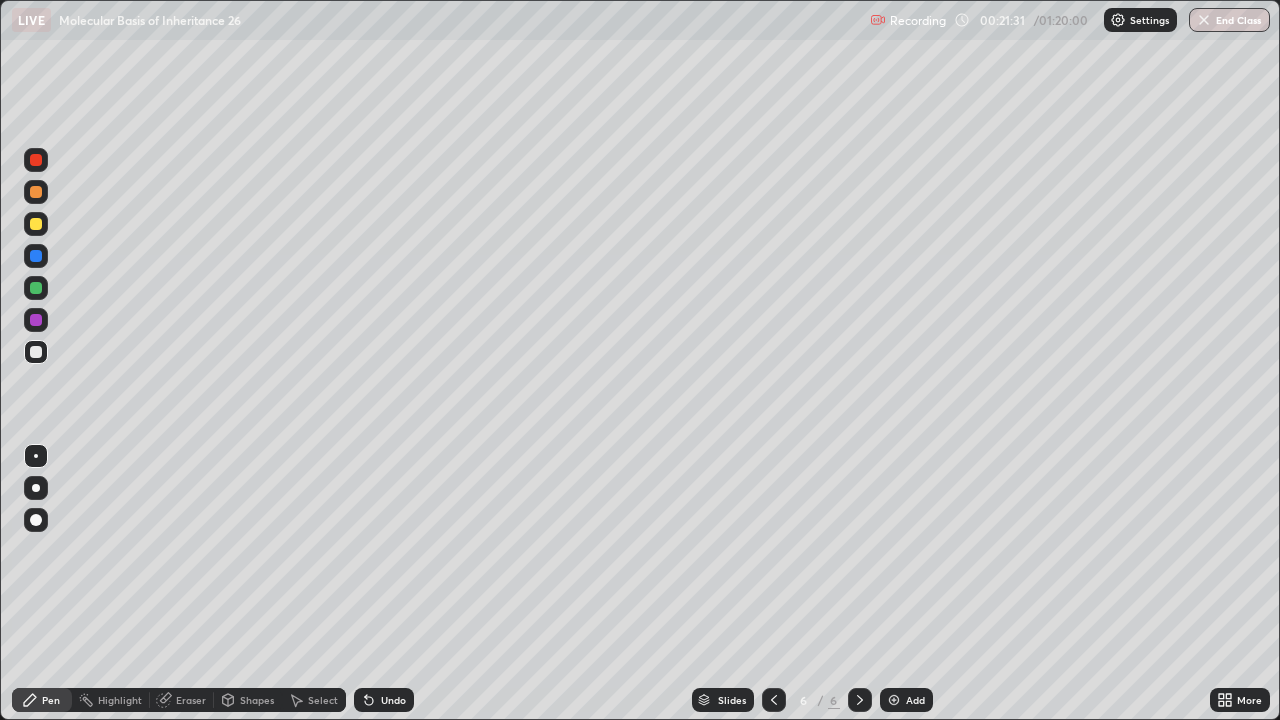 click on "Add" at bounding box center (915, 700) 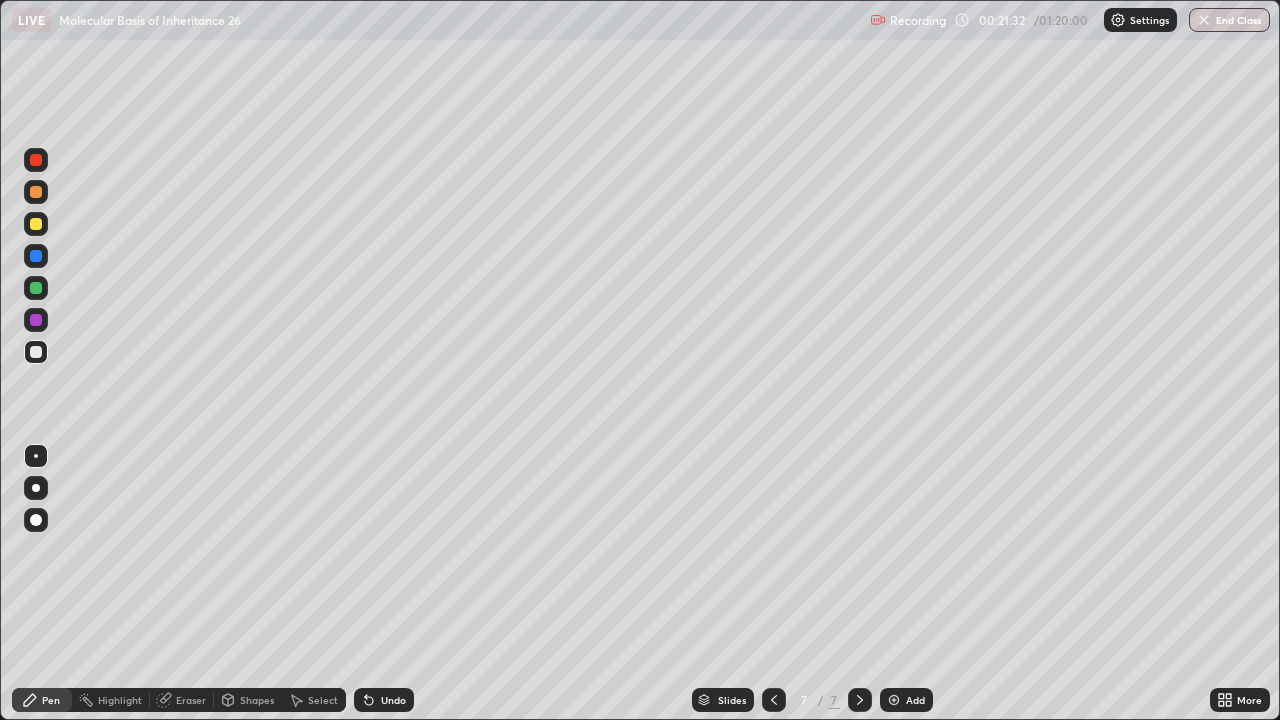 click at bounding box center (36, 224) 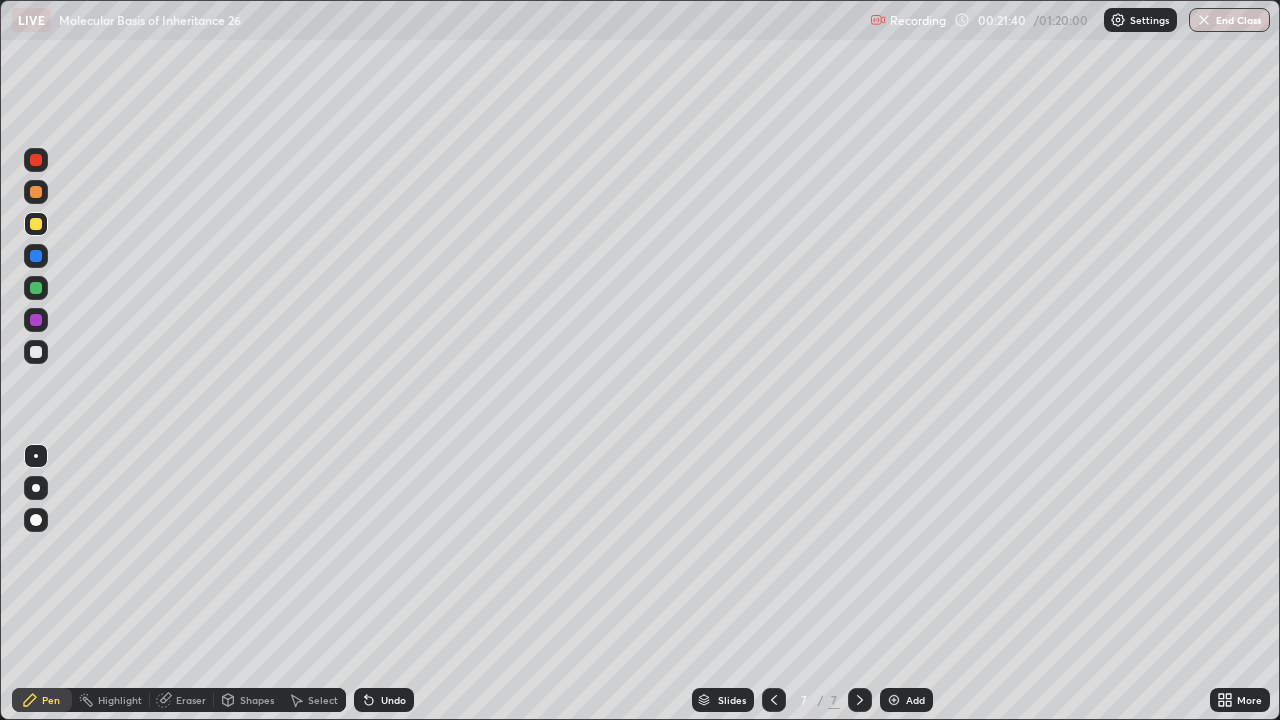 click on "Undo" at bounding box center [384, 700] 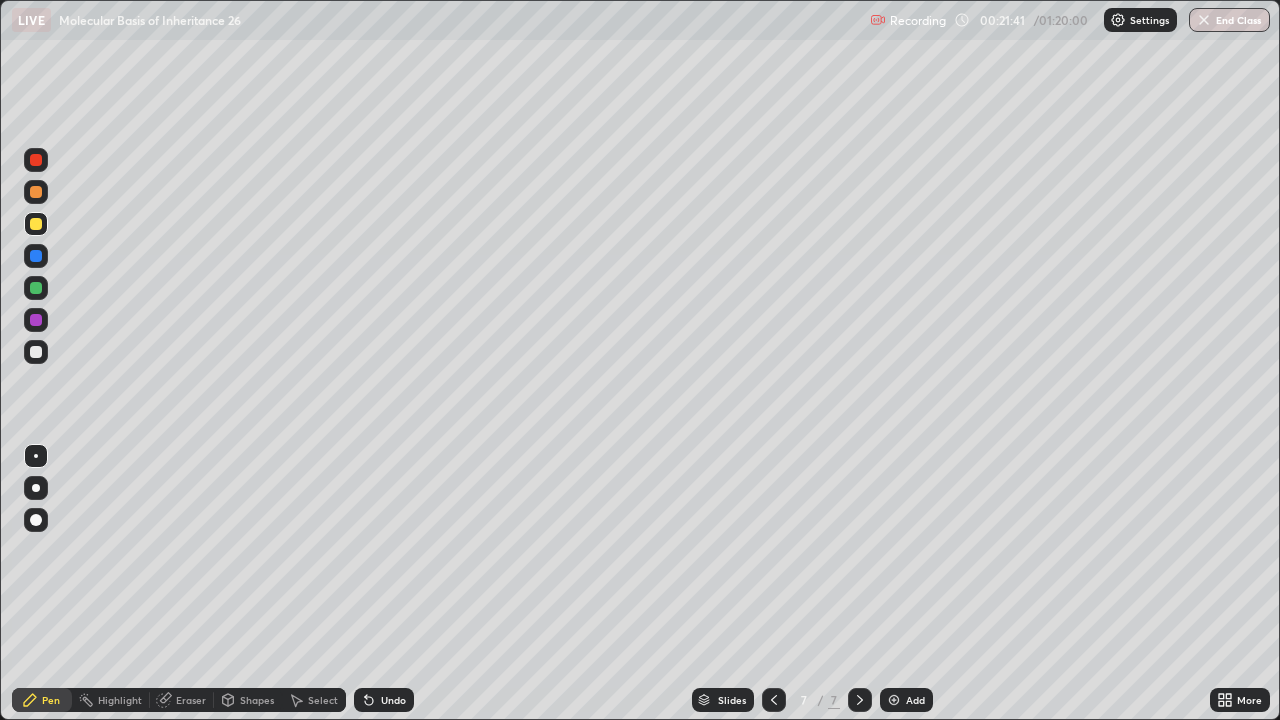 click on "Undo" at bounding box center [393, 700] 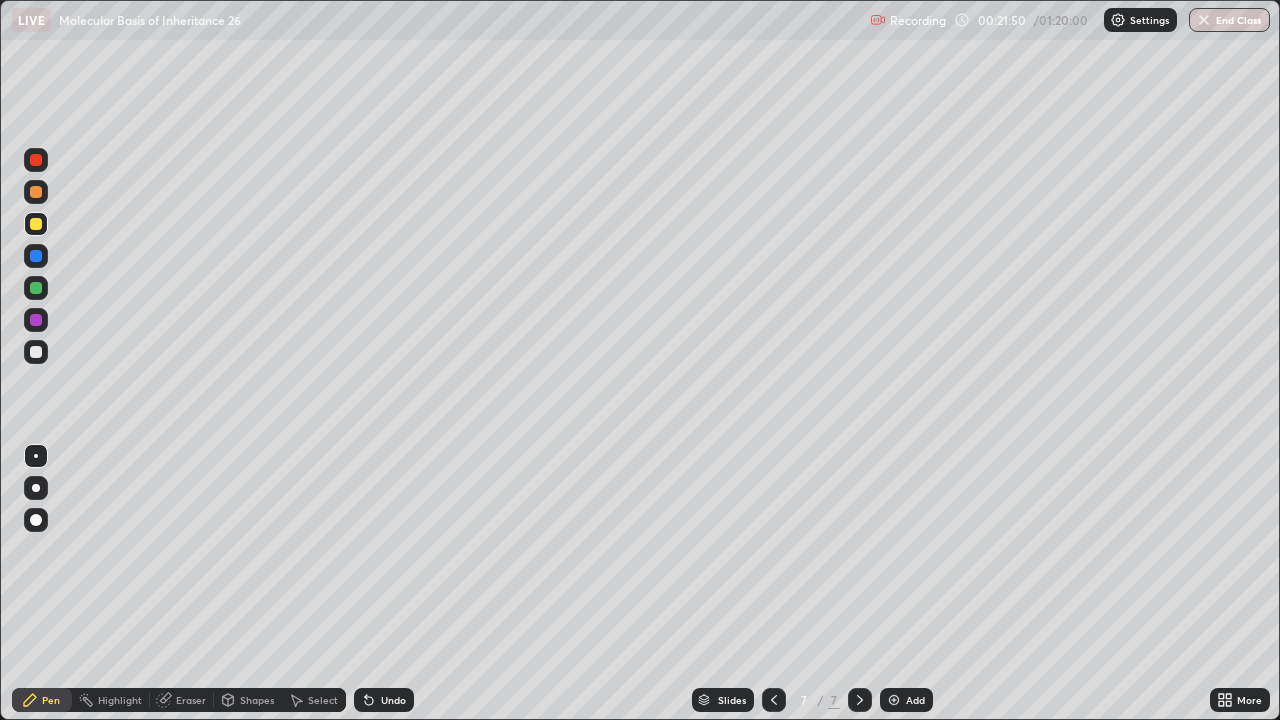 click at bounding box center (36, 320) 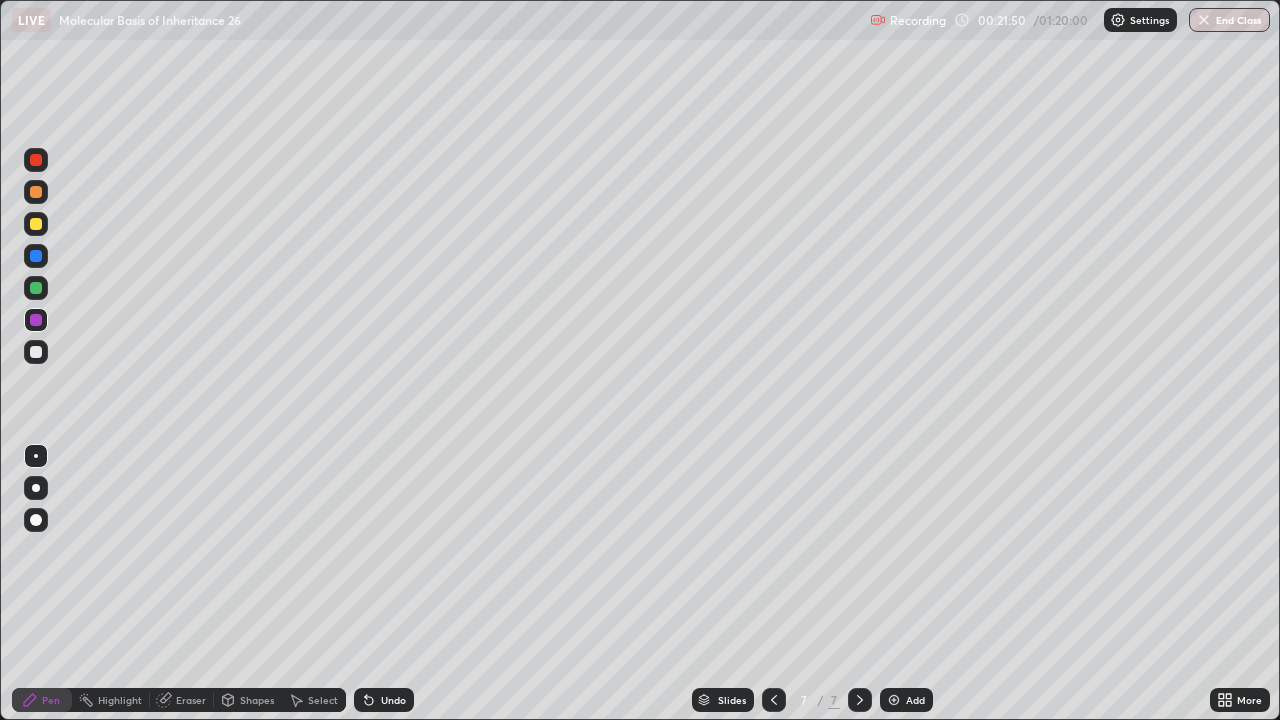 click at bounding box center [36, 352] 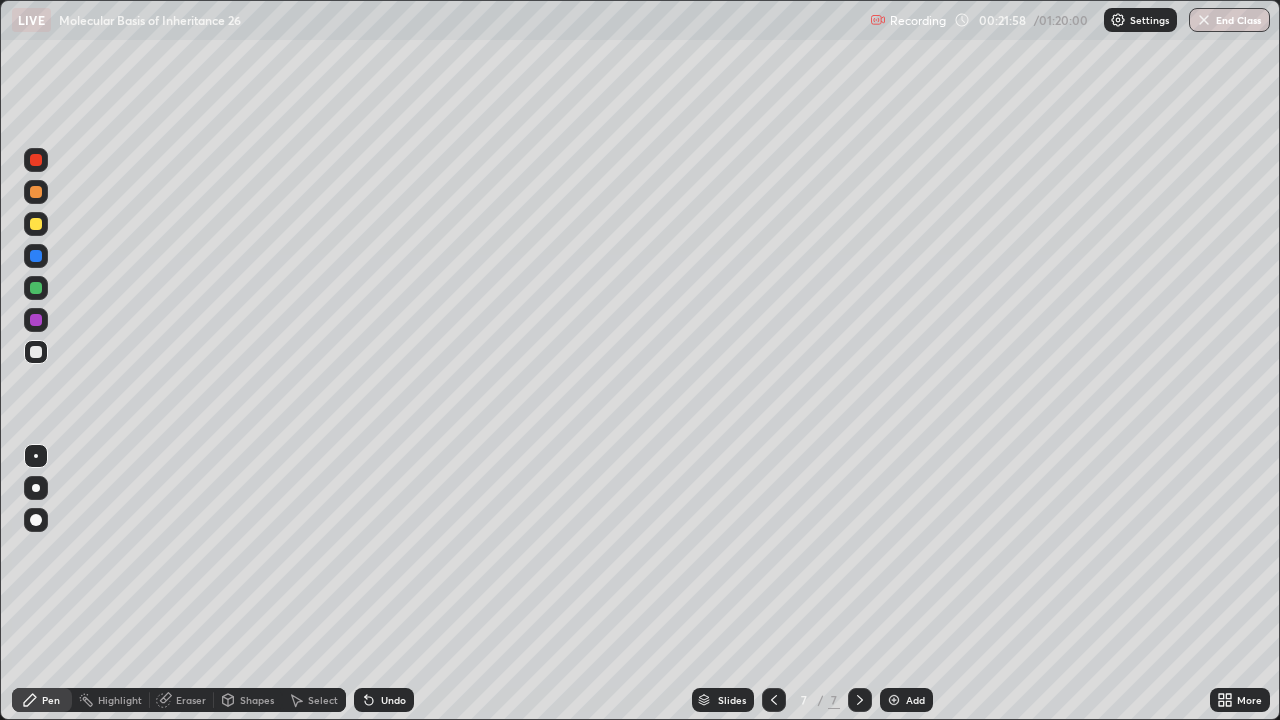 click at bounding box center [36, 352] 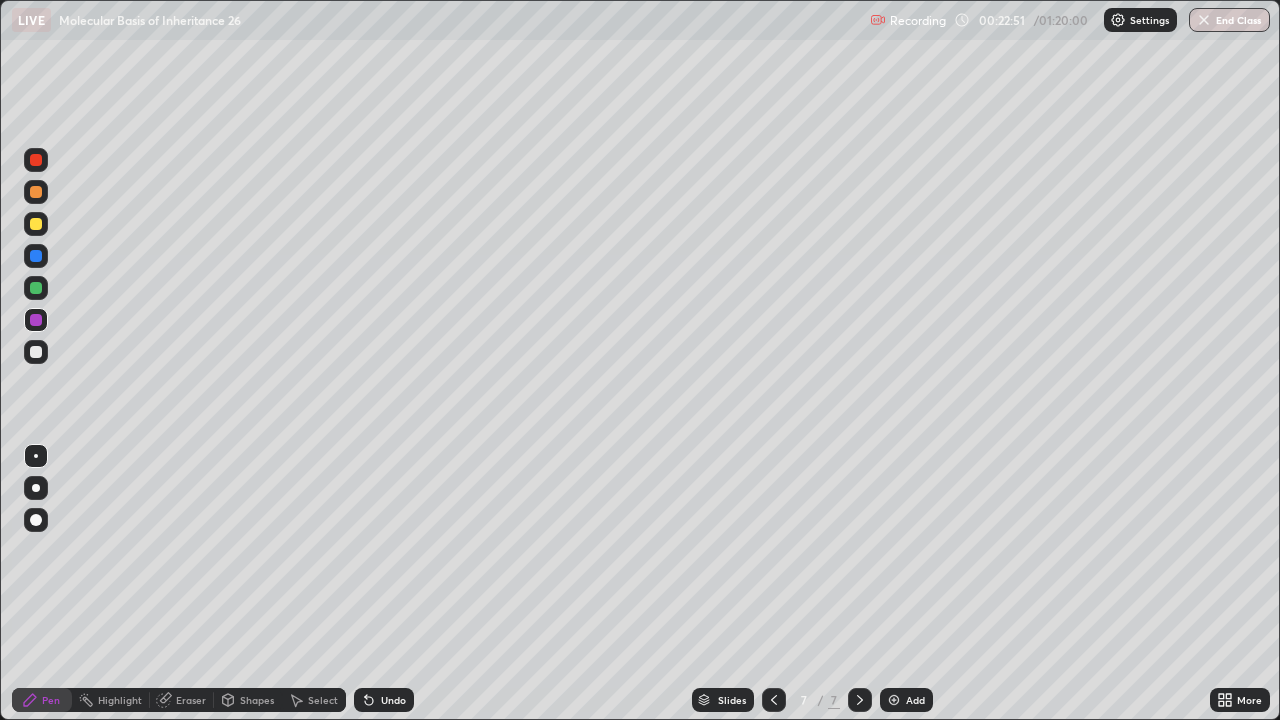 click at bounding box center [36, 288] 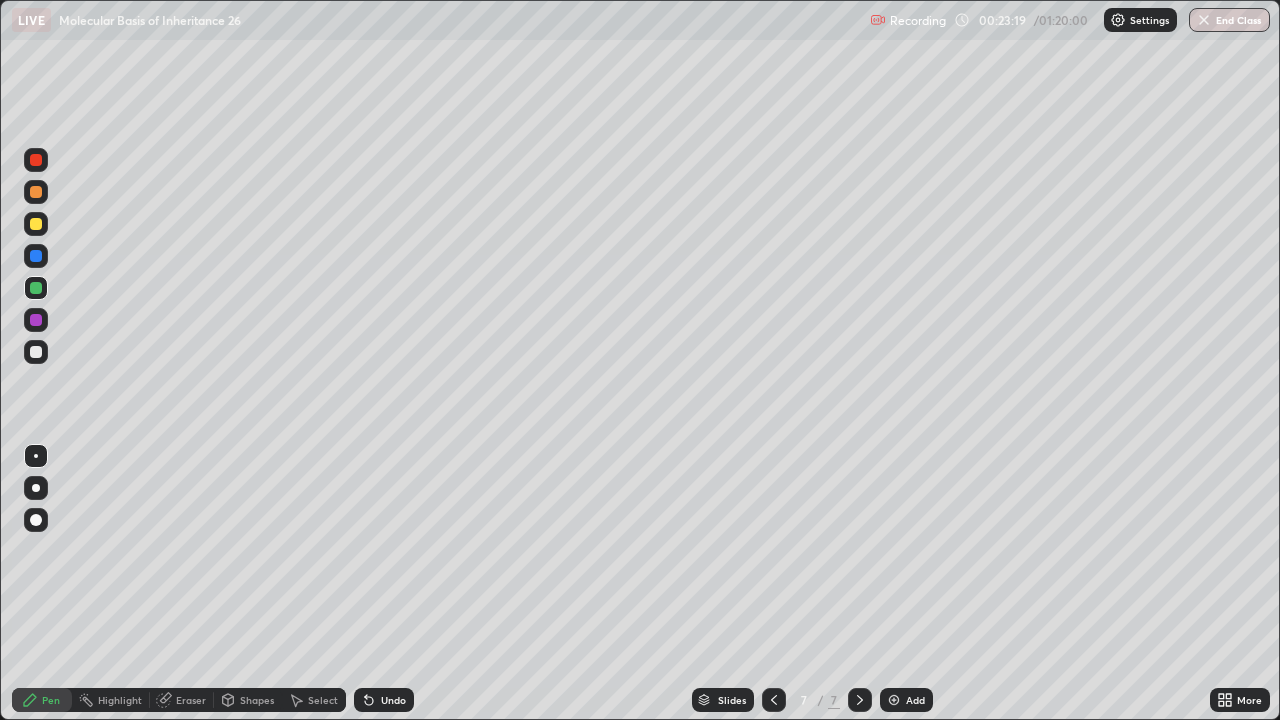 click at bounding box center (36, 352) 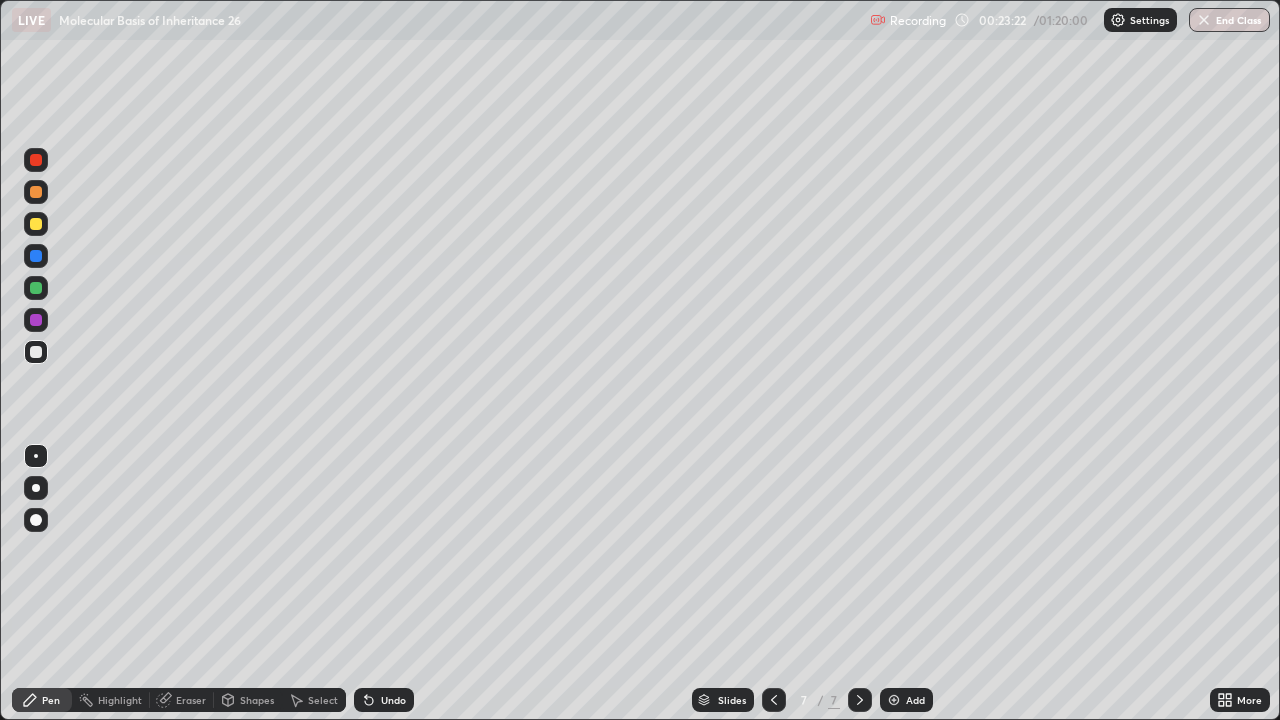 click on "Undo" at bounding box center (384, 700) 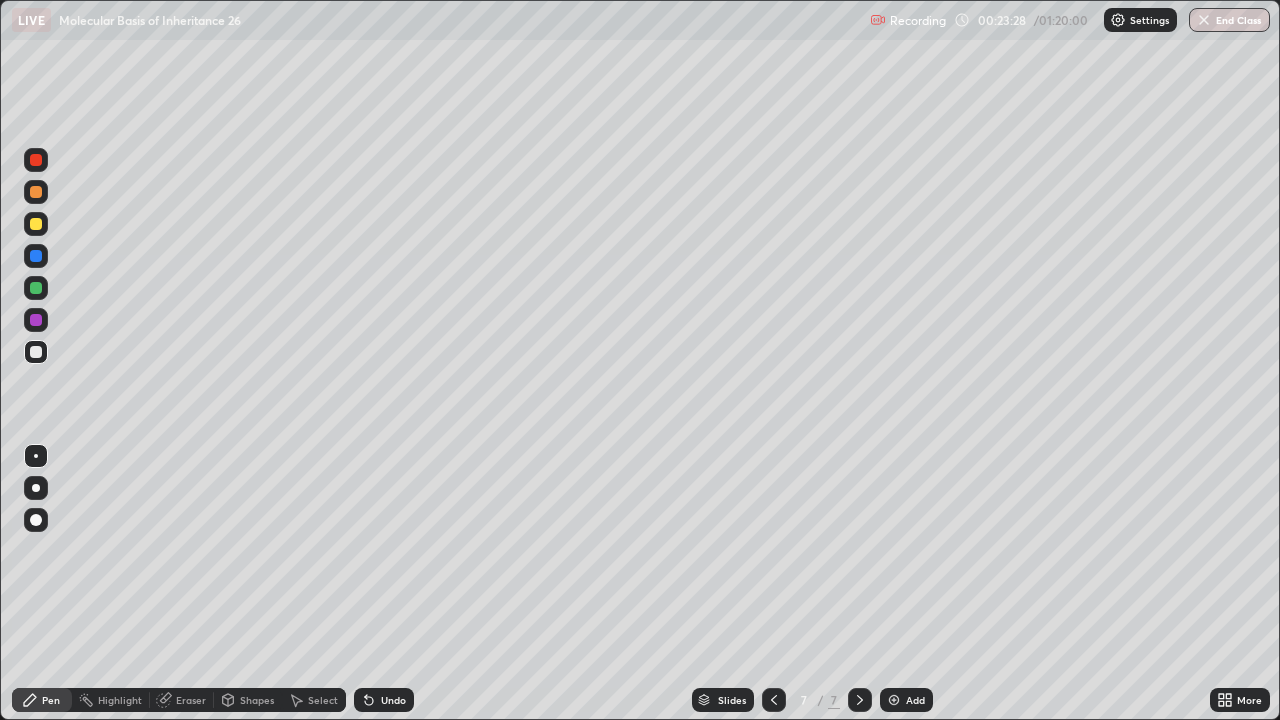 click at bounding box center [36, 288] 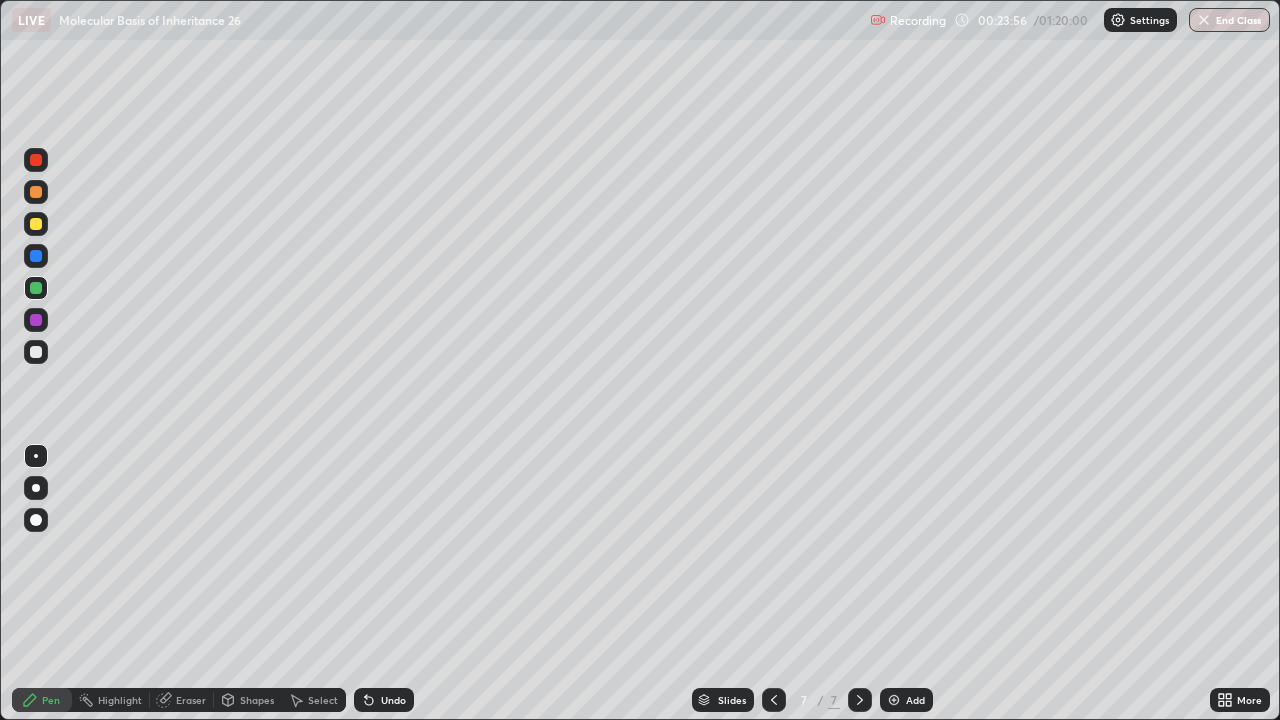click at bounding box center [36, 352] 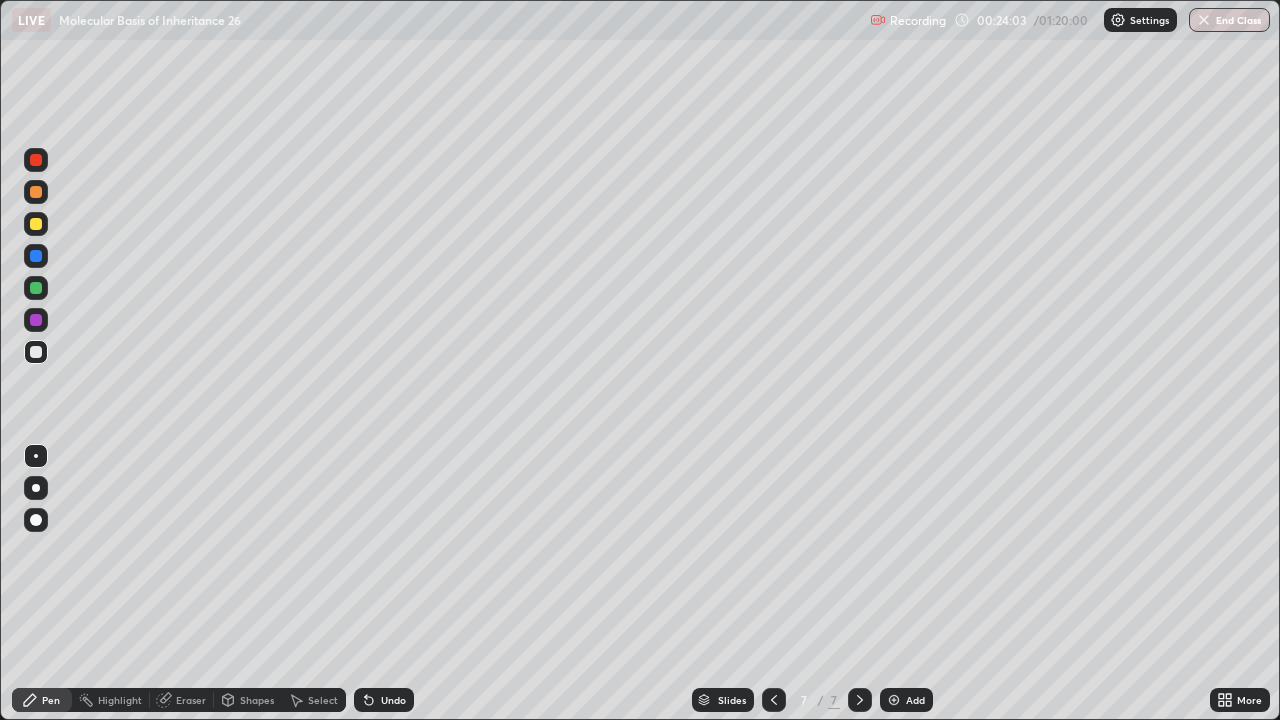 click at bounding box center (36, 288) 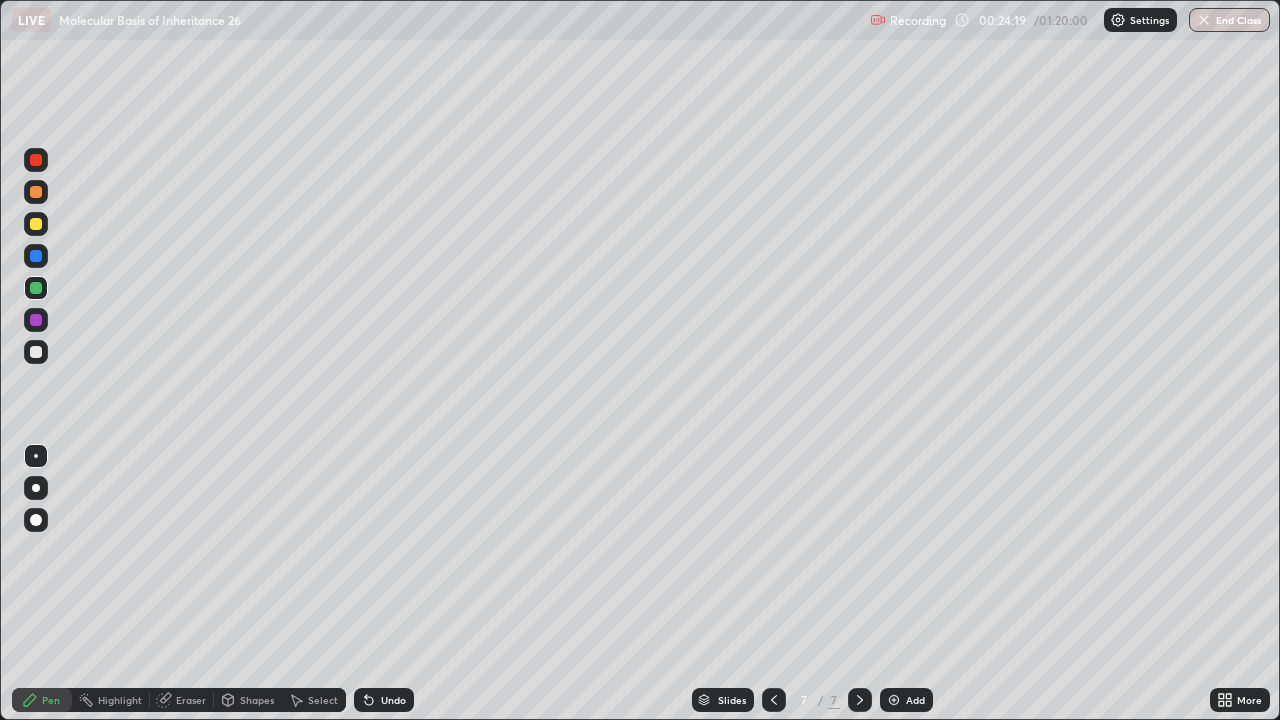 click on "Undo" at bounding box center (384, 700) 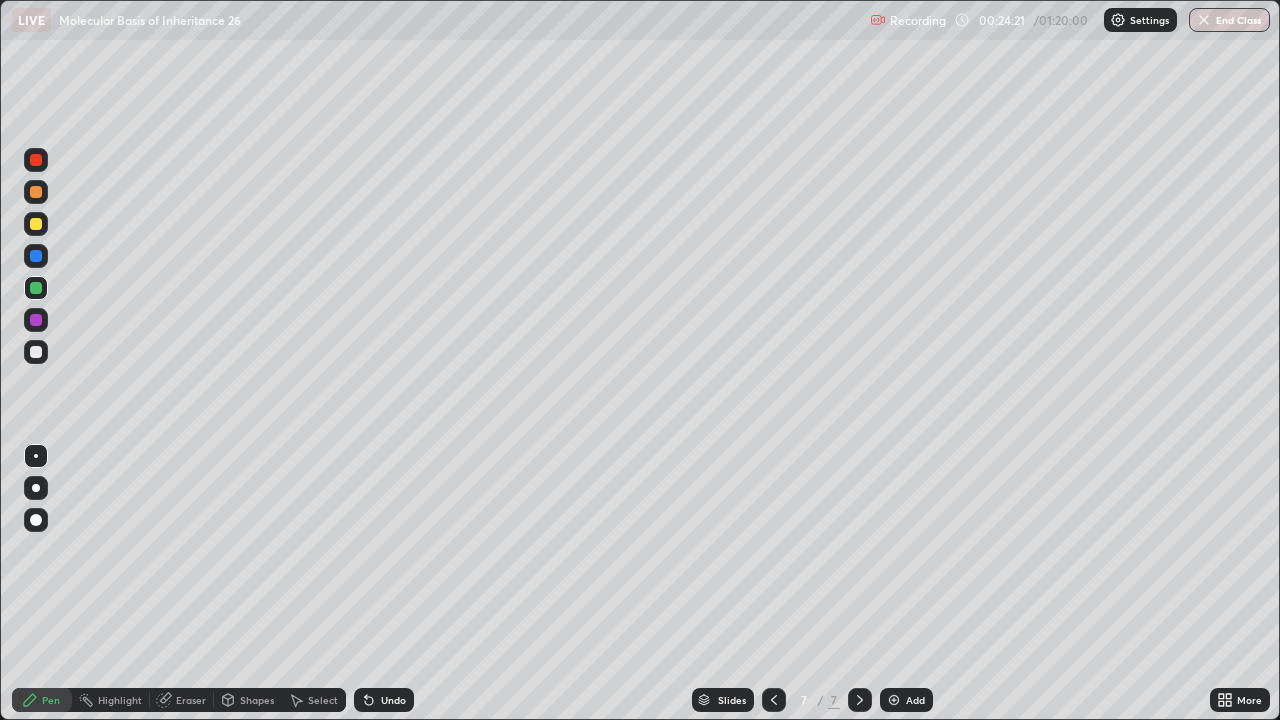 click at bounding box center (36, 320) 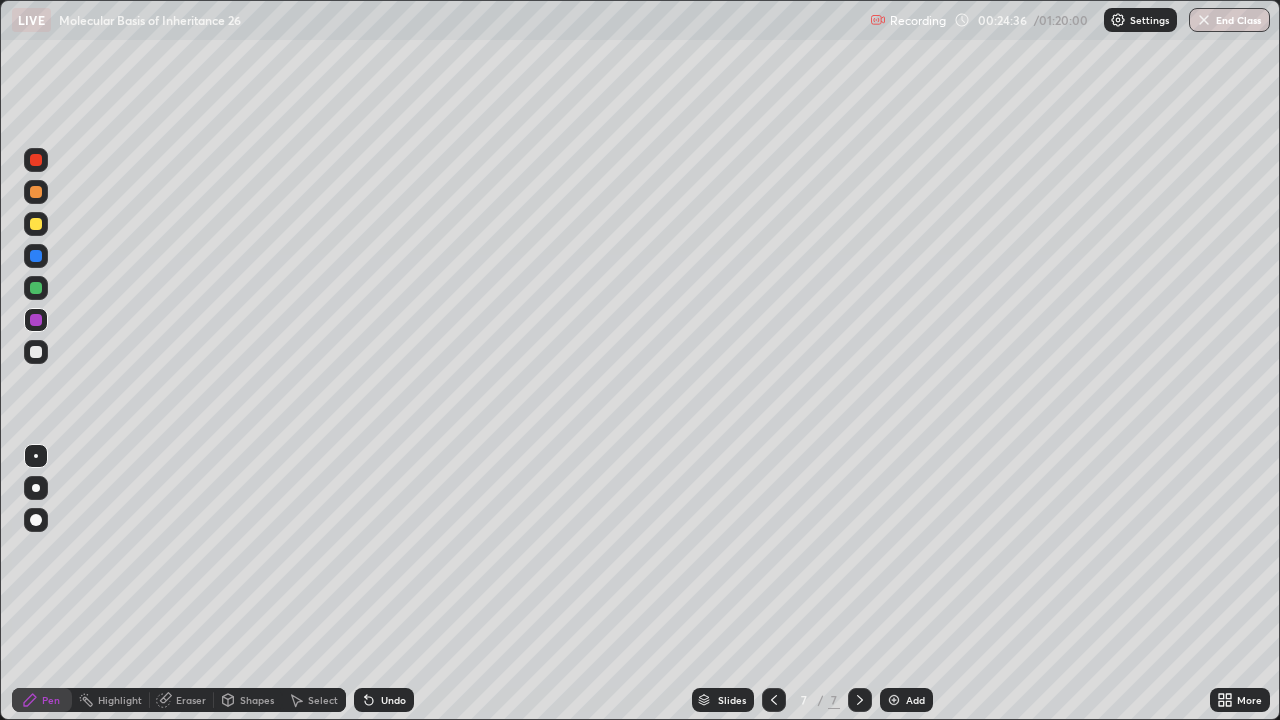 click at bounding box center (36, 256) 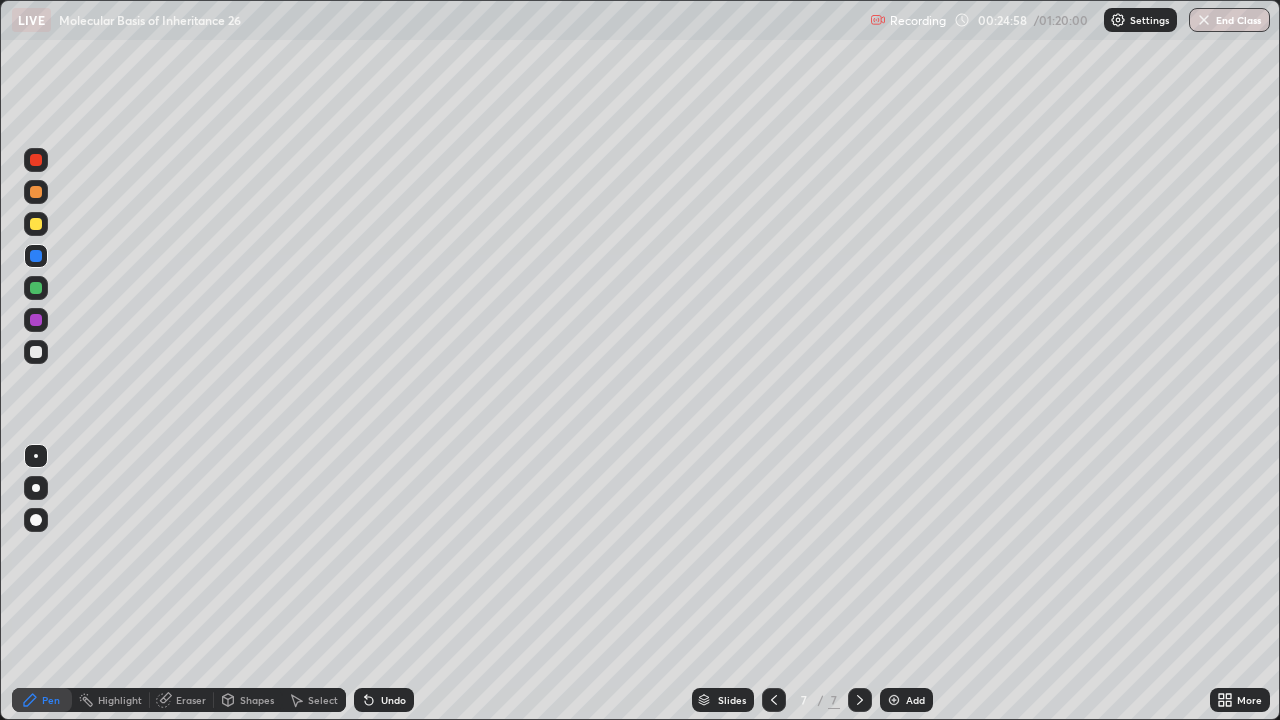 click at bounding box center [36, 224] 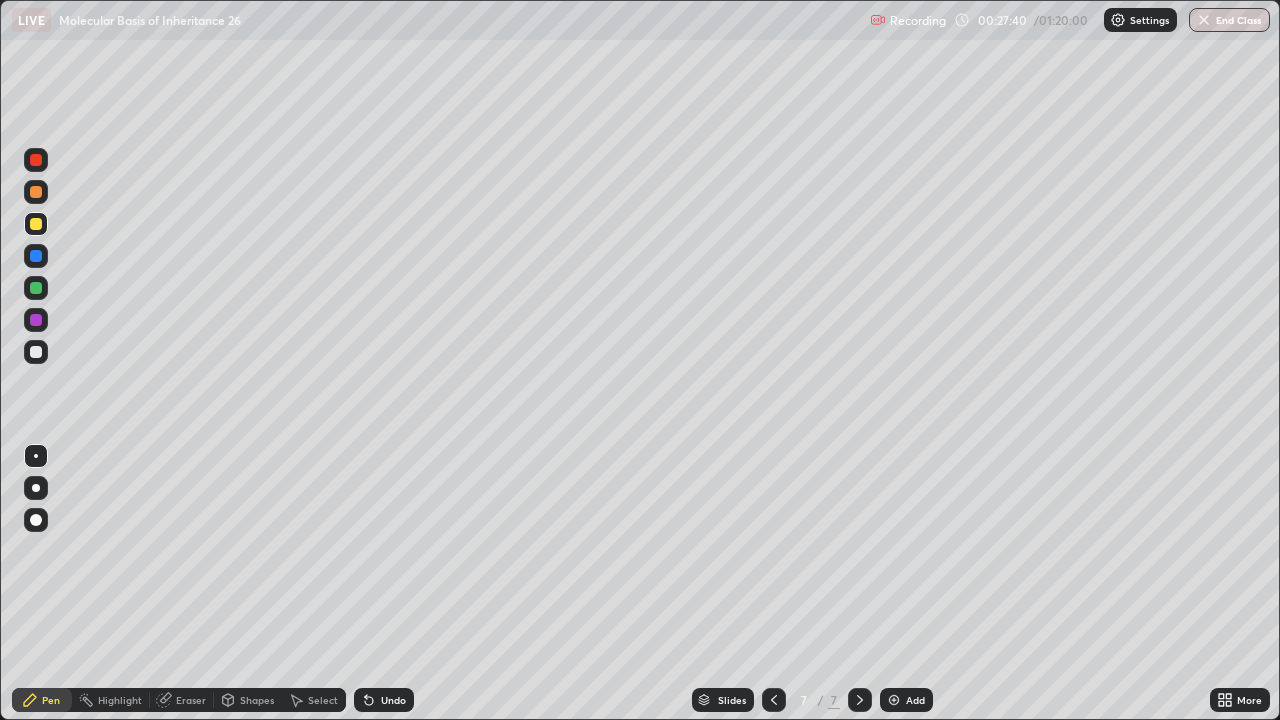 click on "Eraser" at bounding box center (191, 700) 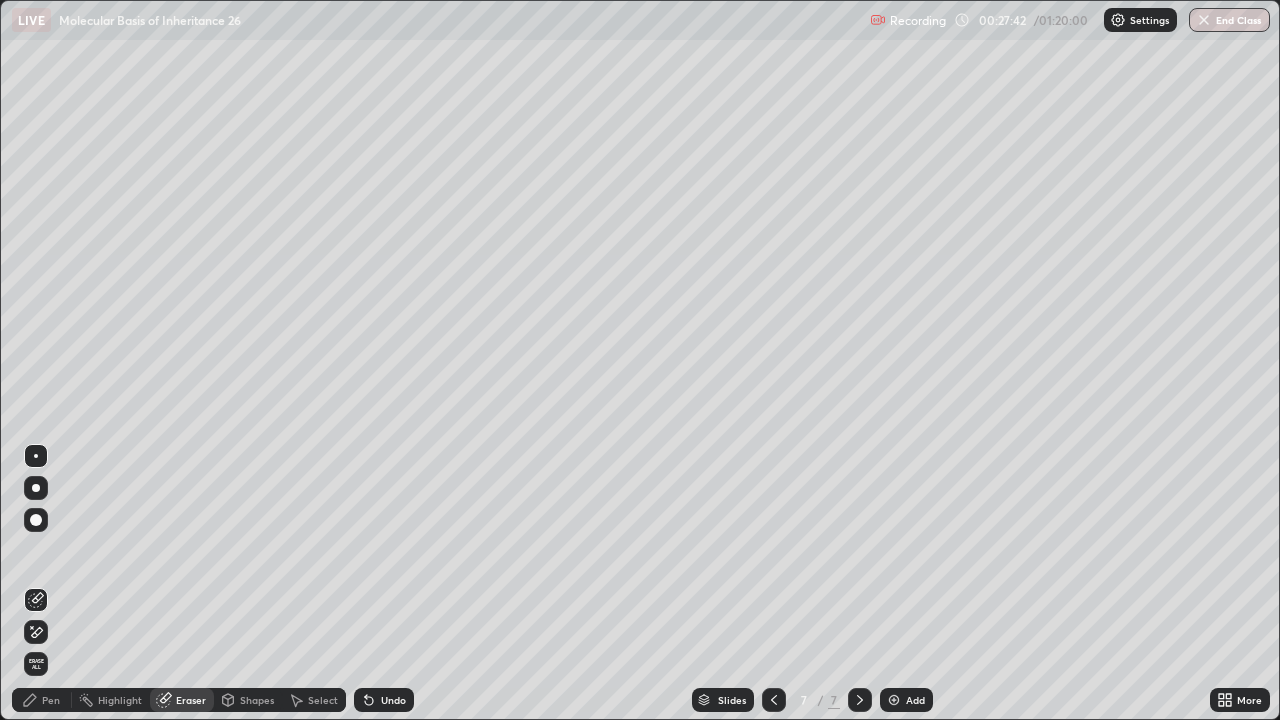 click on "Pen" at bounding box center [42, 700] 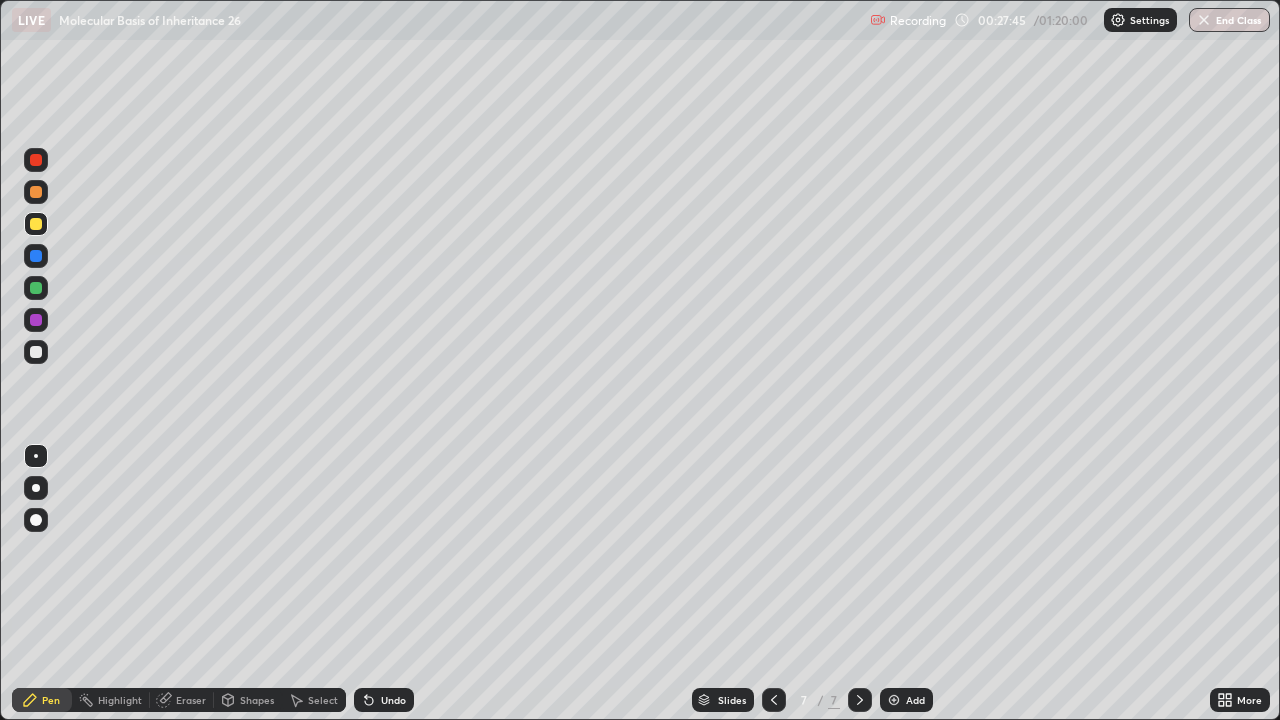 click on "Eraser" at bounding box center (191, 700) 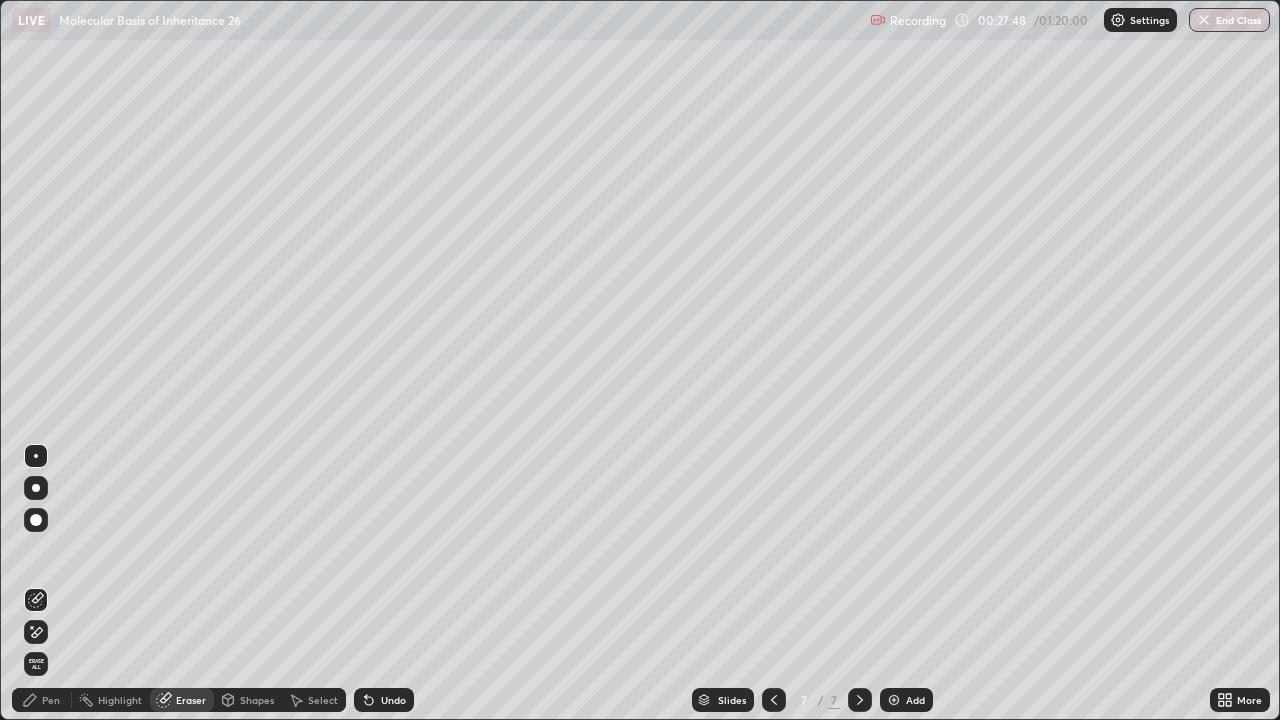 click 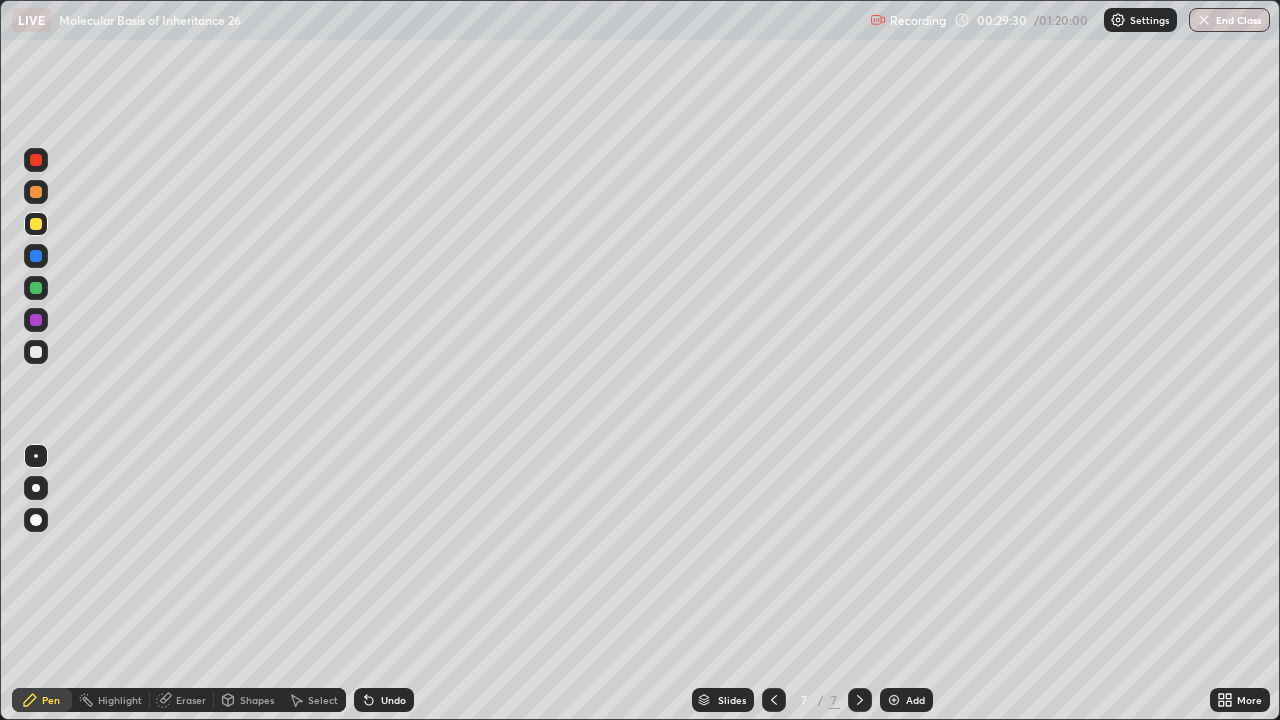 click on "Eraser" at bounding box center [182, 700] 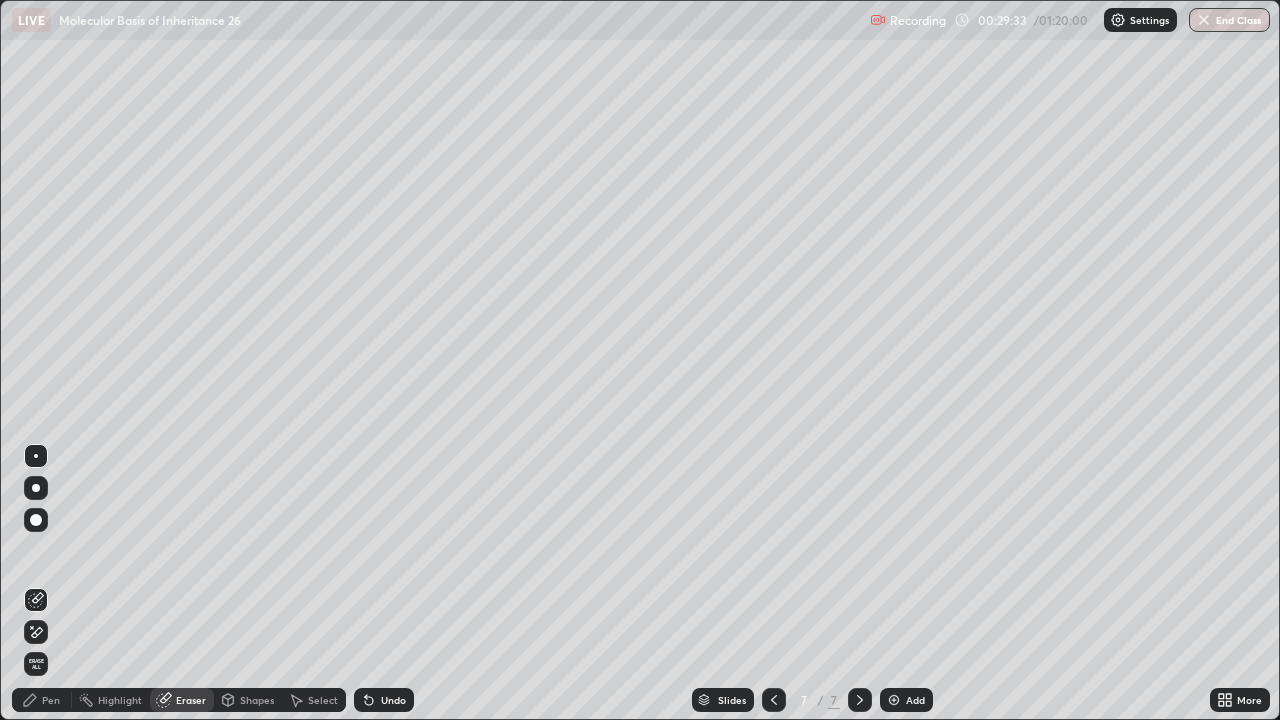 click on "Pen" at bounding box center (51, 700) 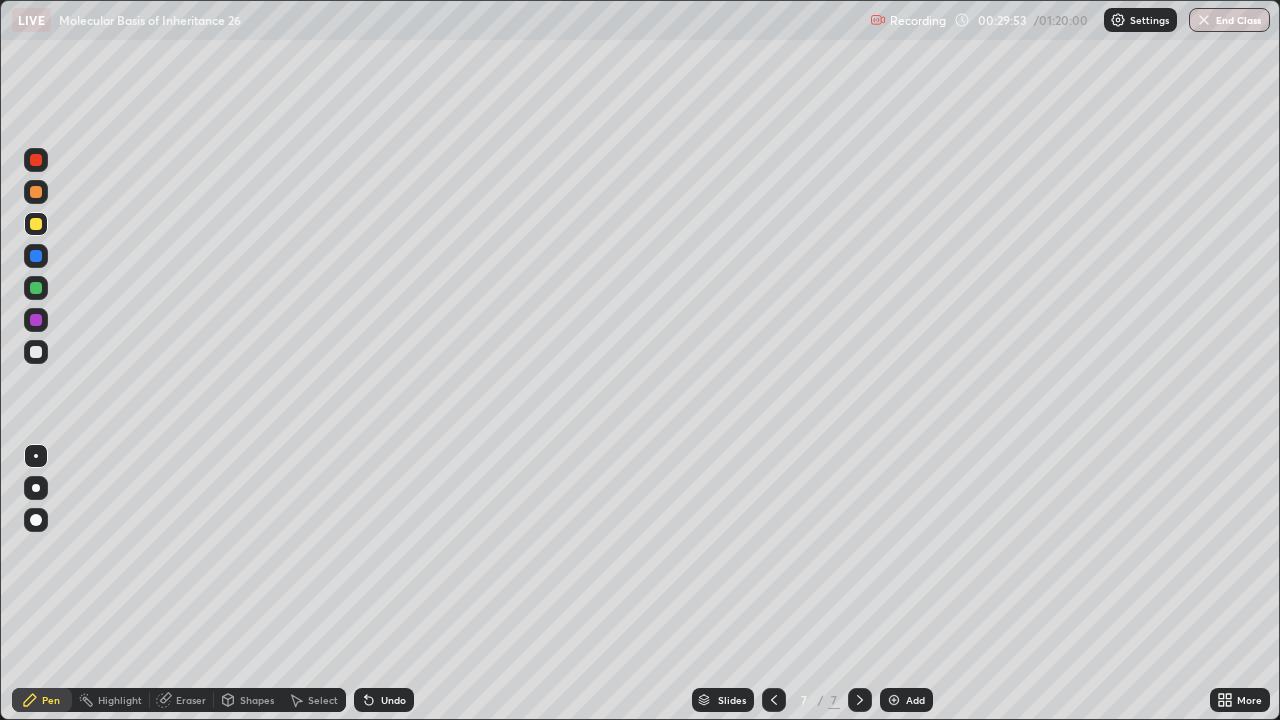 click on "Add" at bounding box center (915, 700) 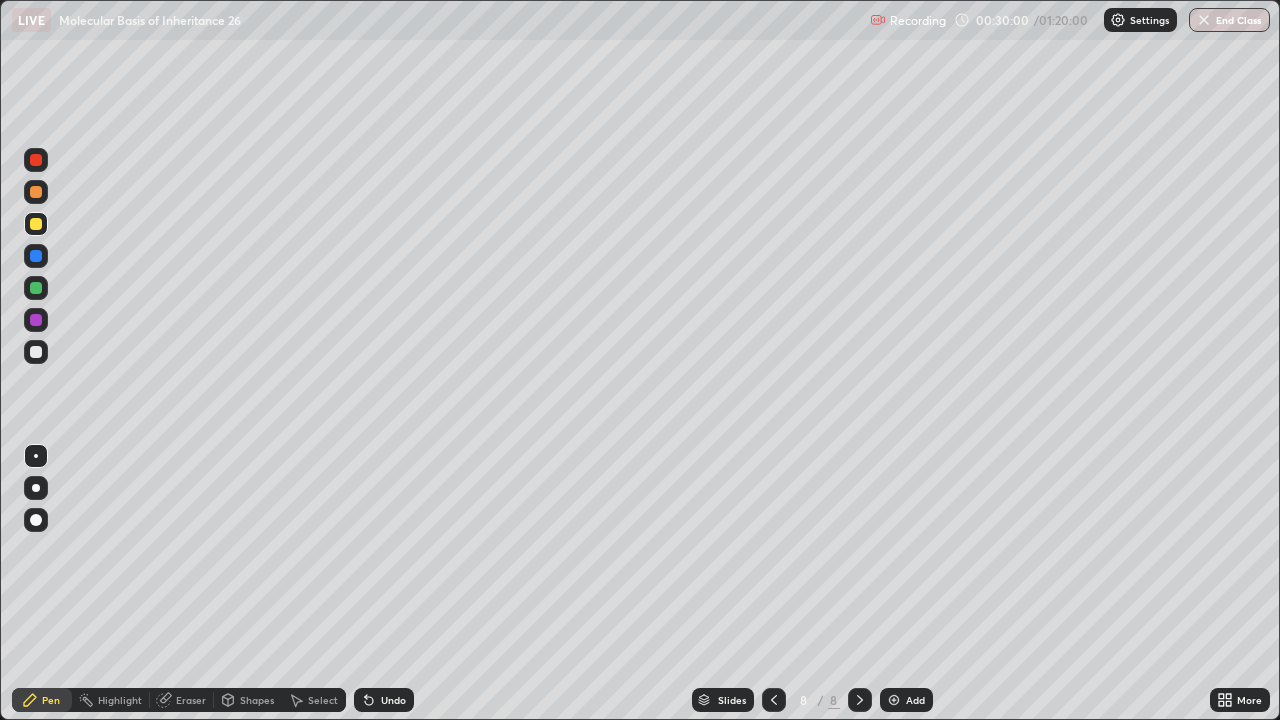 click on "Undo" at bounding box center (393, 700) 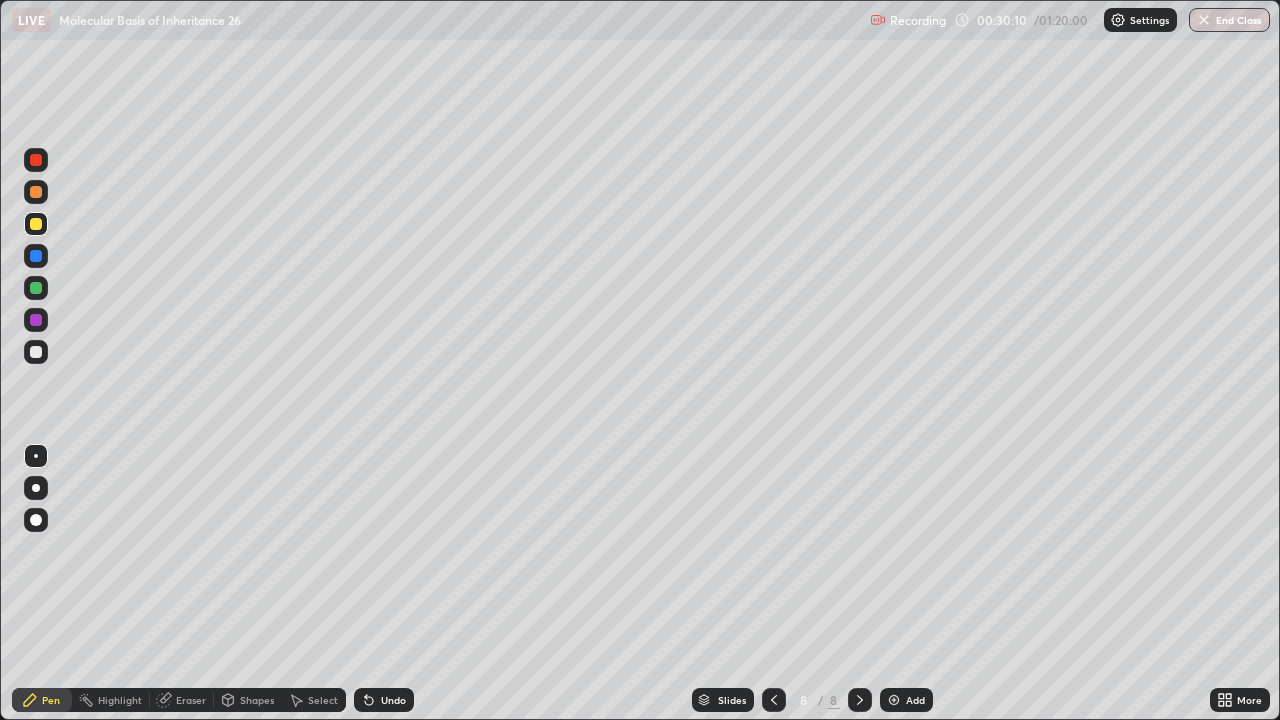 click at bounding box center (36, 352) 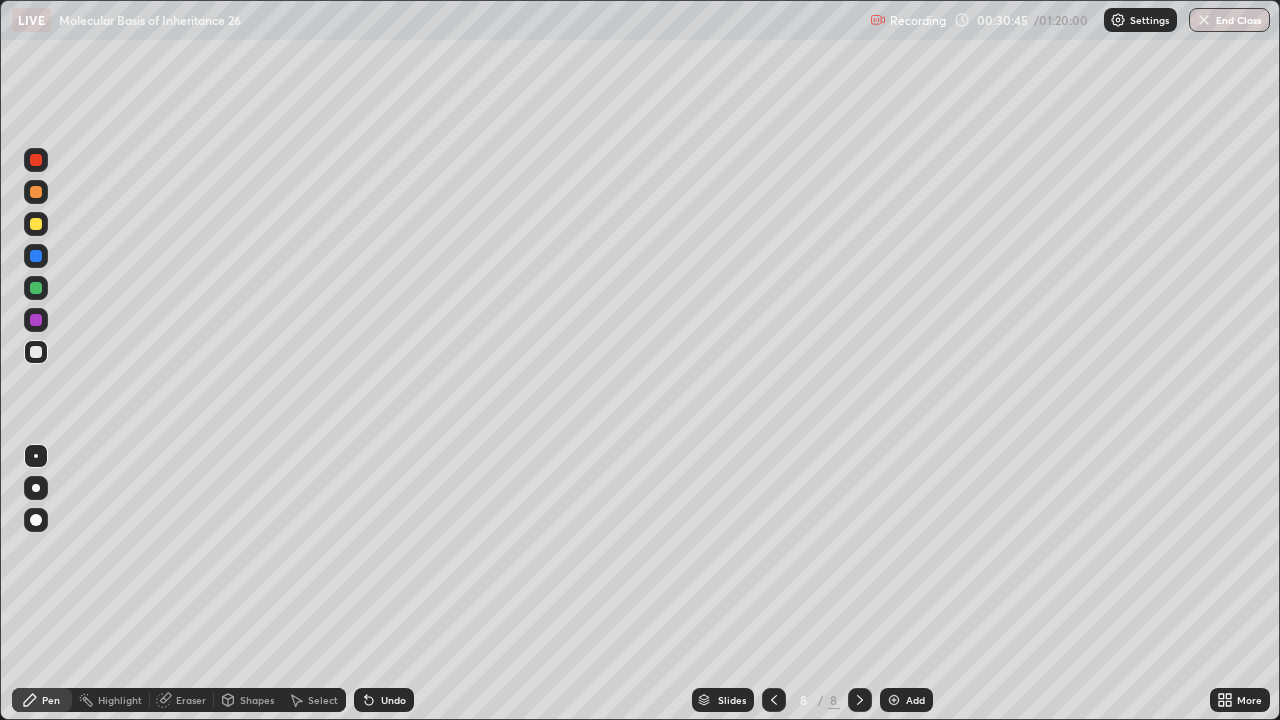 click at bounding box center (36, 288) 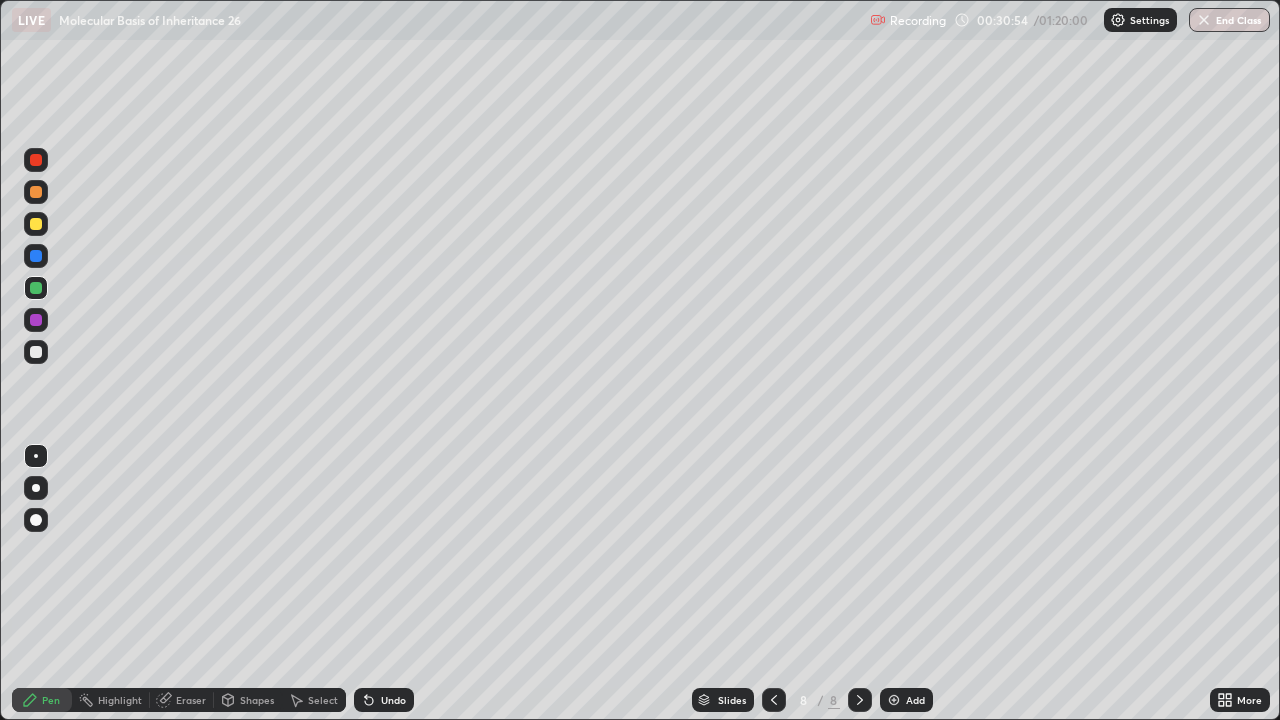 click at bounding box center (36, 320) 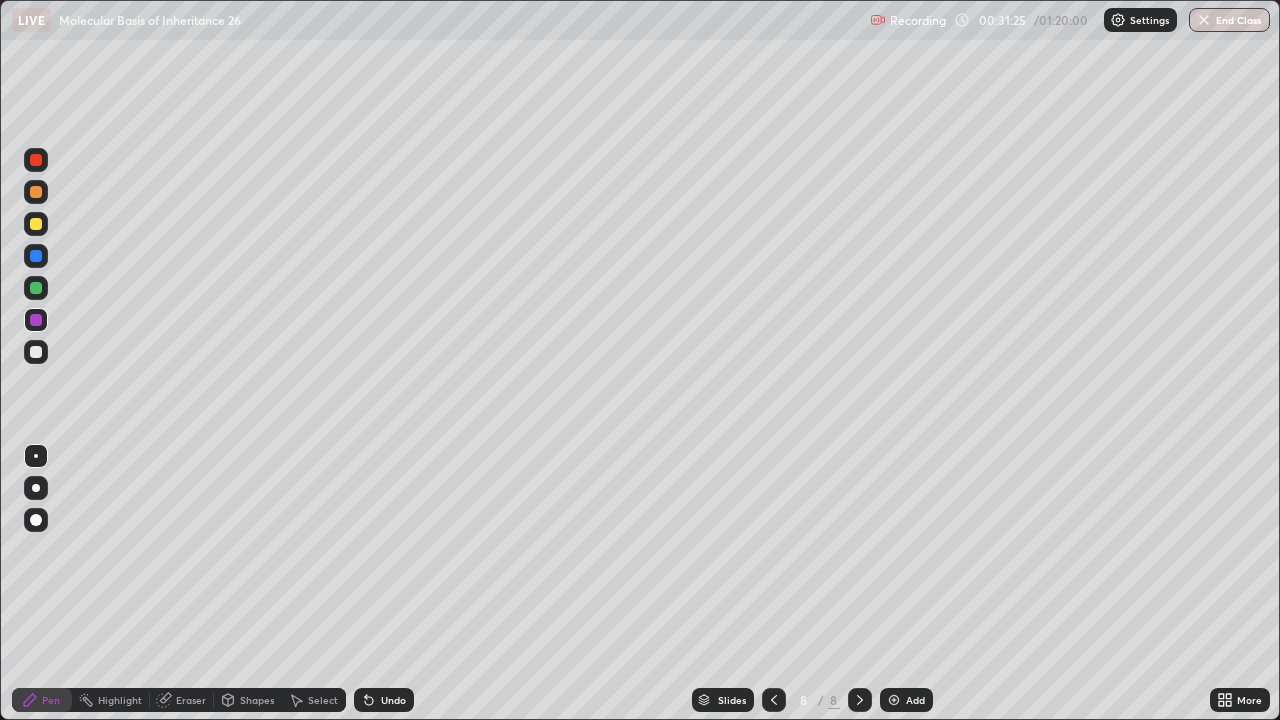 click on "Erase all" at bounding box center [36, 360] 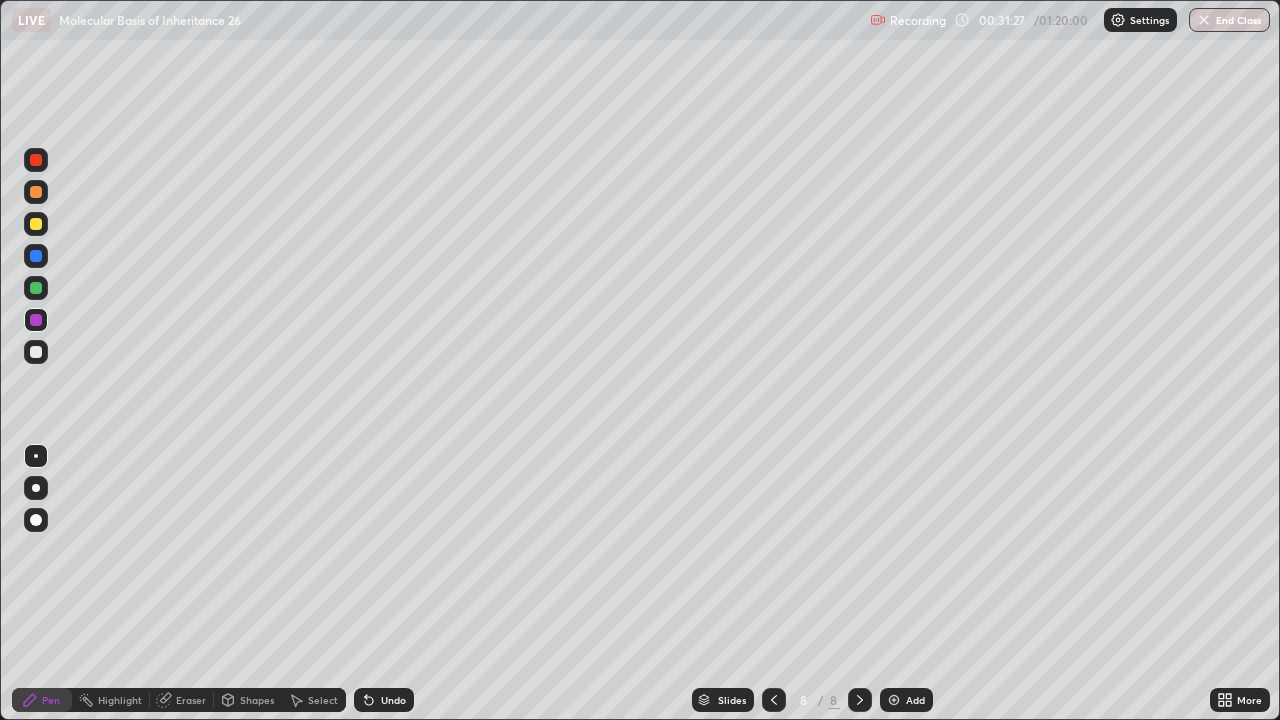 click at bounding box center (36, 560) 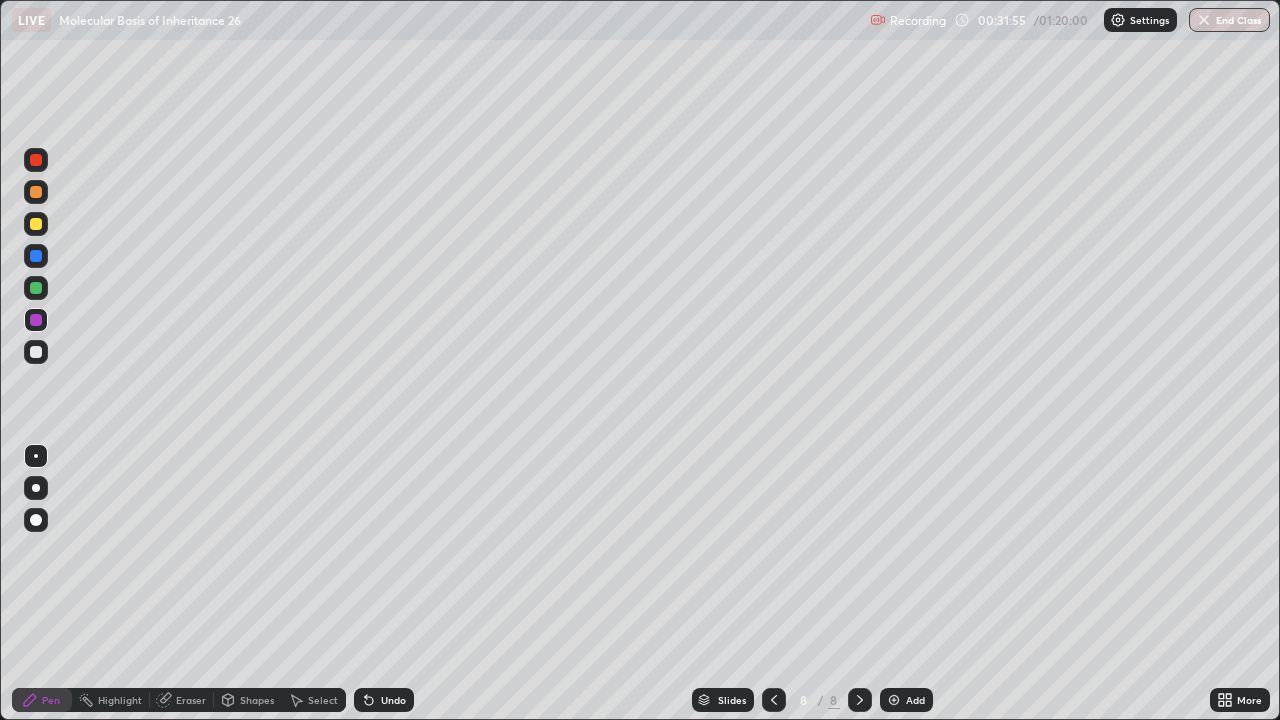 click at bounding box center (36, 352) 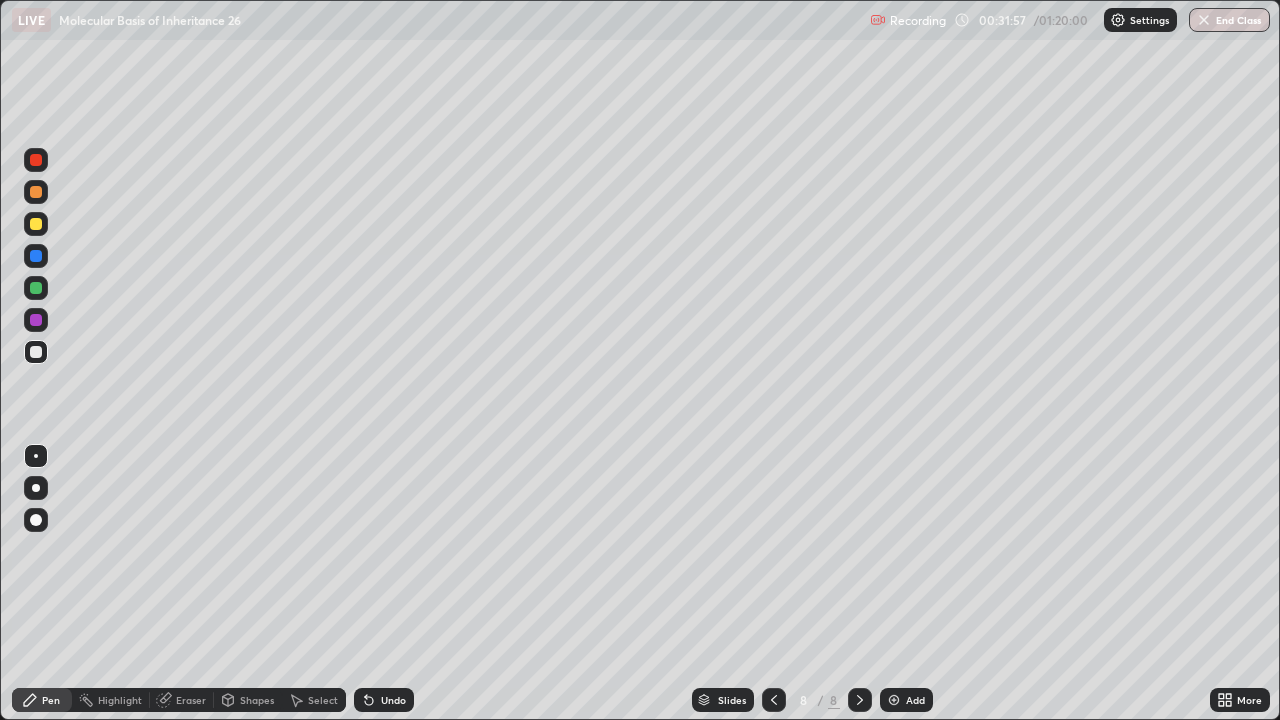 click at bounding box center [36, 288] 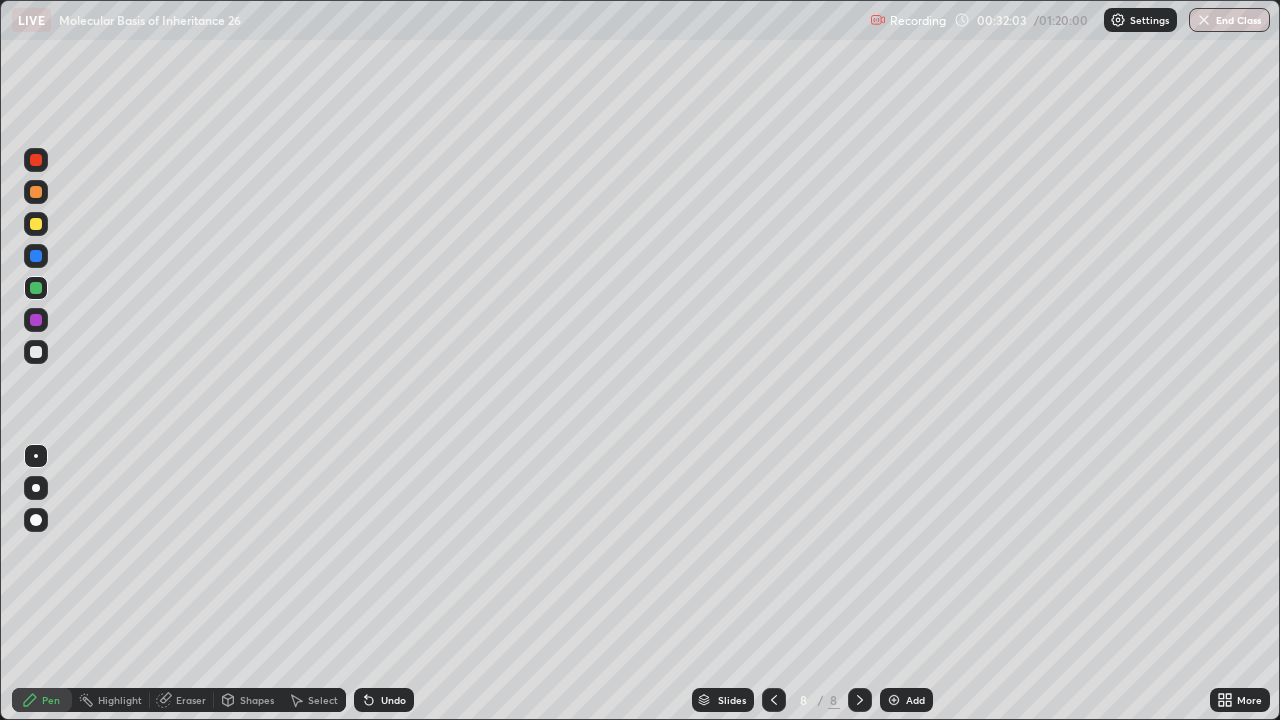 click at bounding box center [36, 320] 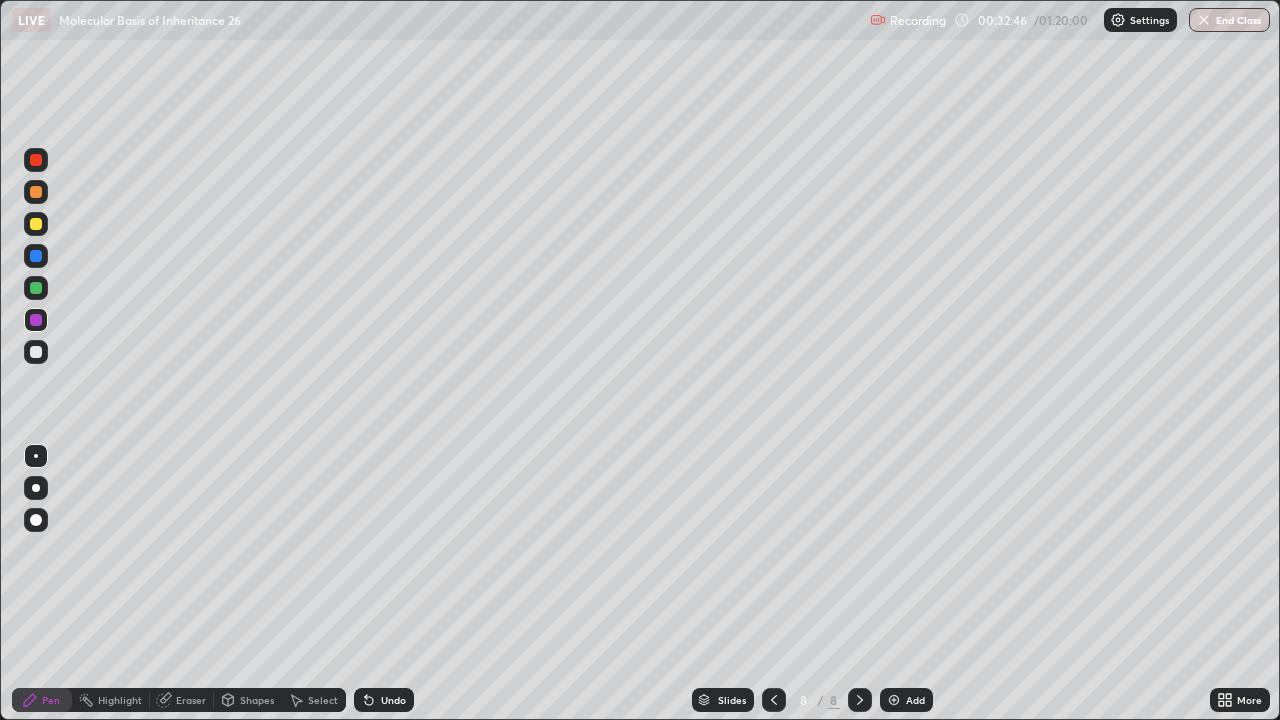 click at bounding box center (36, 352) 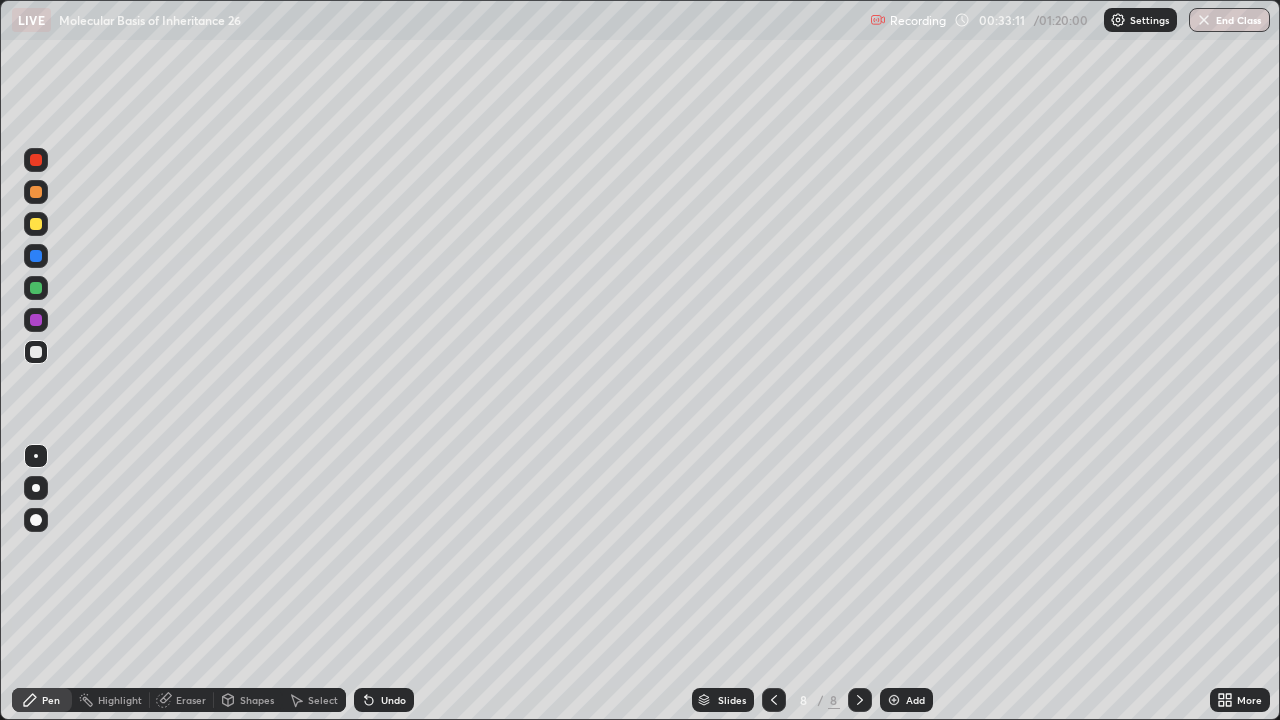 click at bounding box center (36, 288) 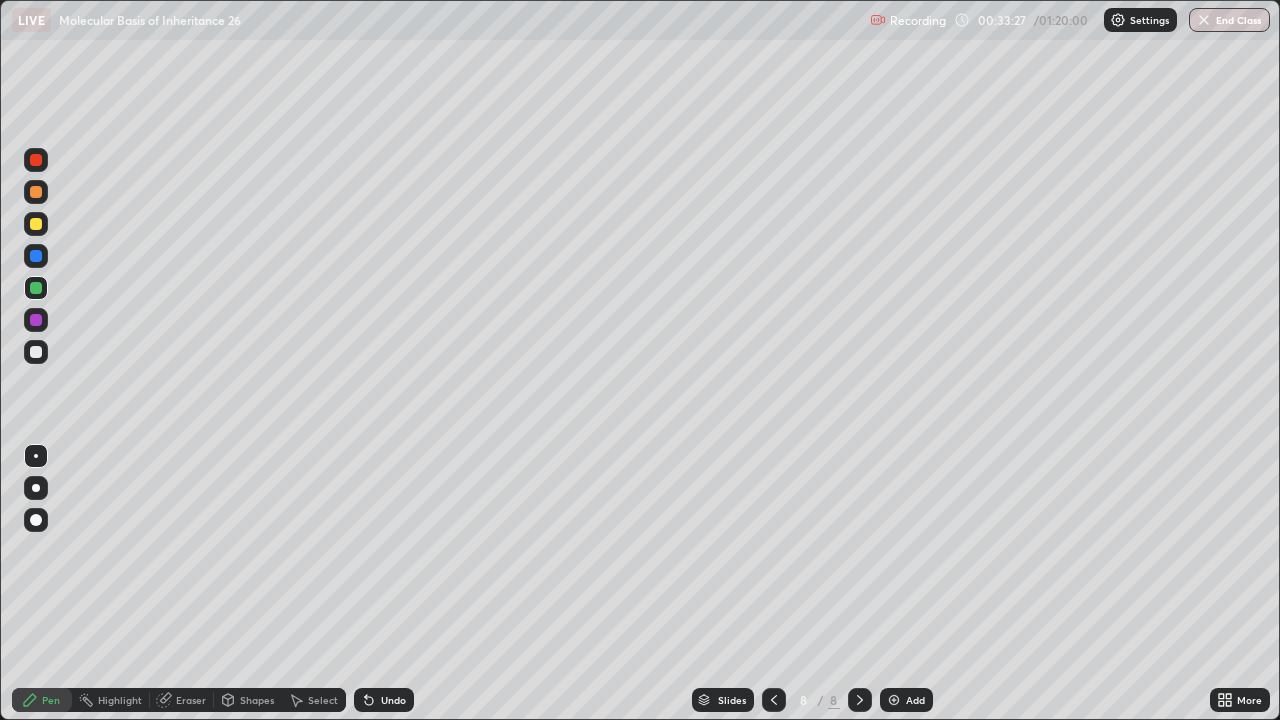 click on "Undo" at bounding box center (393, 700) 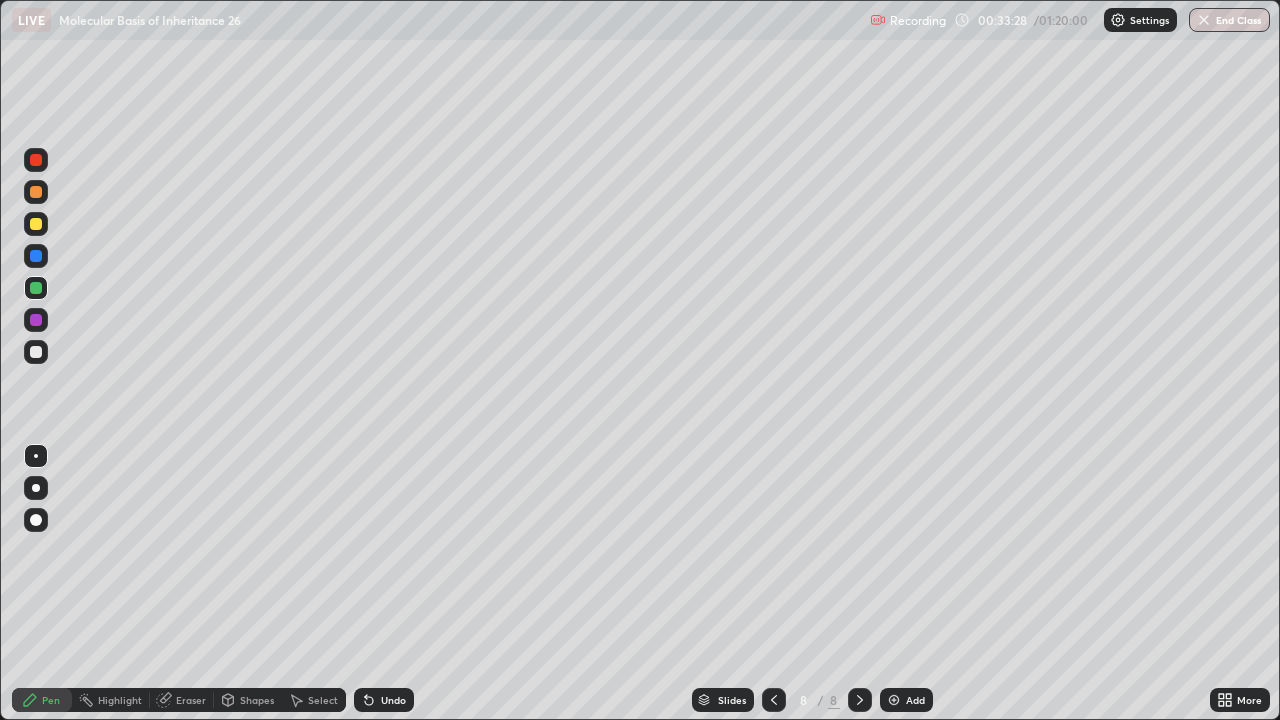 click on "Undo" at bounding box center (393, 700) 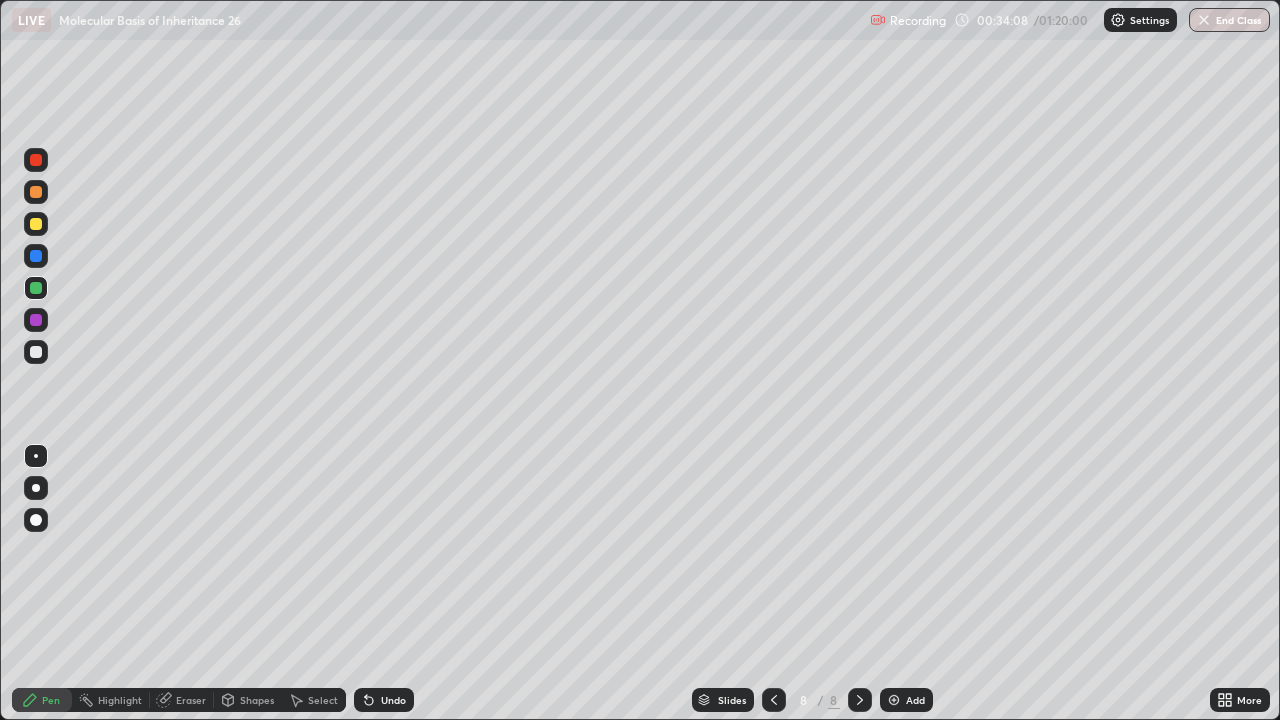 click on "Add" at bounding box center [915, 700] 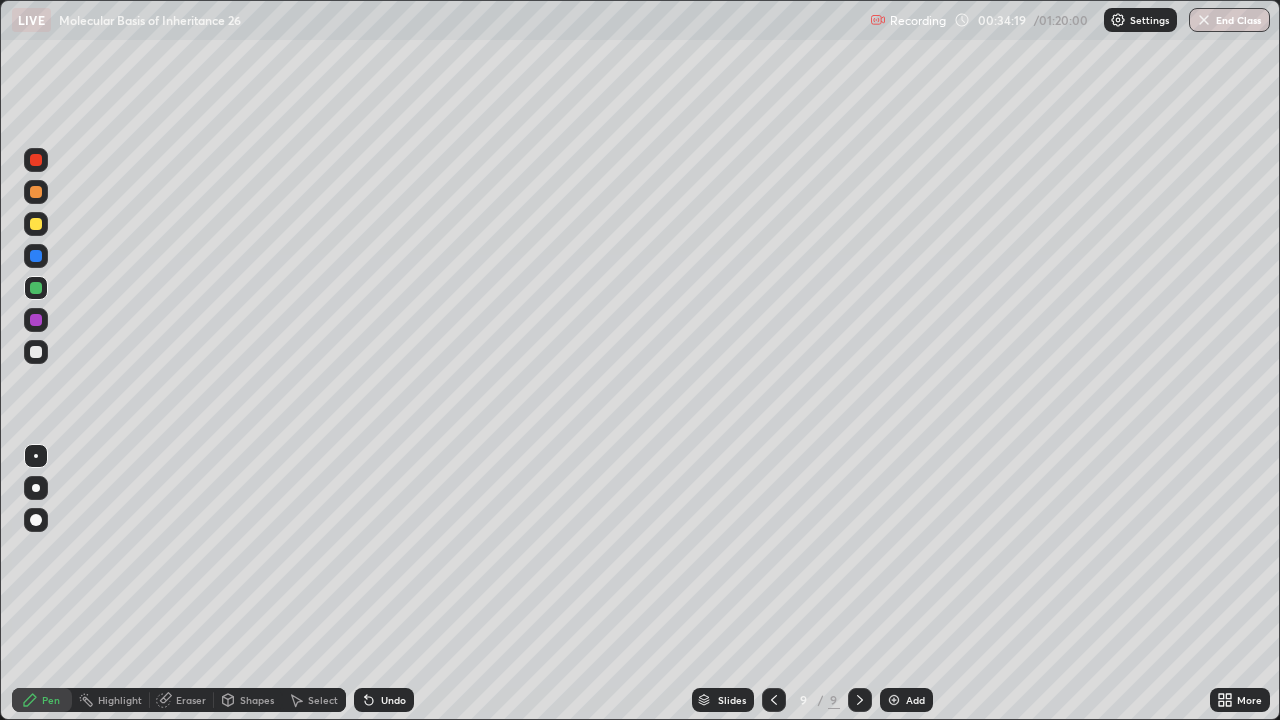click at bounding box center (36, 320) 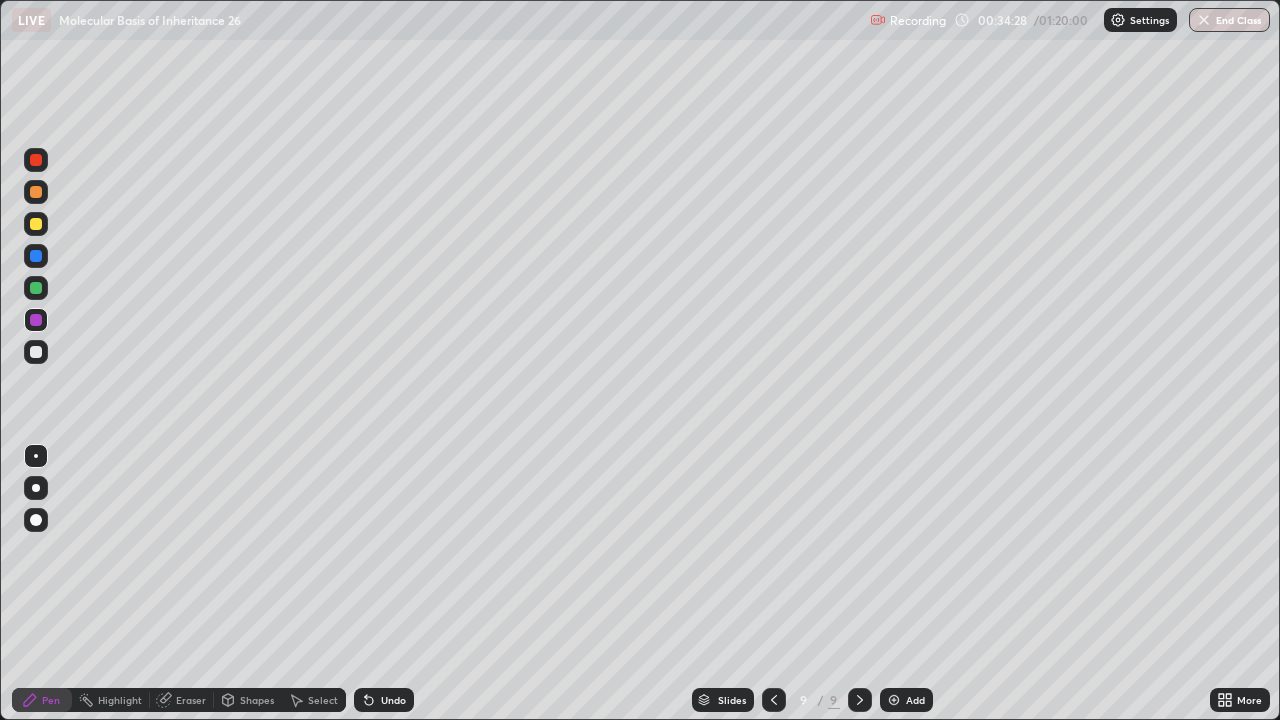 click on "Undo" at bounding box center [393, 700] 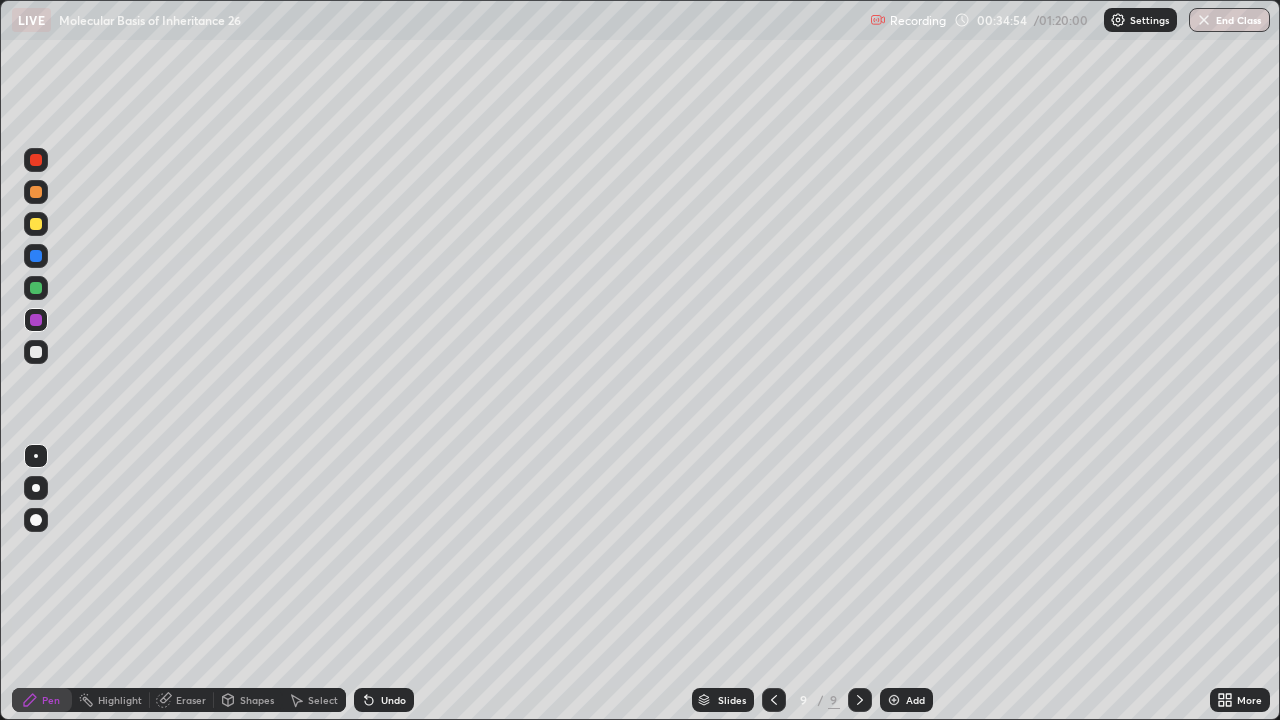 click on "Undo" at bounding box center [384, 700] 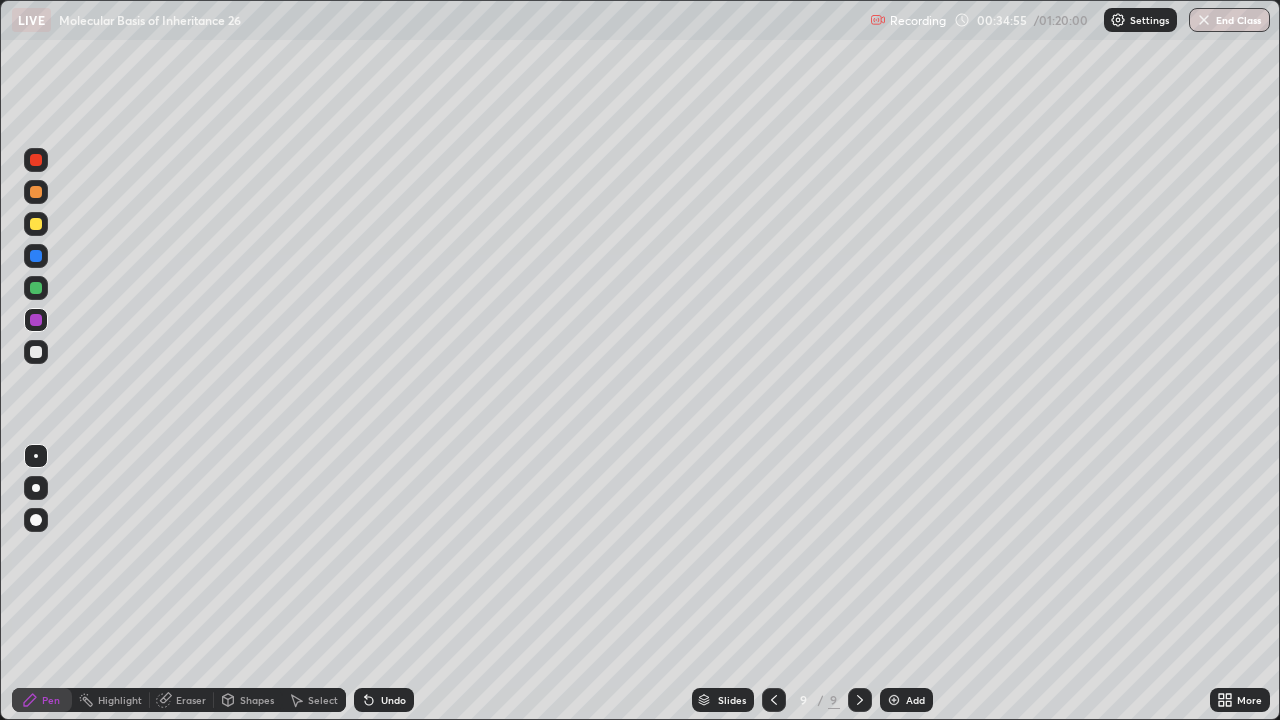 click on "Undo" at bounding box center (393, 700) 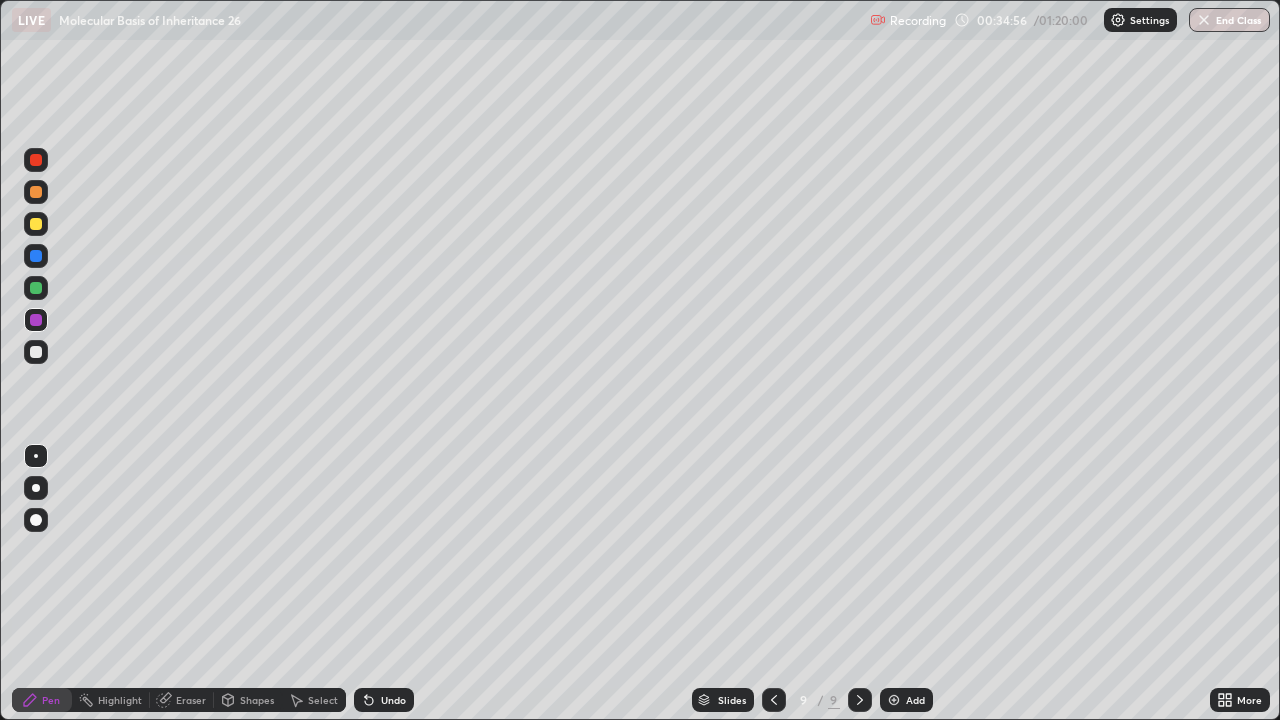 click at bounding box center (36, 352) 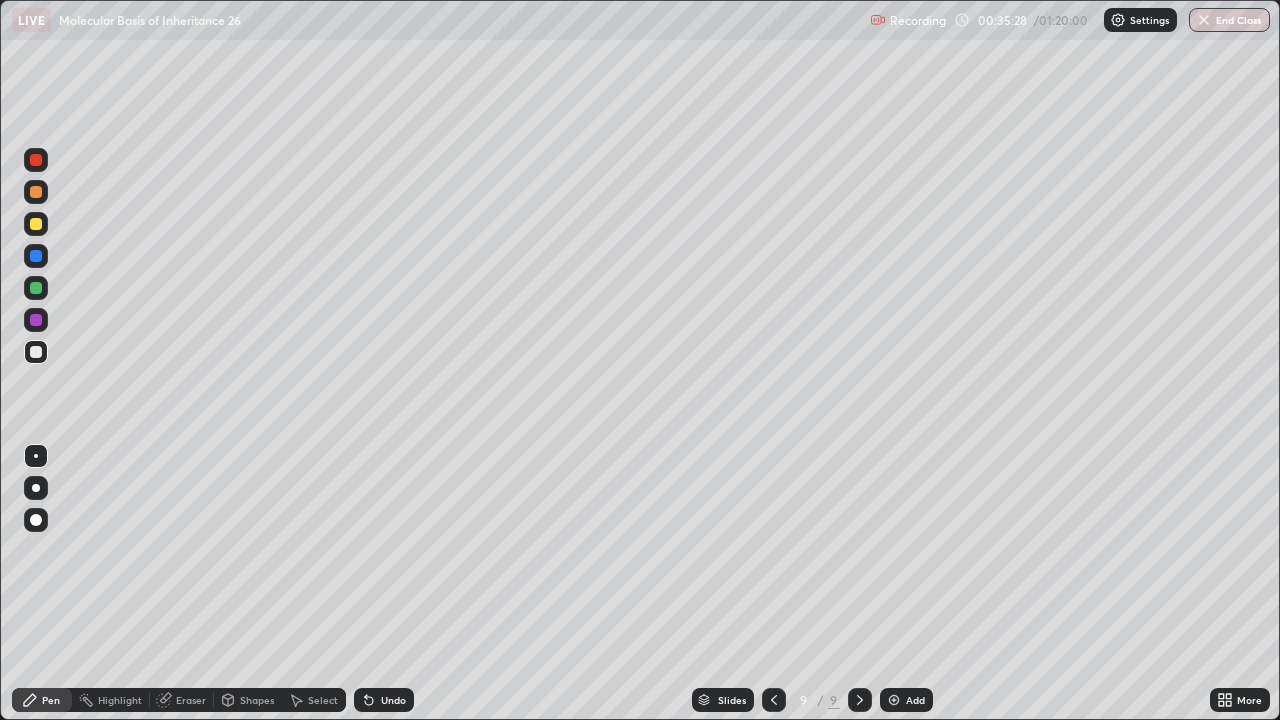 click at bounding box center (36, 288) 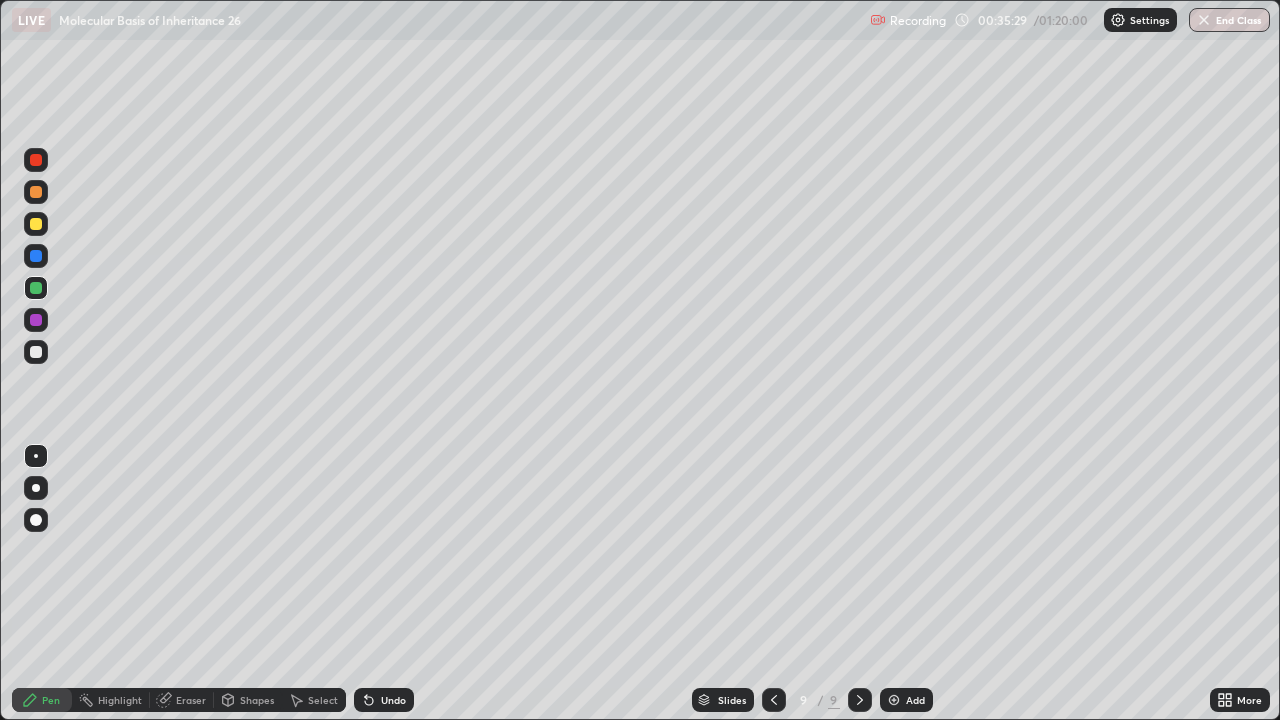click at bounding box center (36, 224) 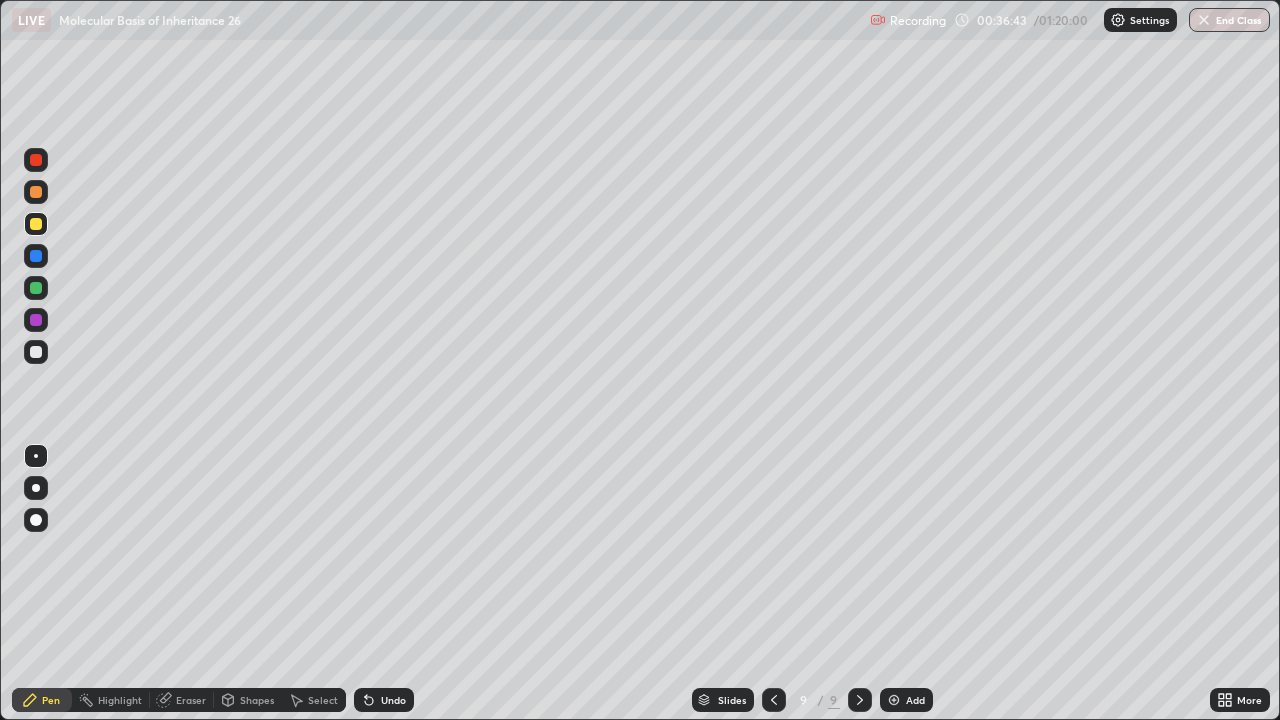 click 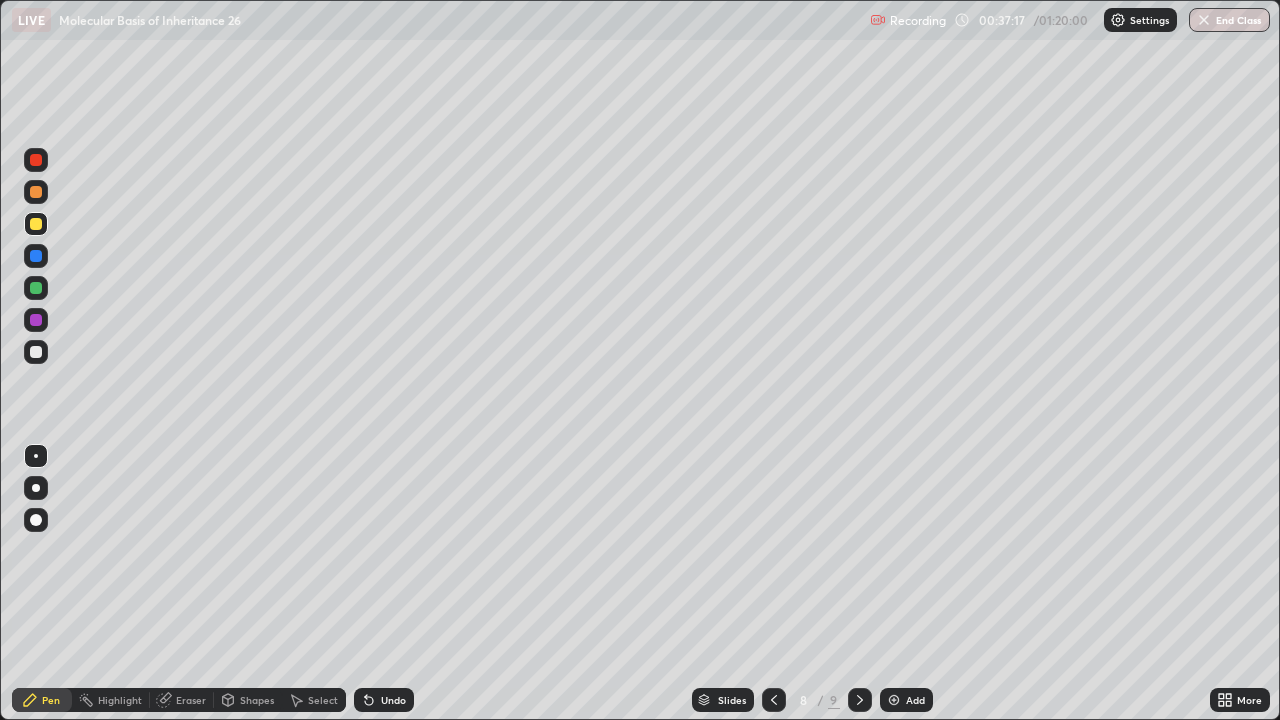 click on "Pen Highlight Eraser Shapes Select Undo Slides 8 / 9 Add More" at bounding box center (640, 700) 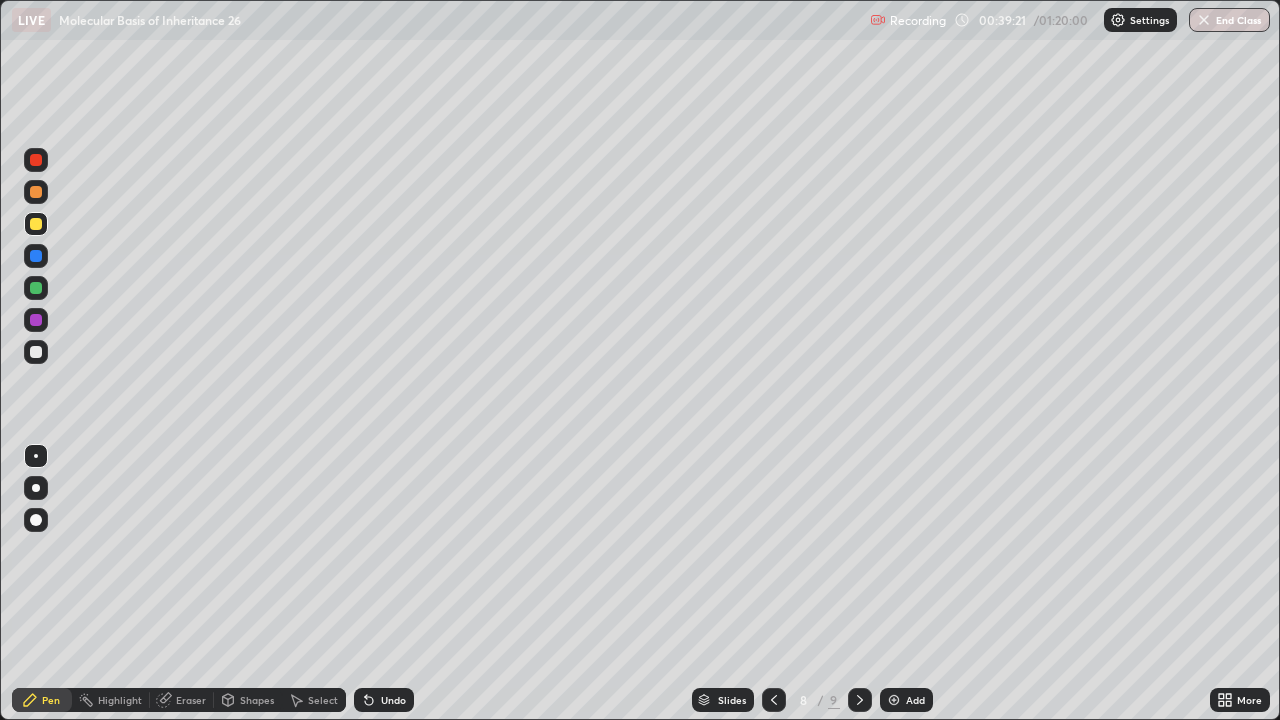 click at bounding box center [36, 320] 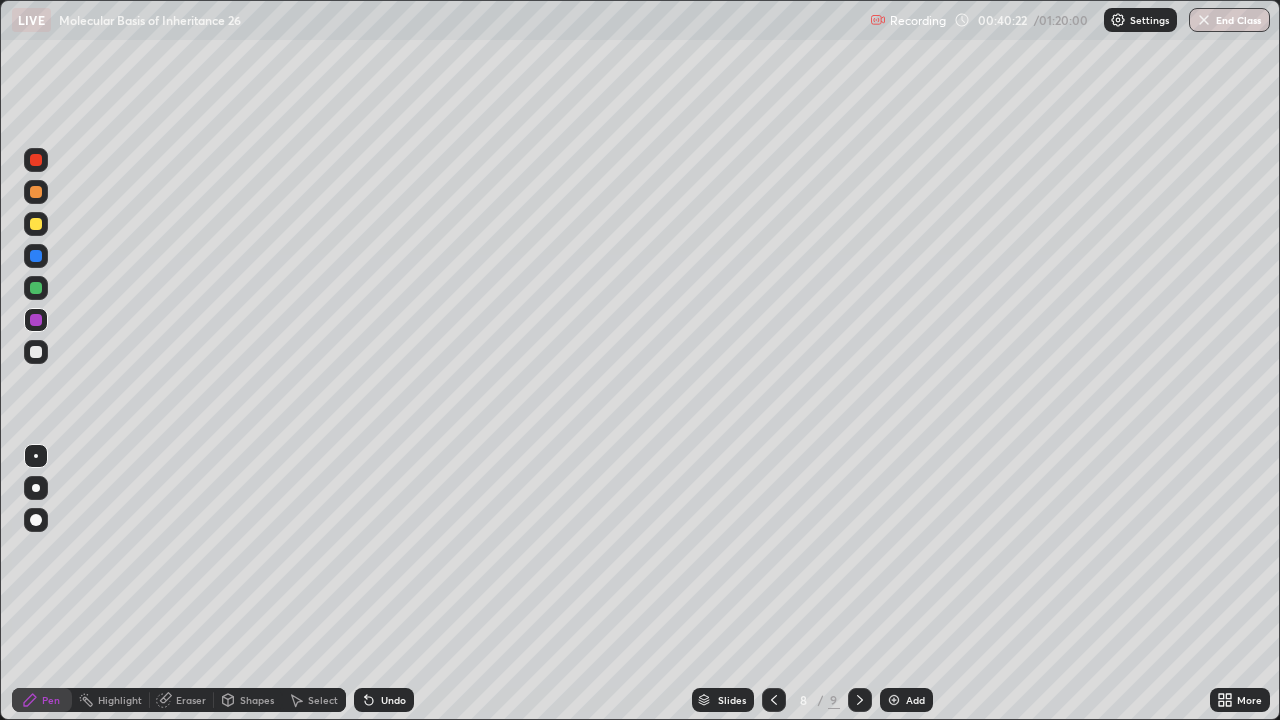 click 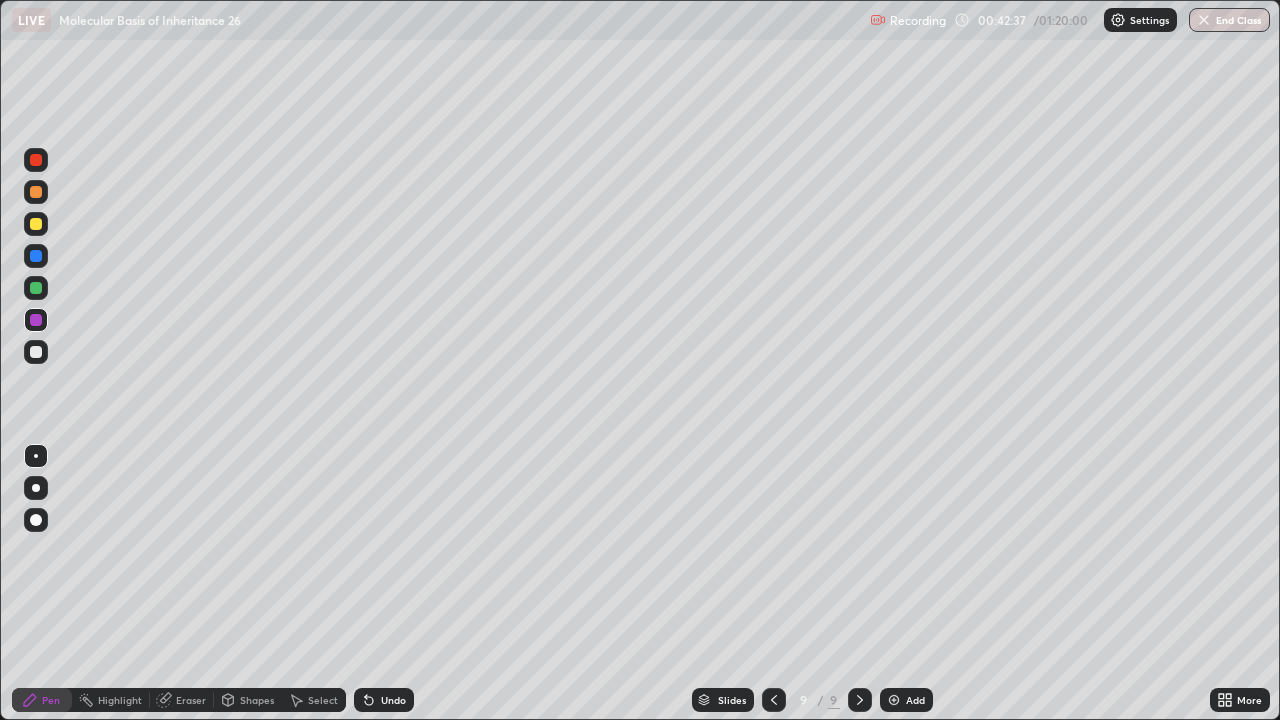 click on "Undo" at bounding box center (384, 700) 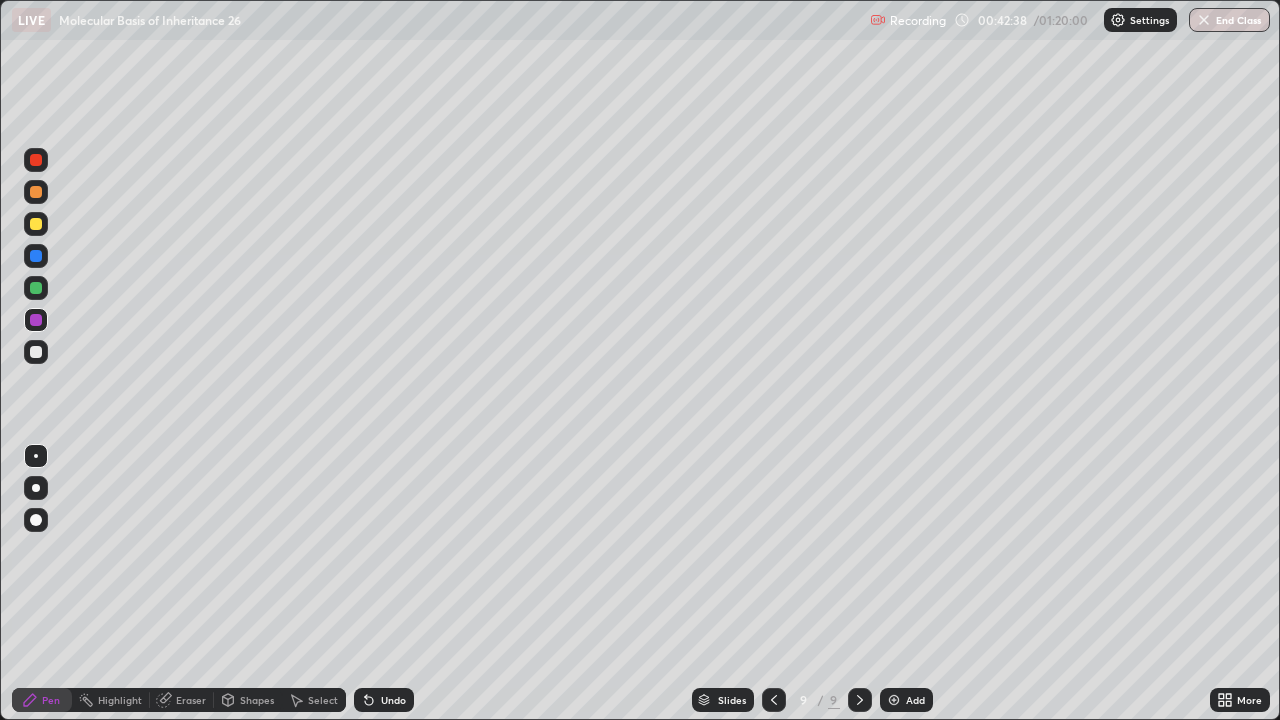click on "Undo" at bounding box center [384, 700] 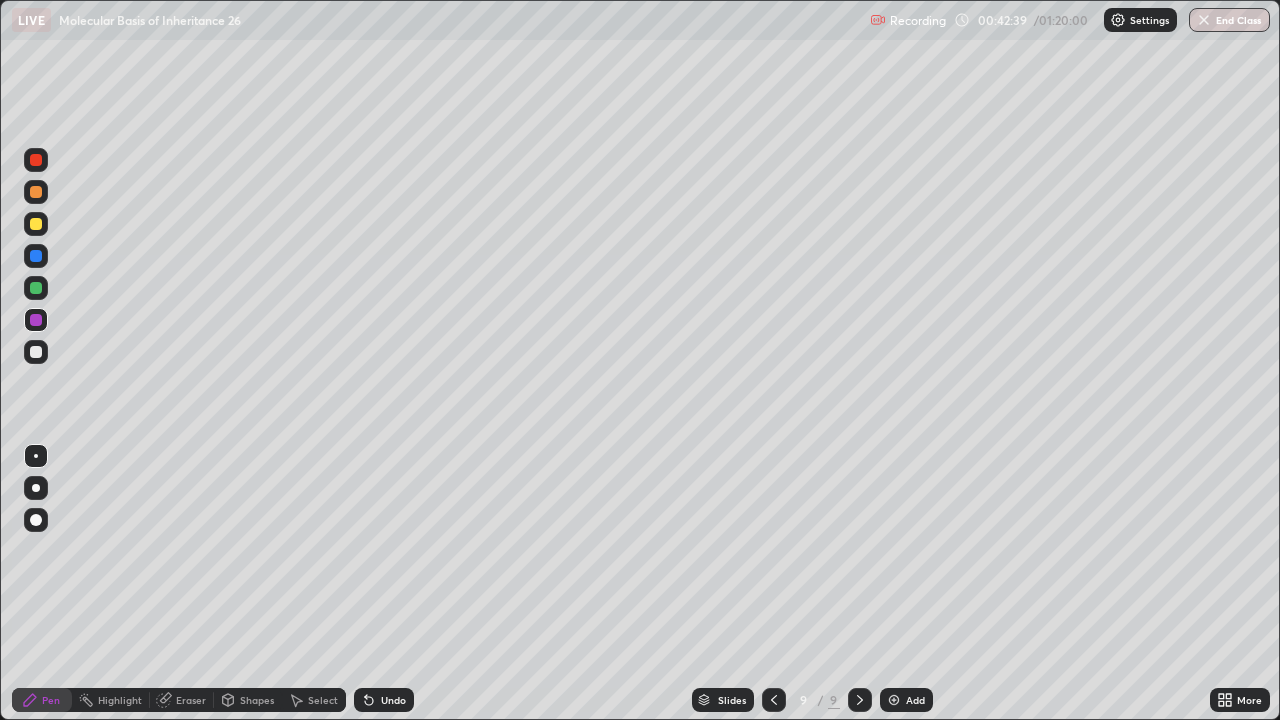 click on "Undo" at bounding box center (393, 700) 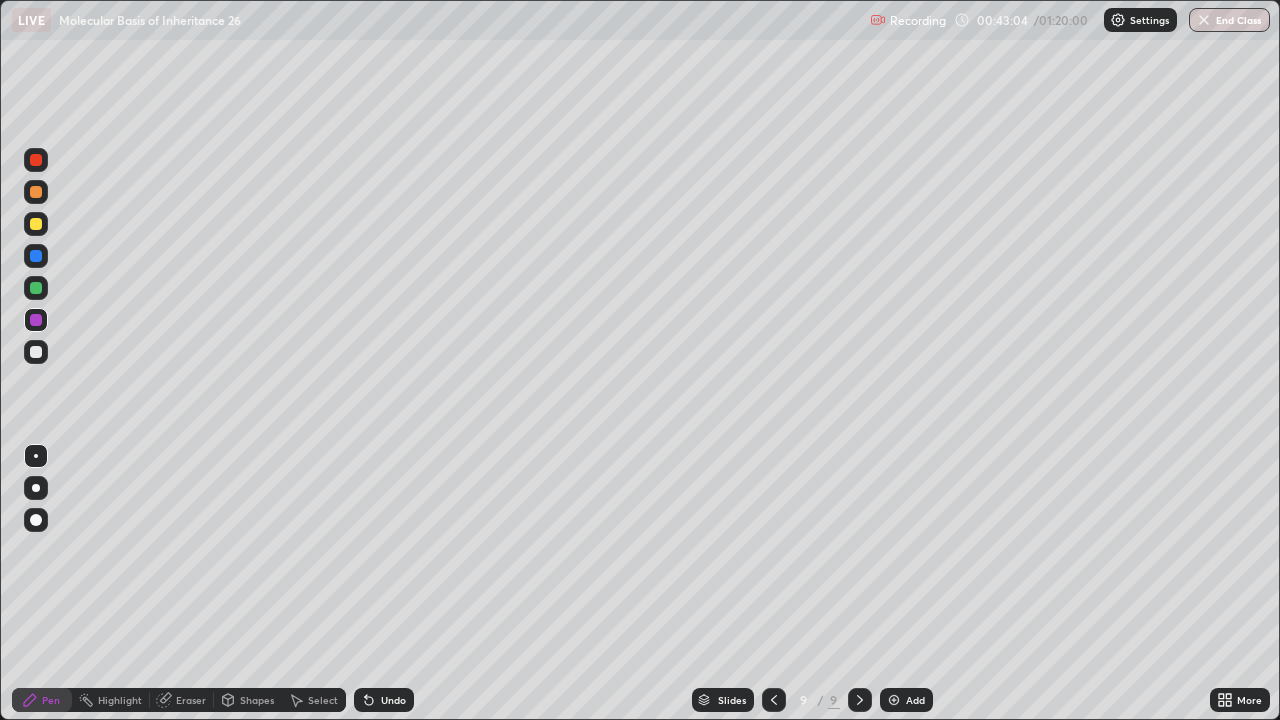click 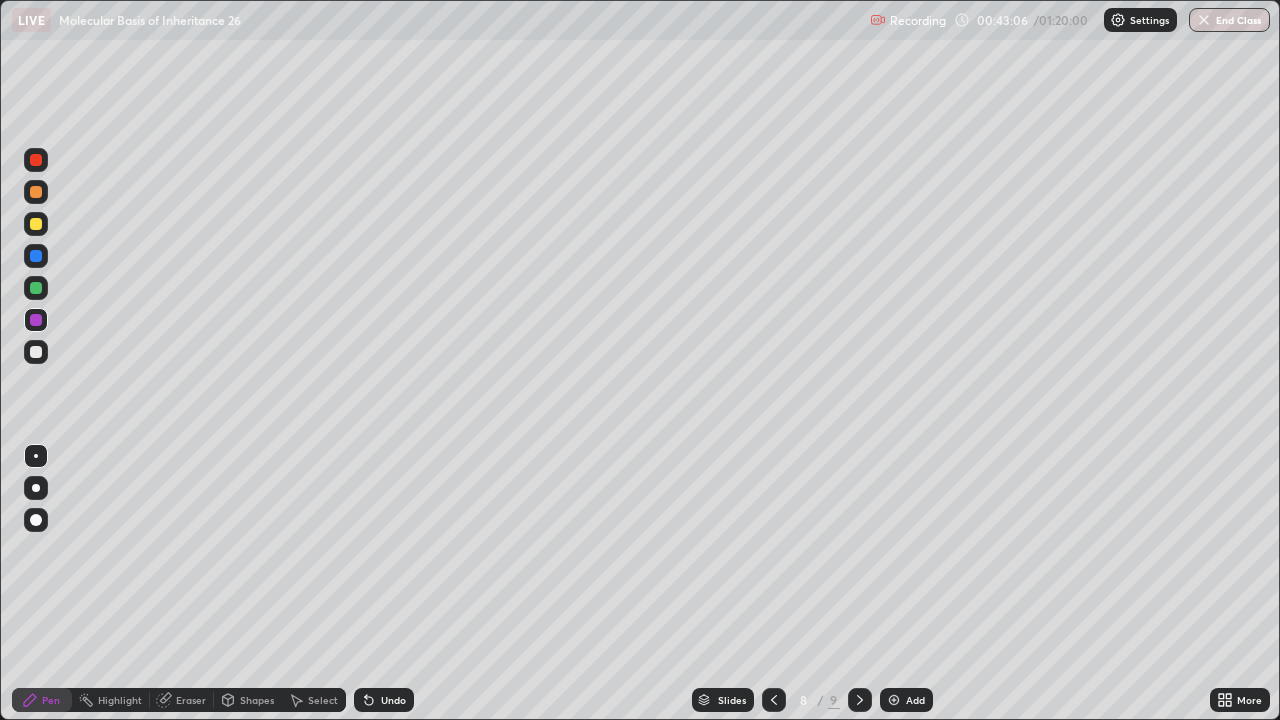 click 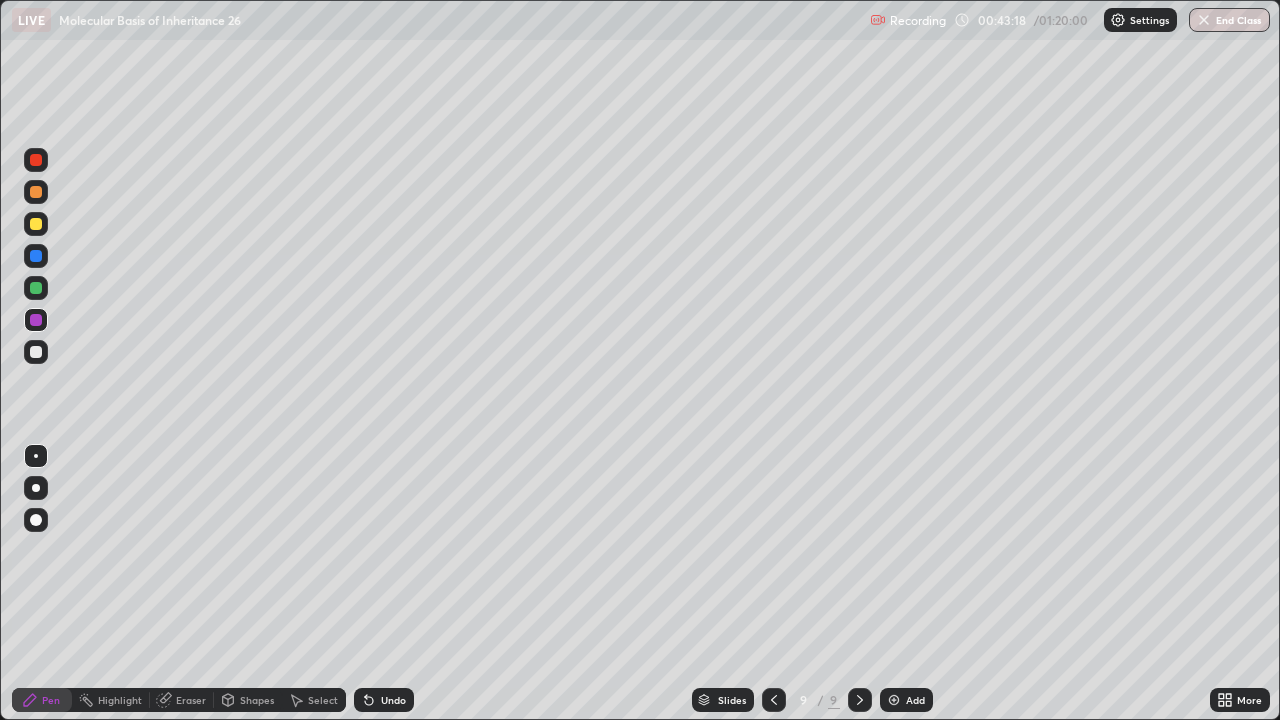 click 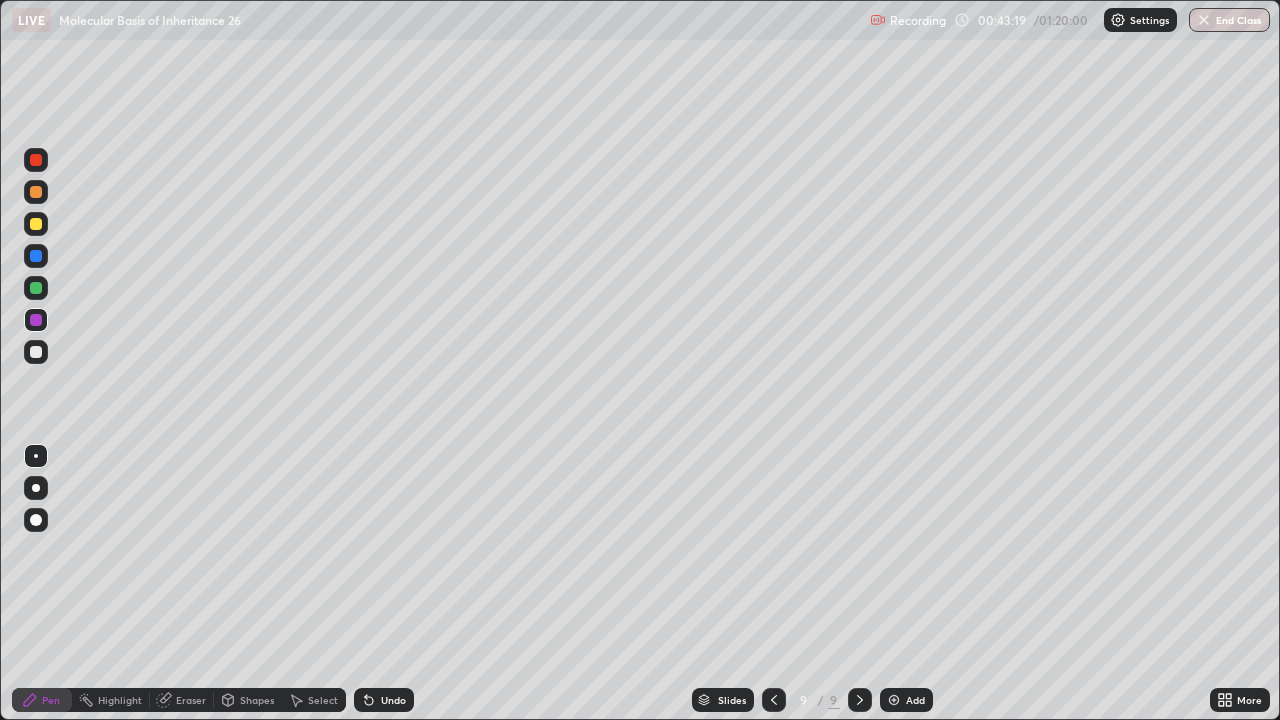 click 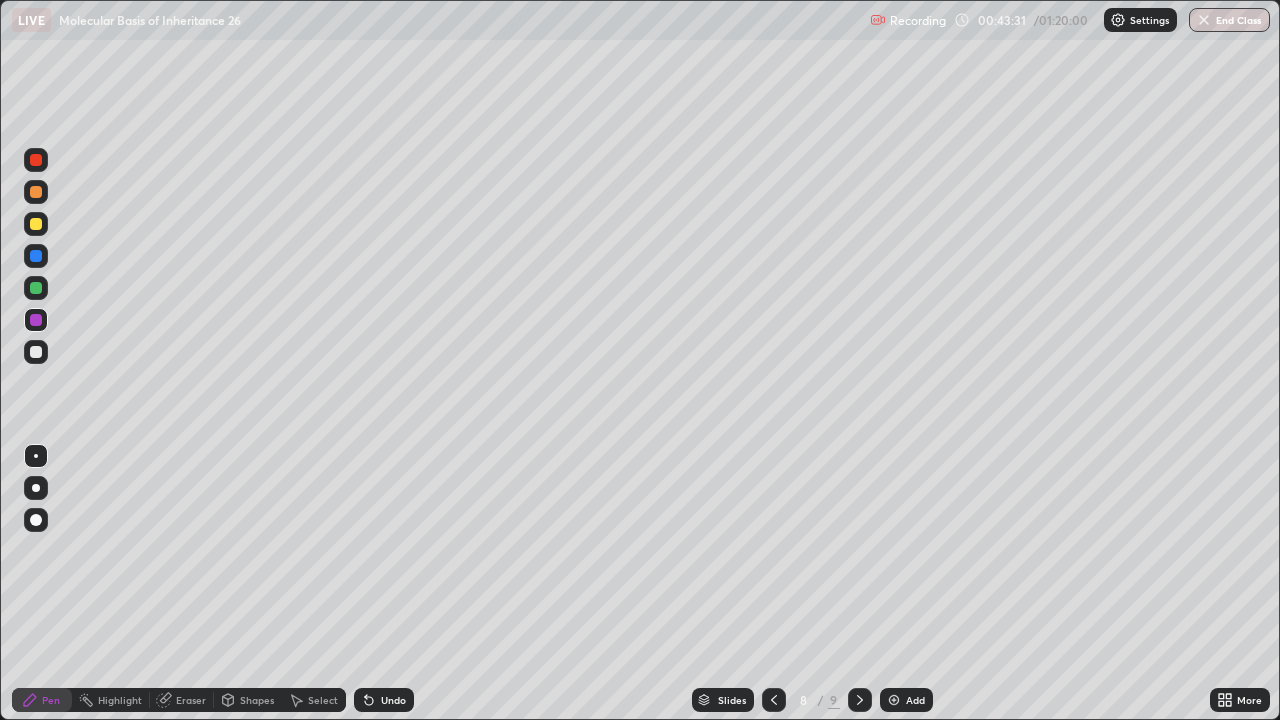 click 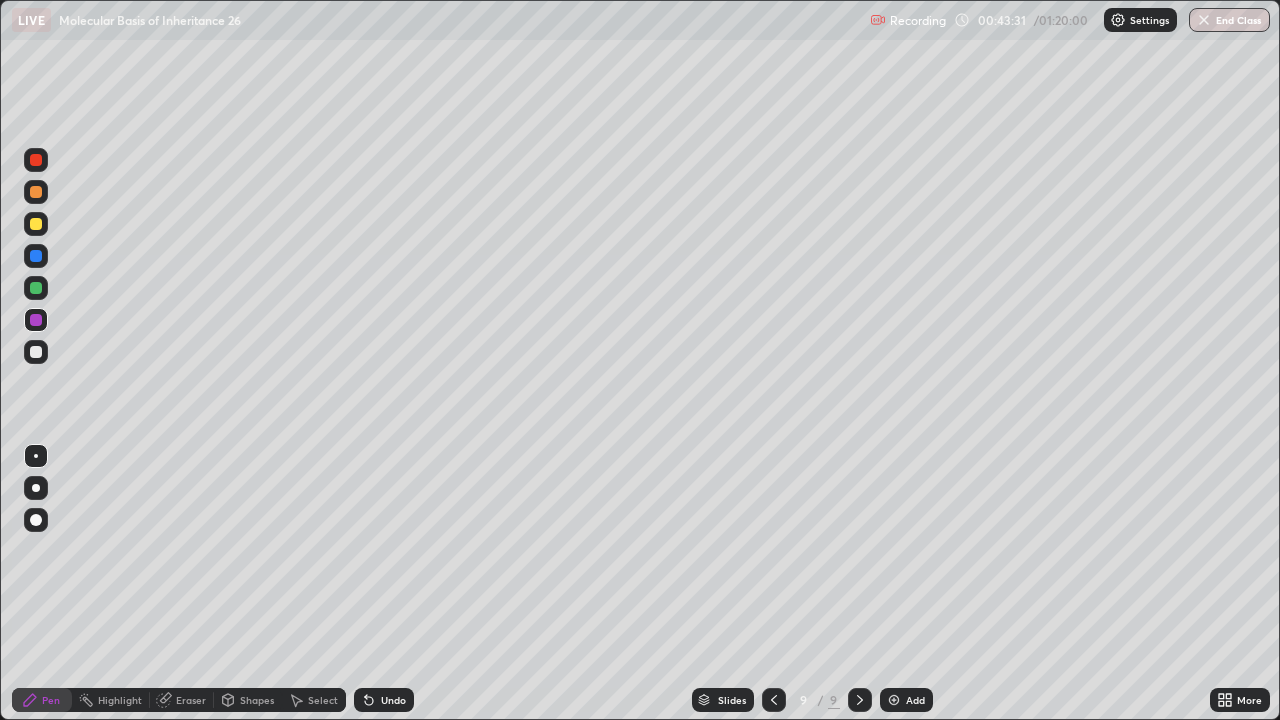 click 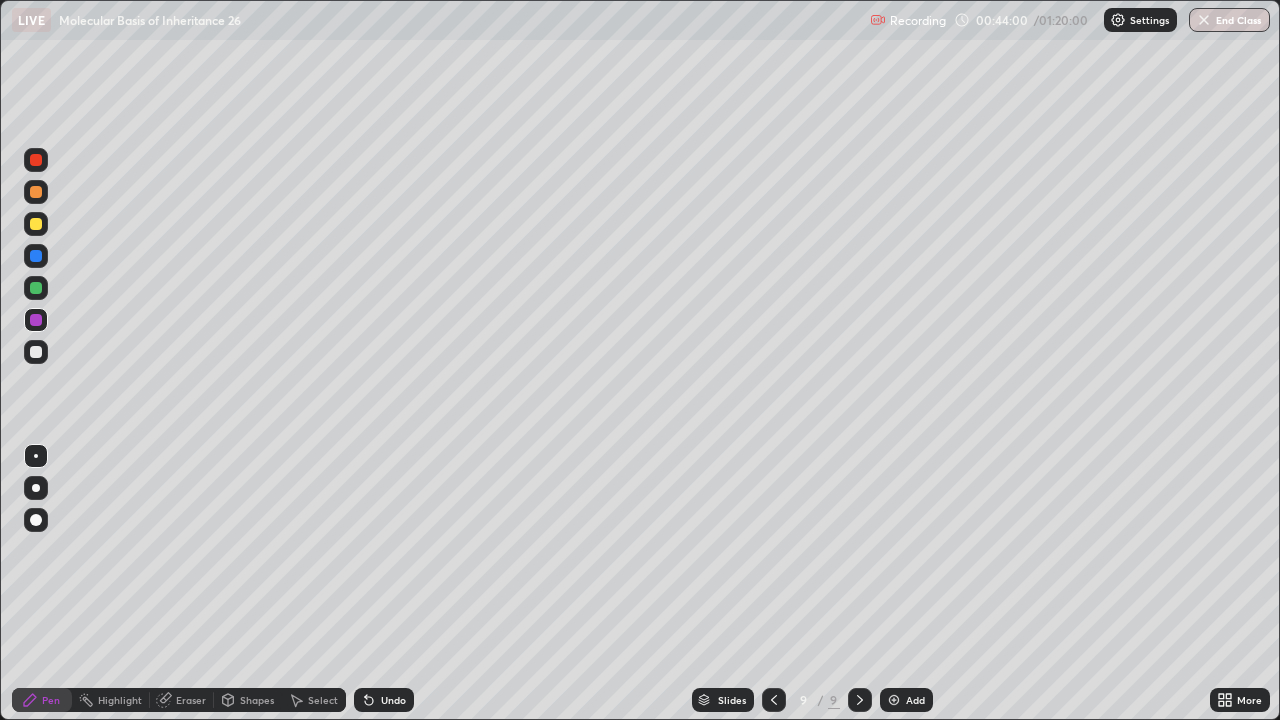 click on "Undo" at bounding box center (393, 700) 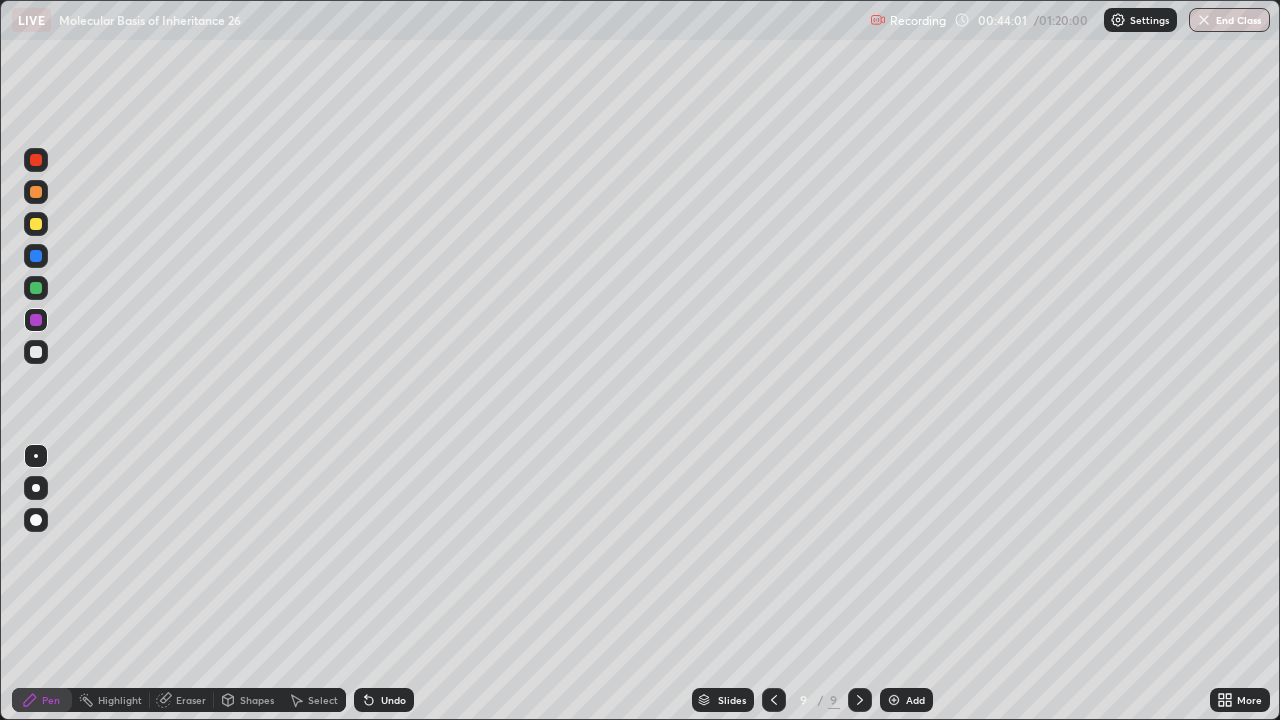 click on "Undo" at bounding box center [393, 700] 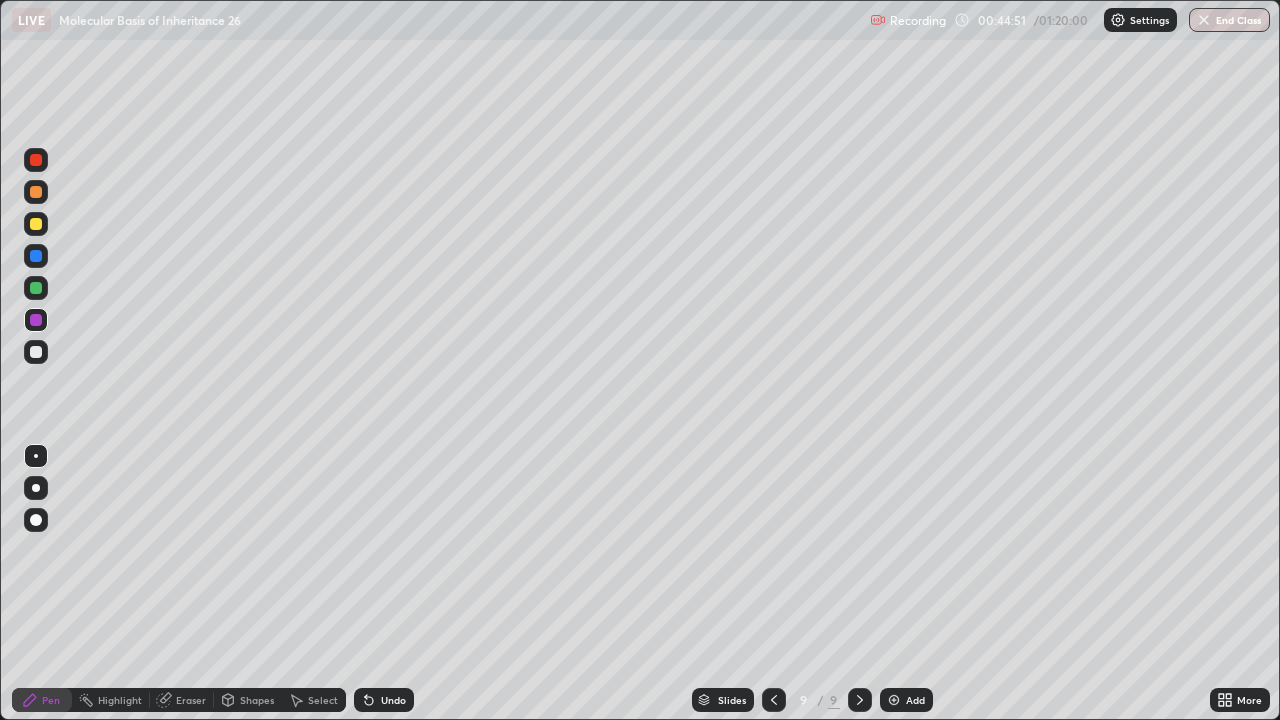 click on "Add" at bounding box center [906, 700] 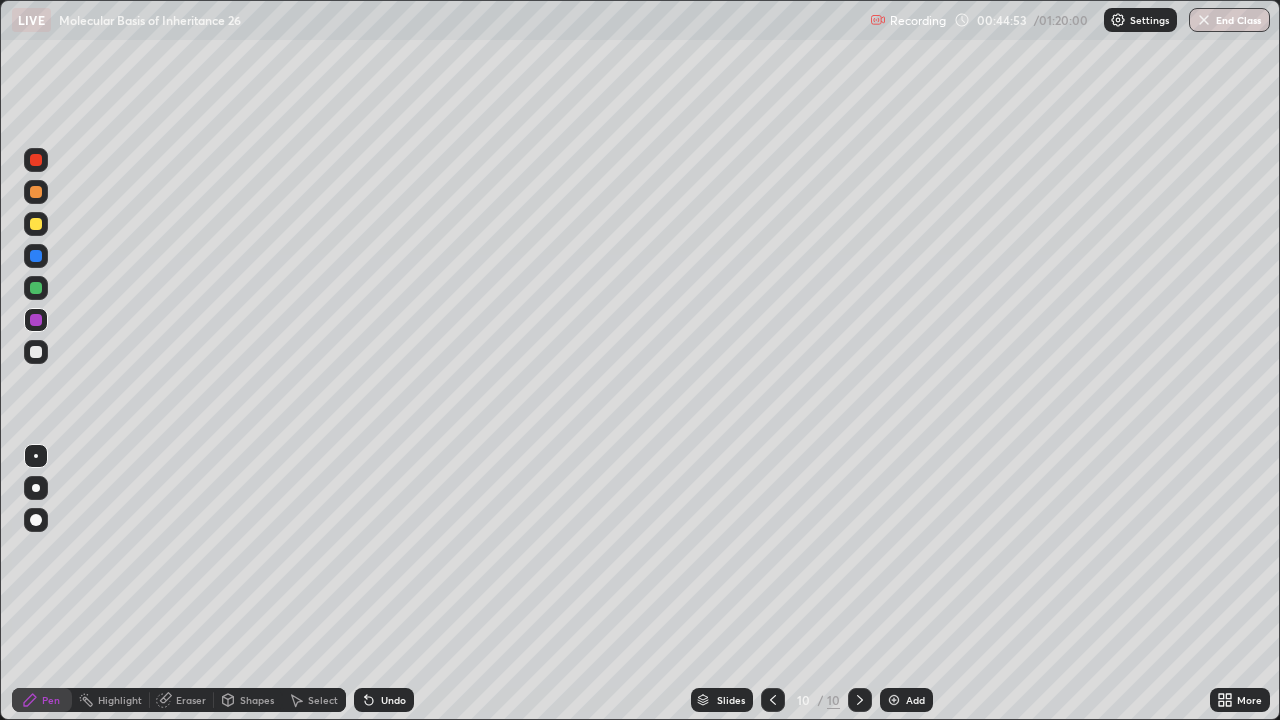 click at bounding box center (36, 192) 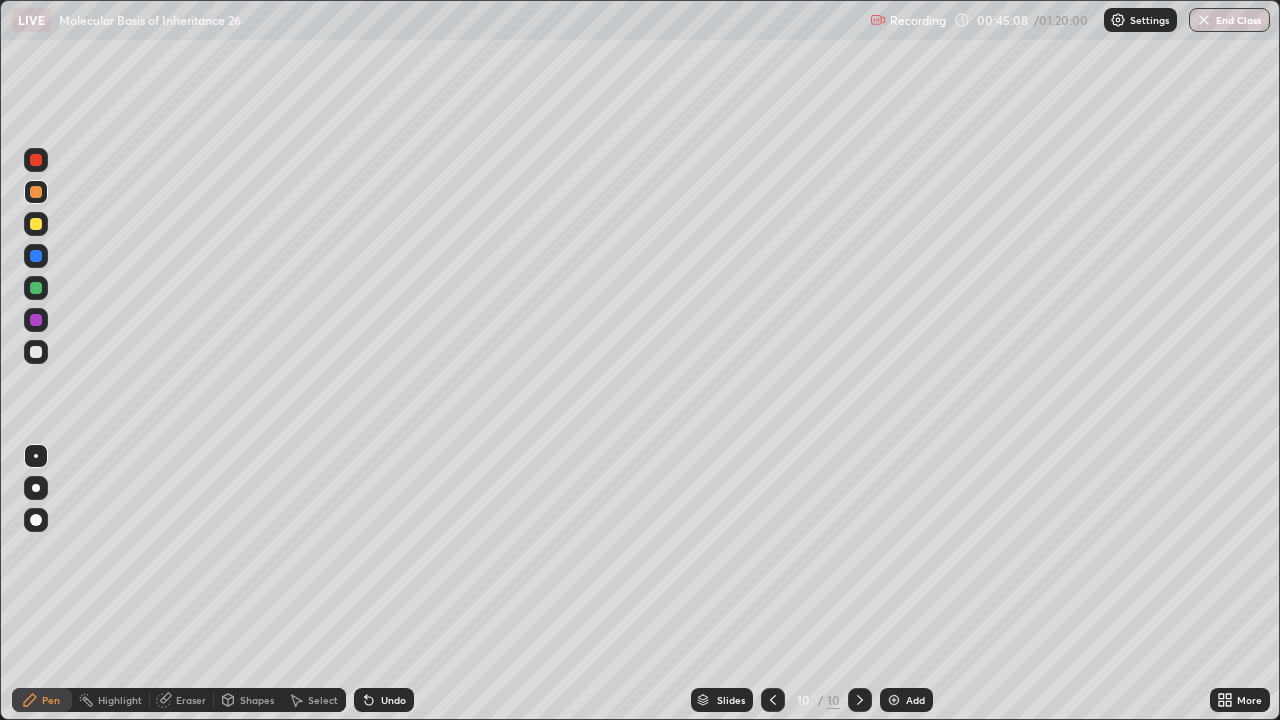 click at bounding box center [36, 288] 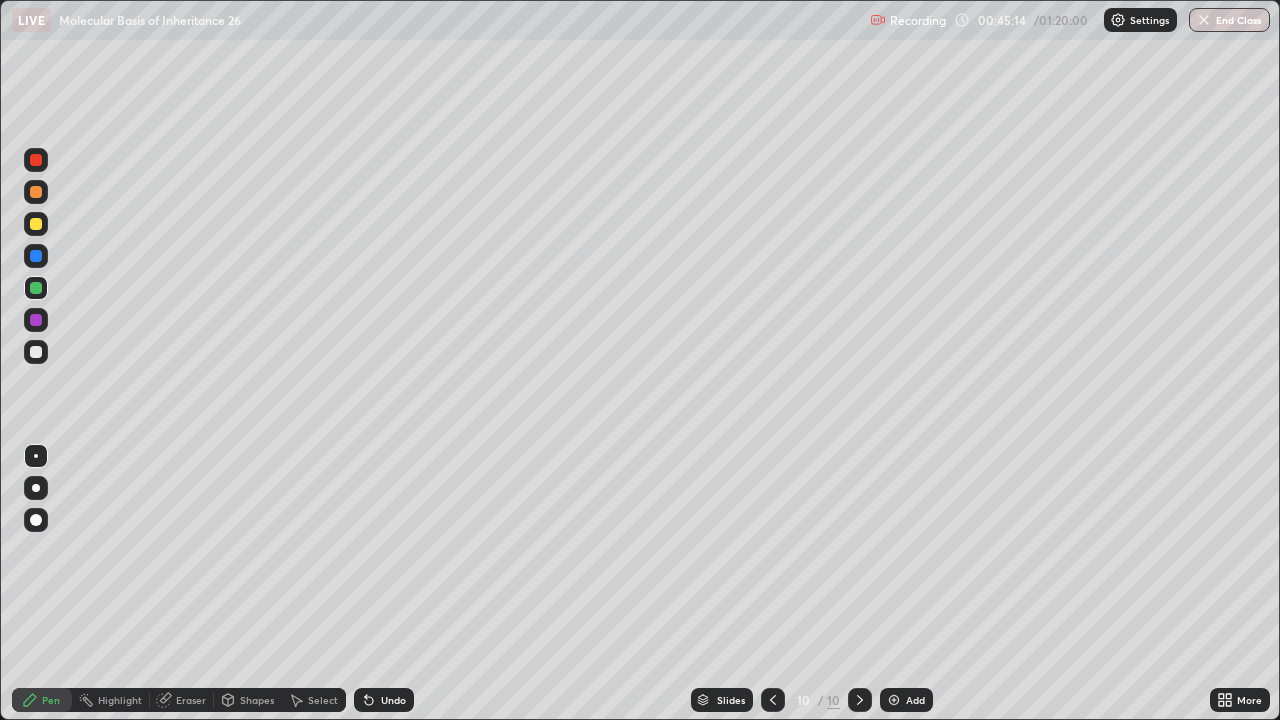 click on "Undo" at bounding box center [393, 700] 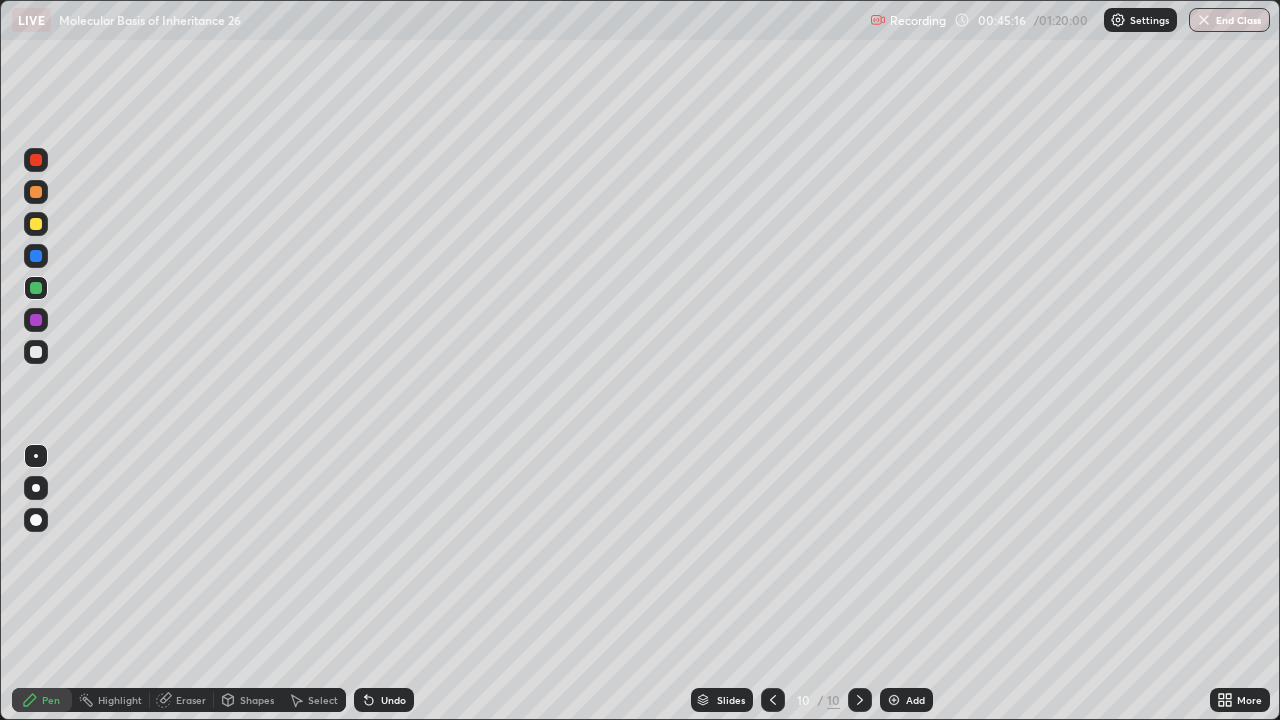 click on "Undo" at bounding box center [384, 700] 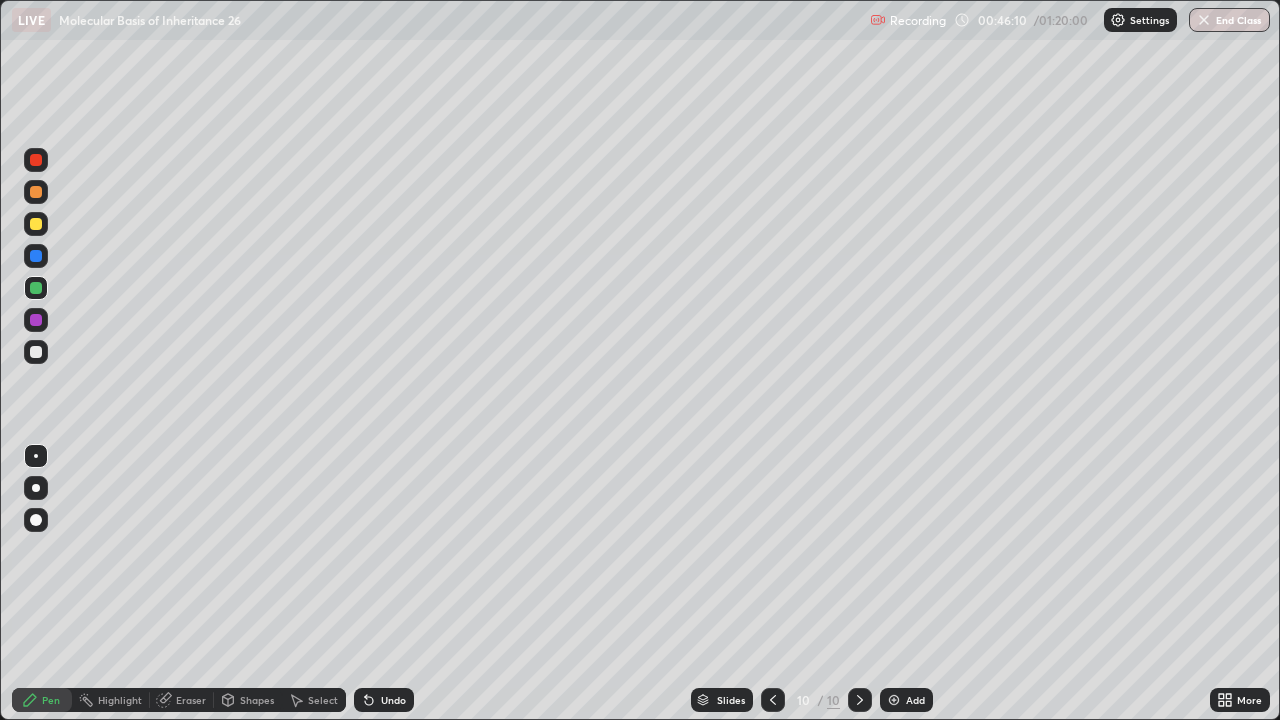 click on "Add" at bounding box center (915, 700) 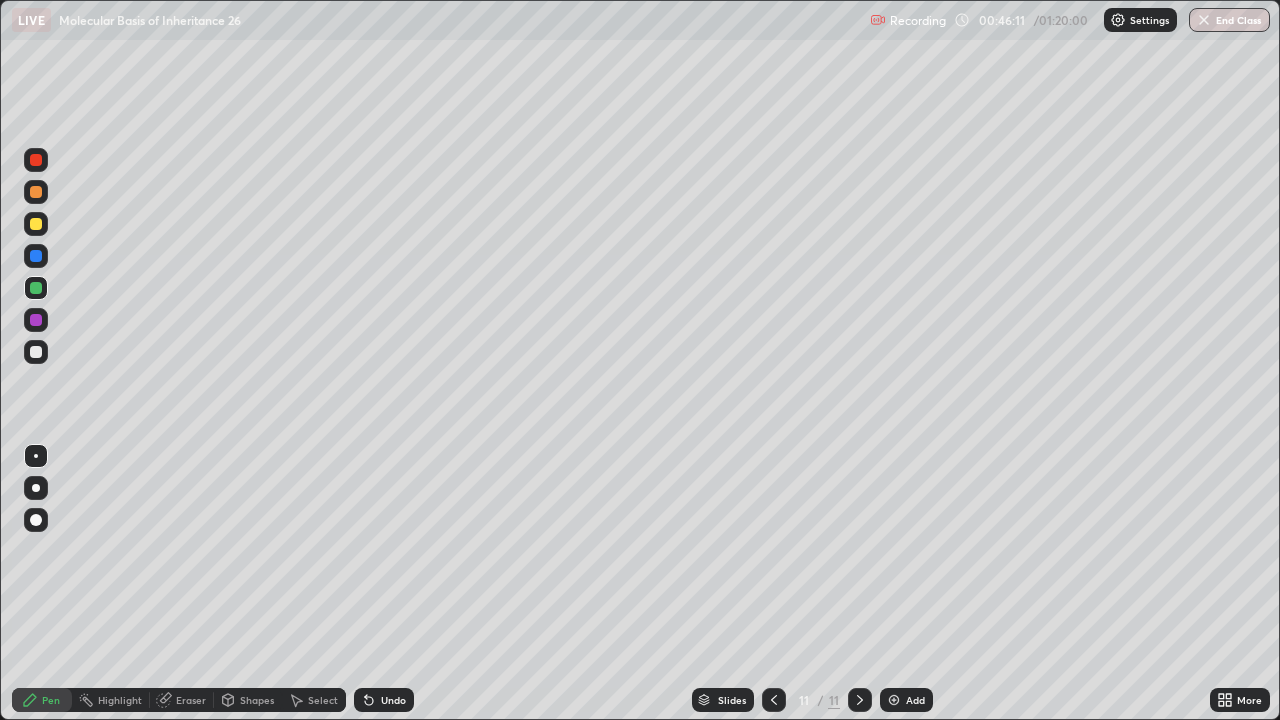 click at bounding box center [36, 224] 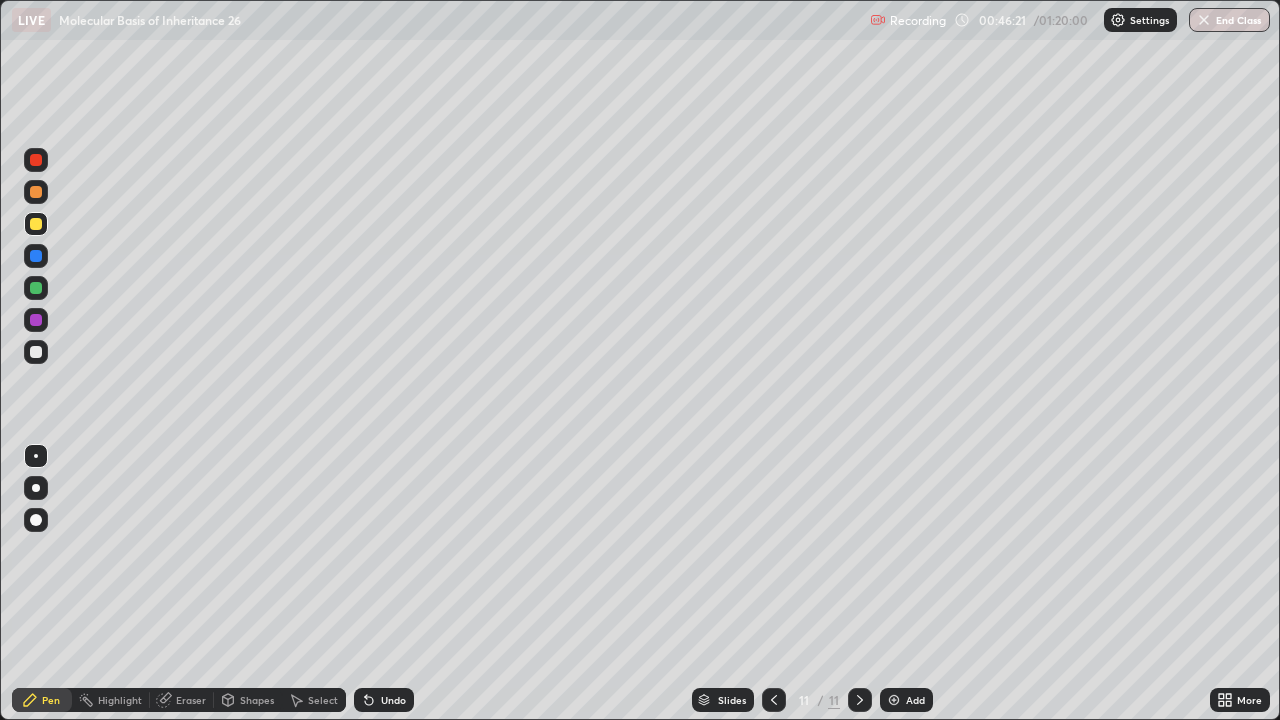 click at bounding box center [36, 288] 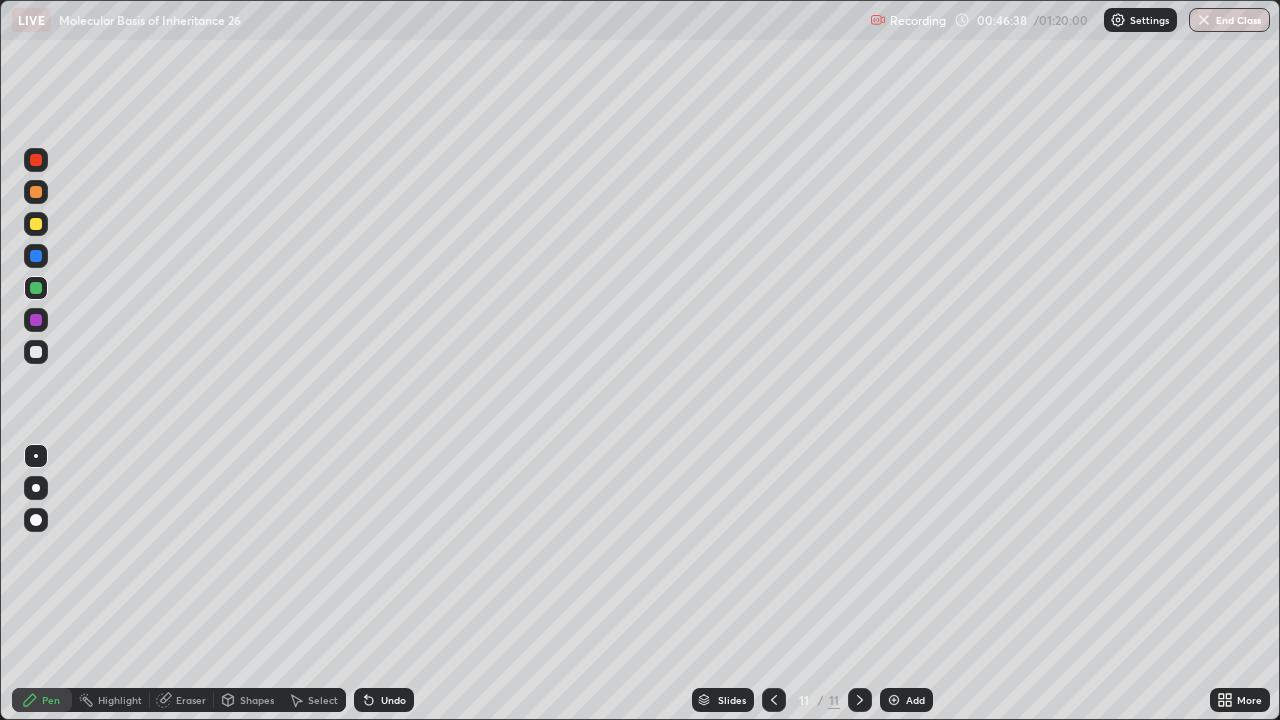 click at bounding box center [36, 320] 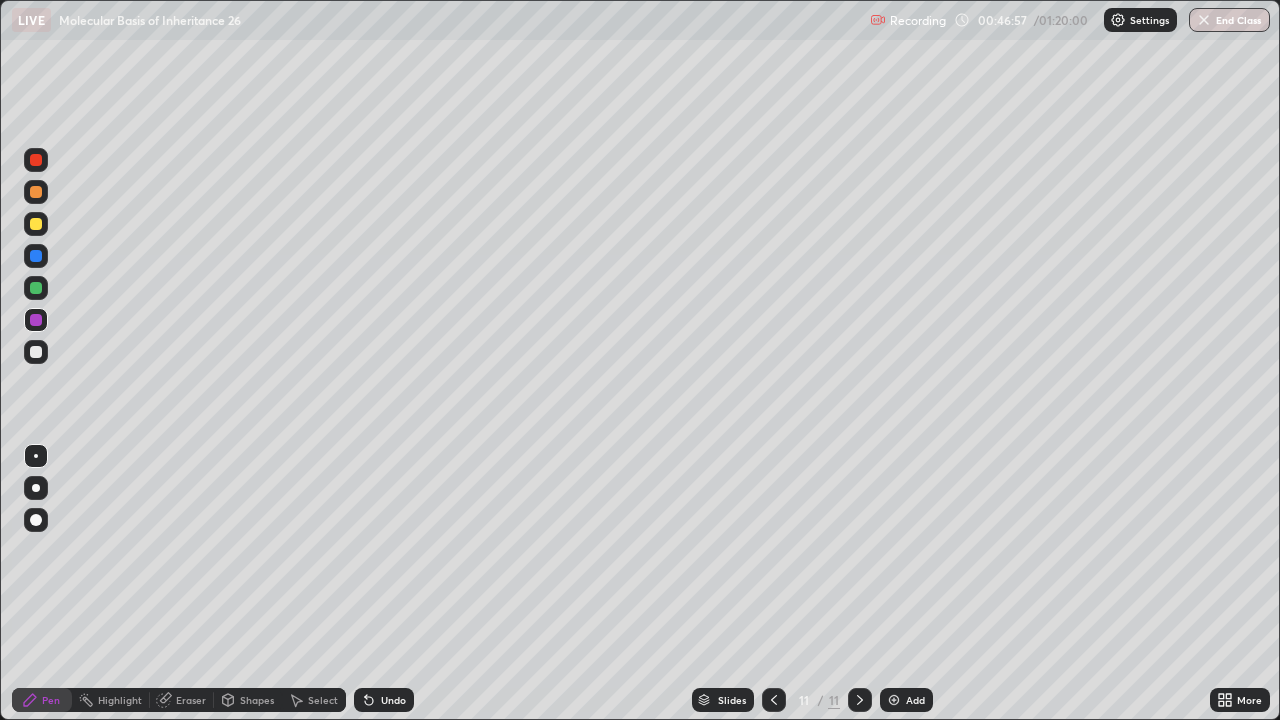 click at bounding box center (36, 224) 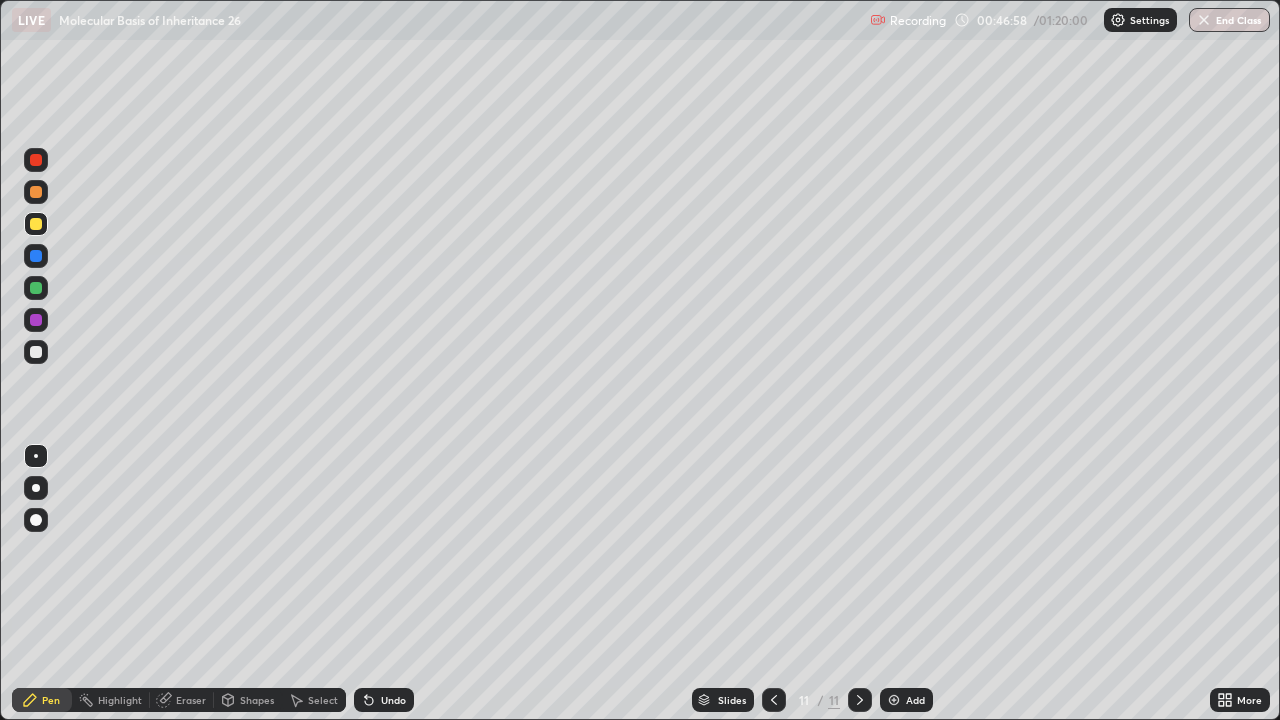 click at bounding box center (36, 192) 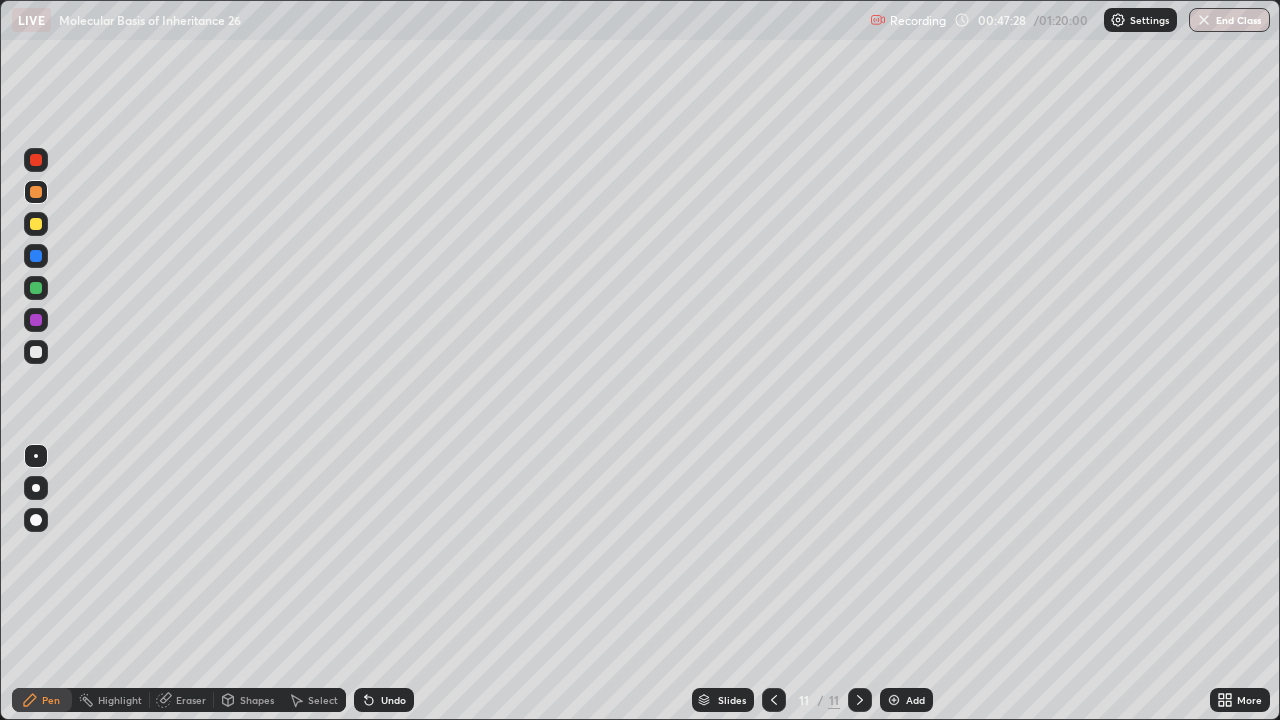 click at bounding box center (36, 320) 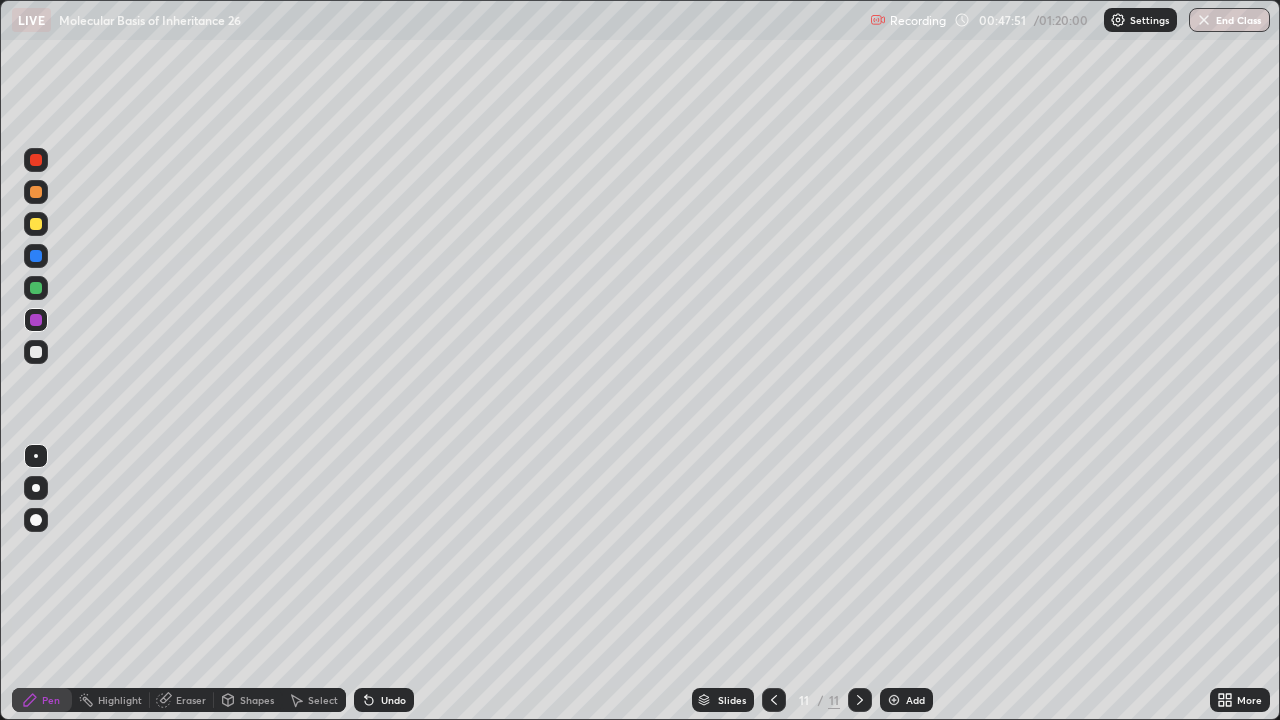 click at bounding box center (36, 352) 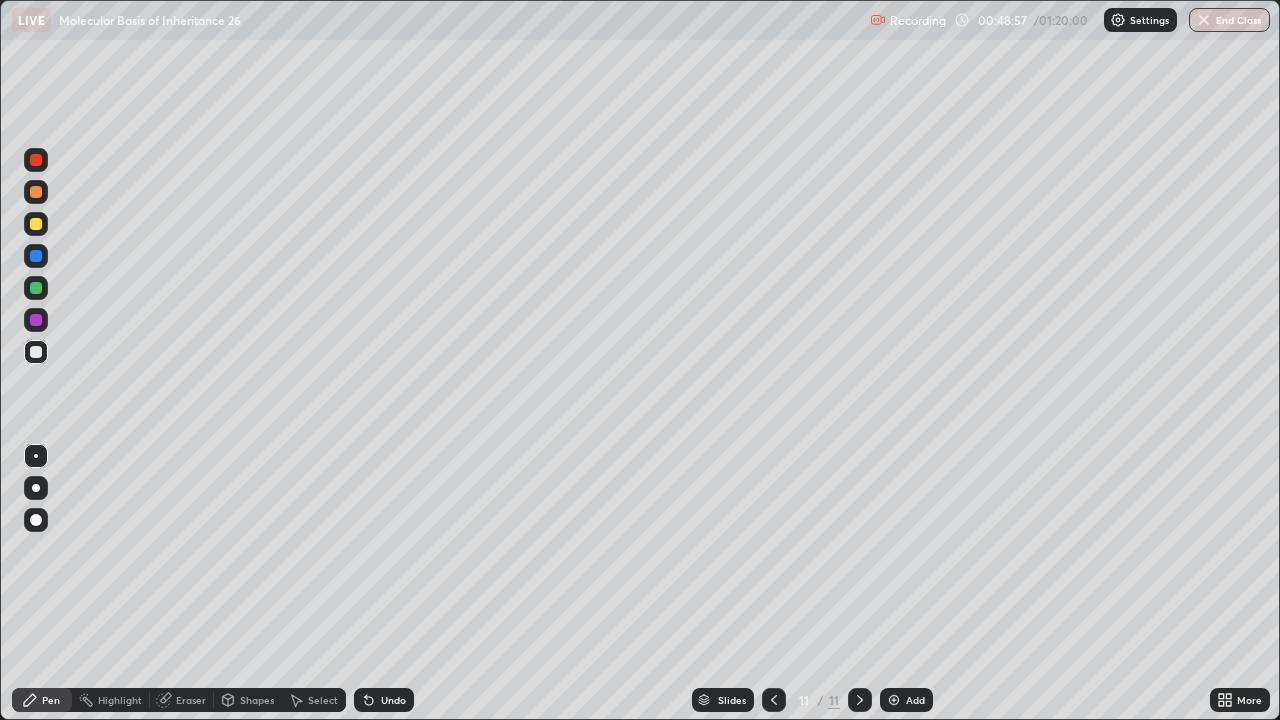 click on "Add" at bounding box center [906, 700] 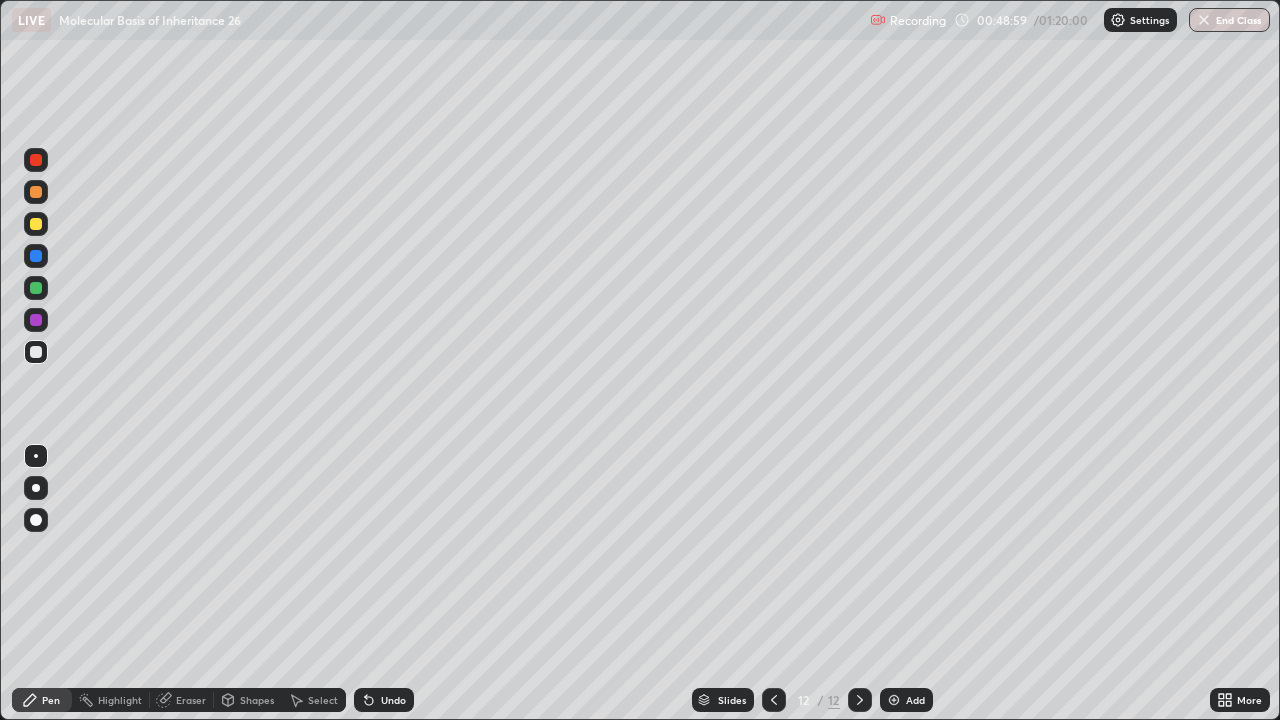 click on "Shapes" at bounding box center (257, 700) 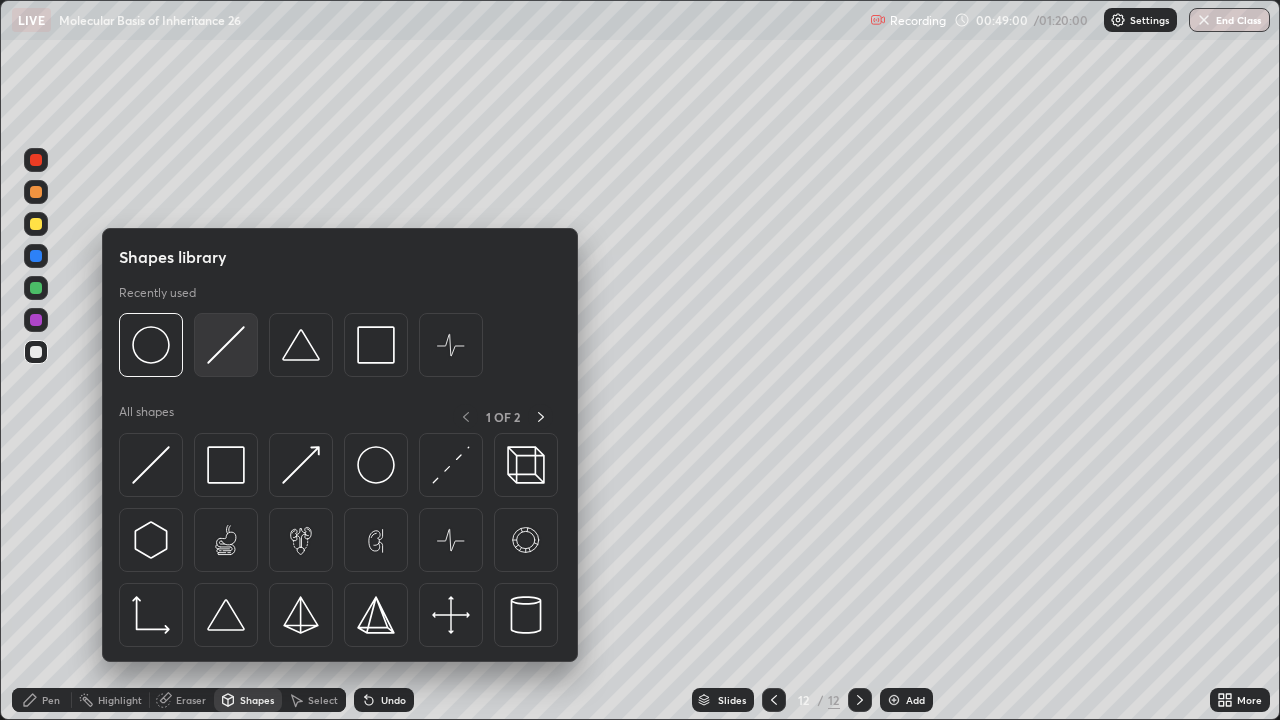 click at bounding box center (226, 345) 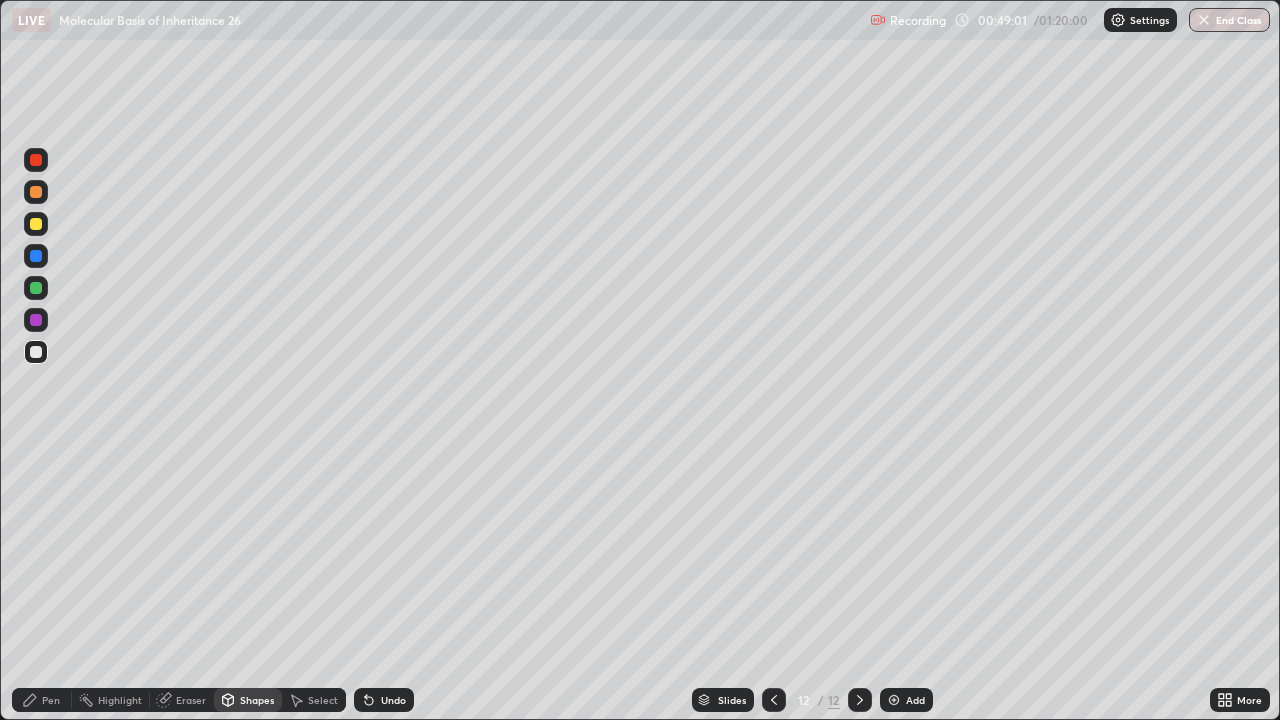 click at bounding box center [36, 288] 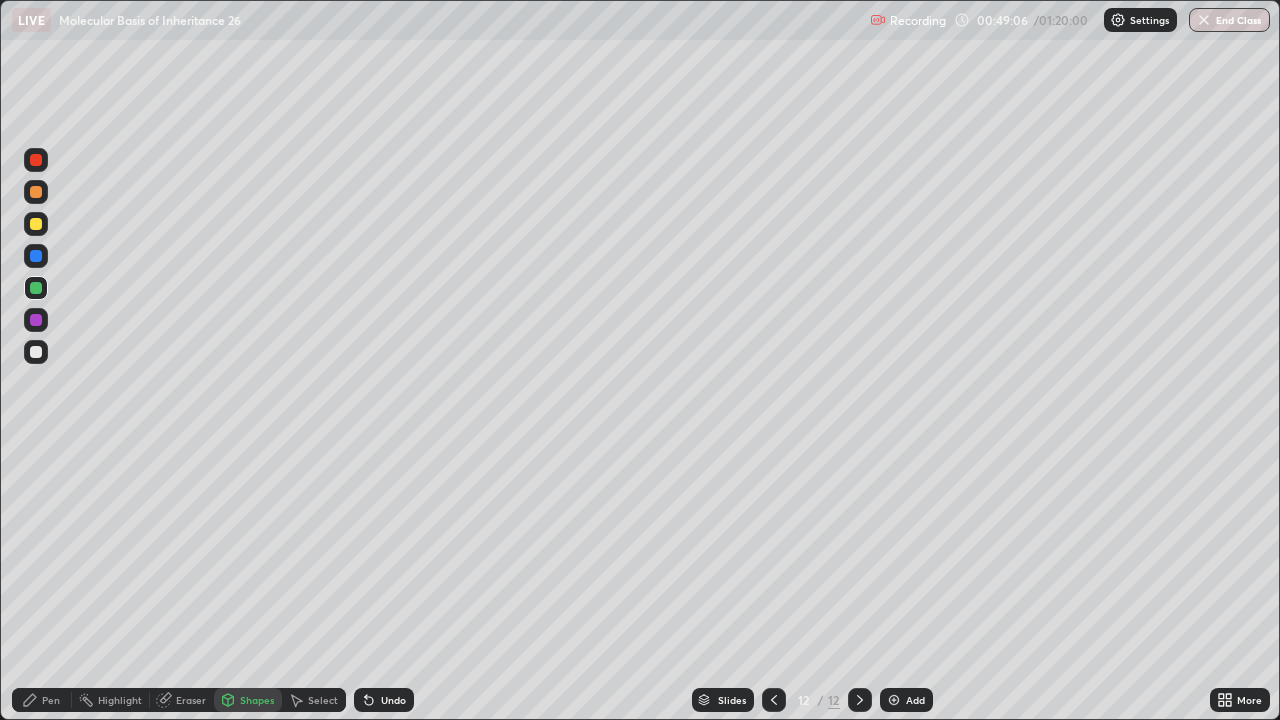 click on "Pen" at bounding box center [42, 700] 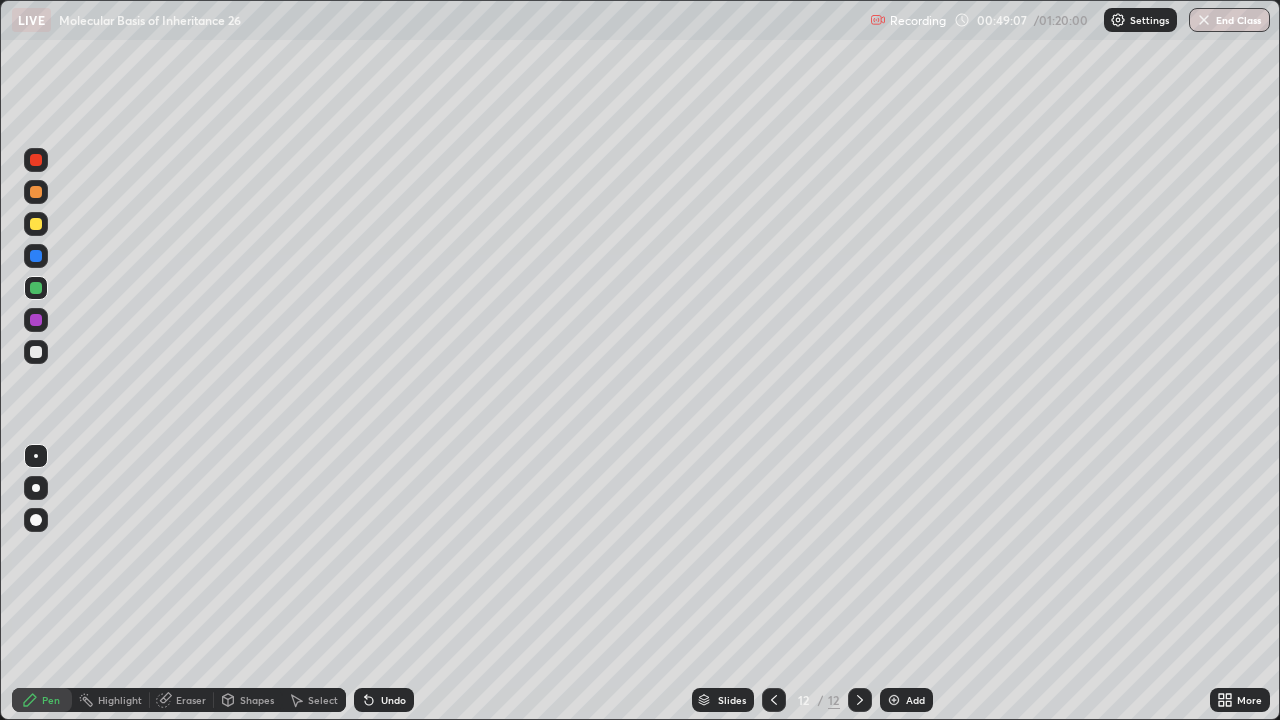 click at bounding box center (36, 320) 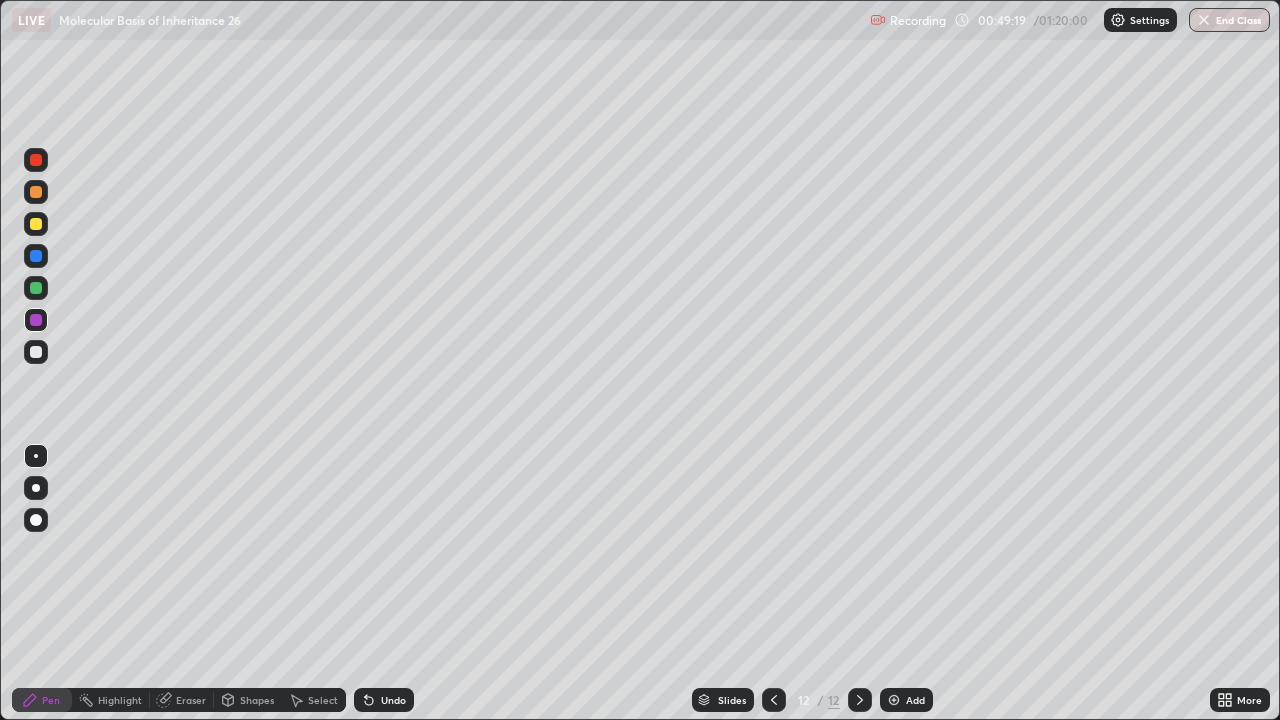 click at bounding box center [36, 256] 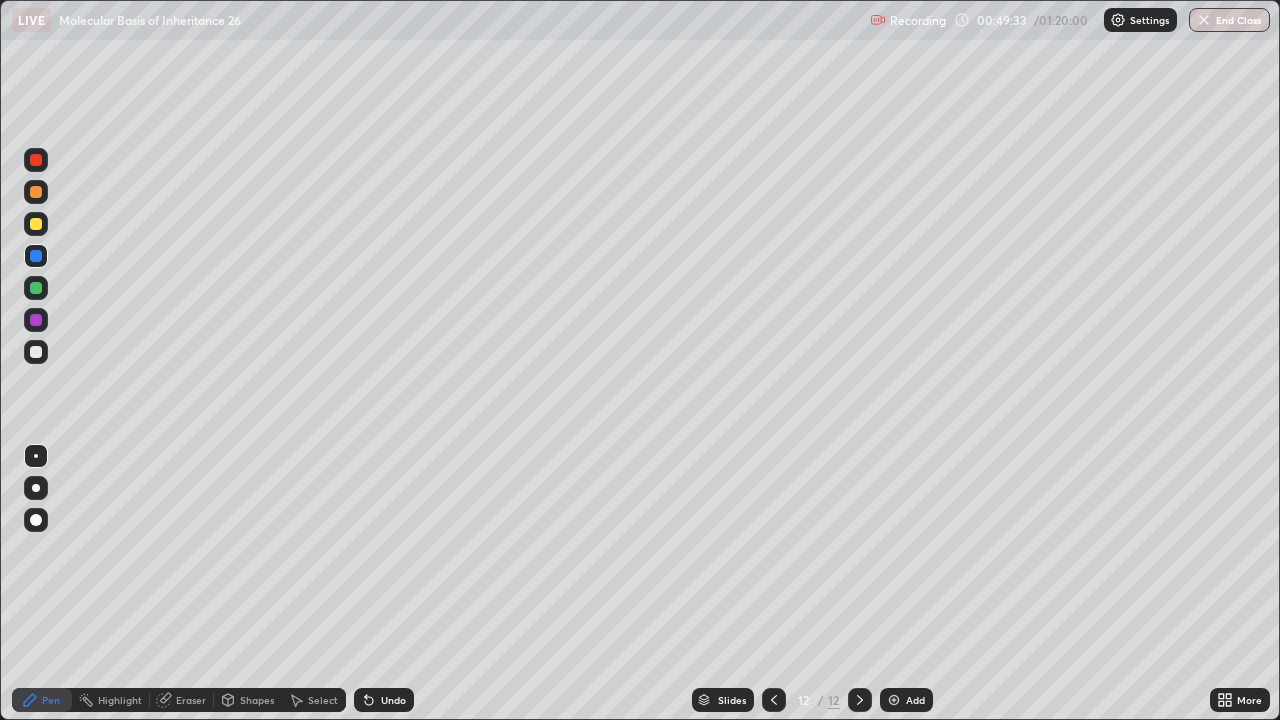 click at bounding box center [36, 288] 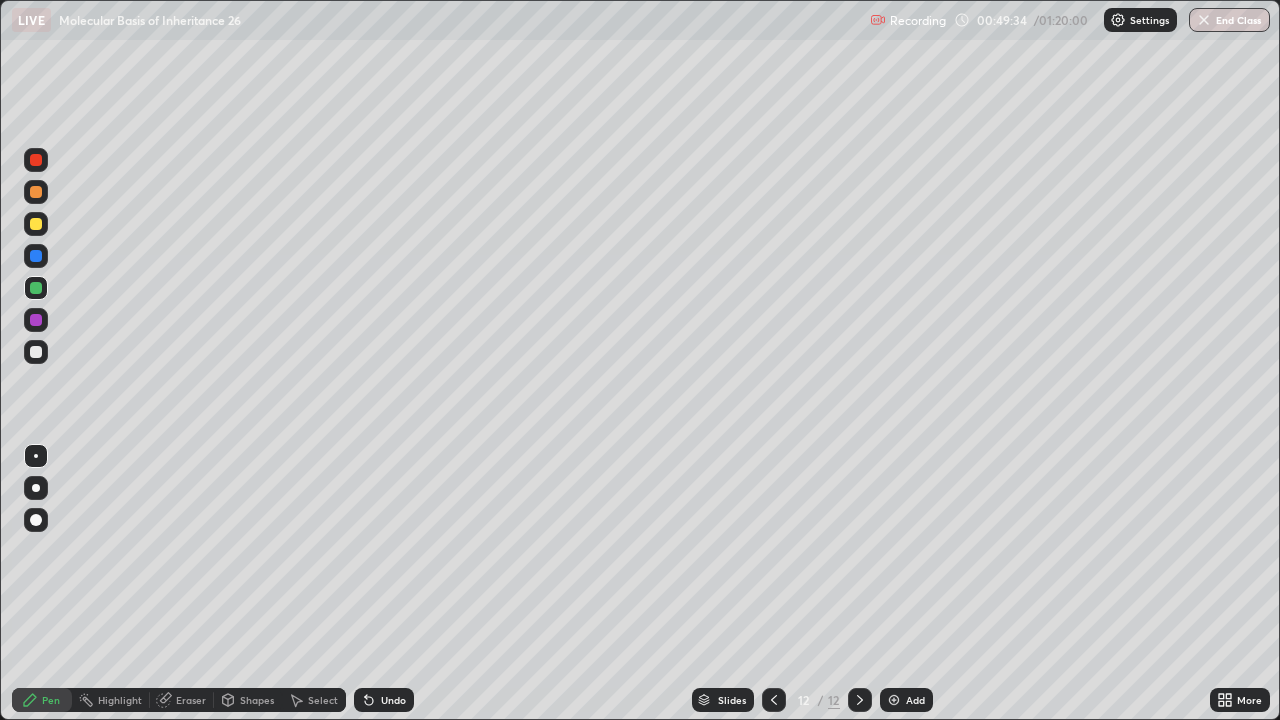 click at bounding box center (36, 256) 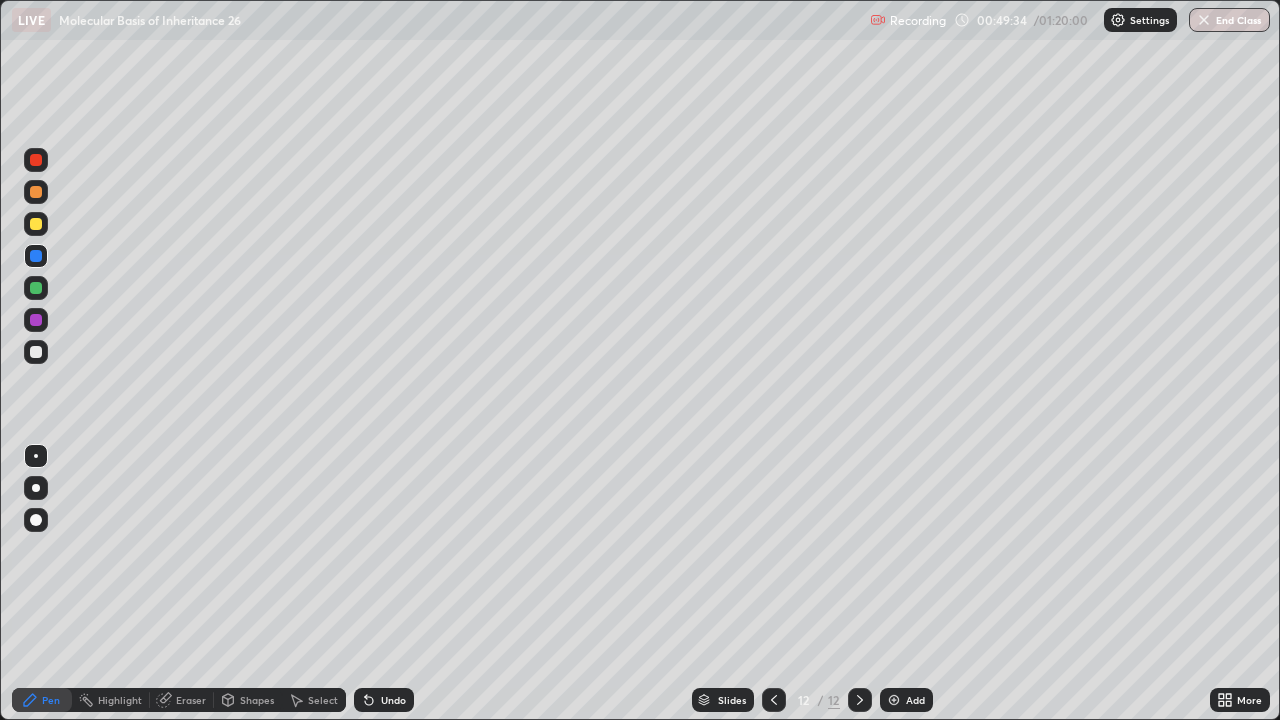 click at bounding box center [36, 224] 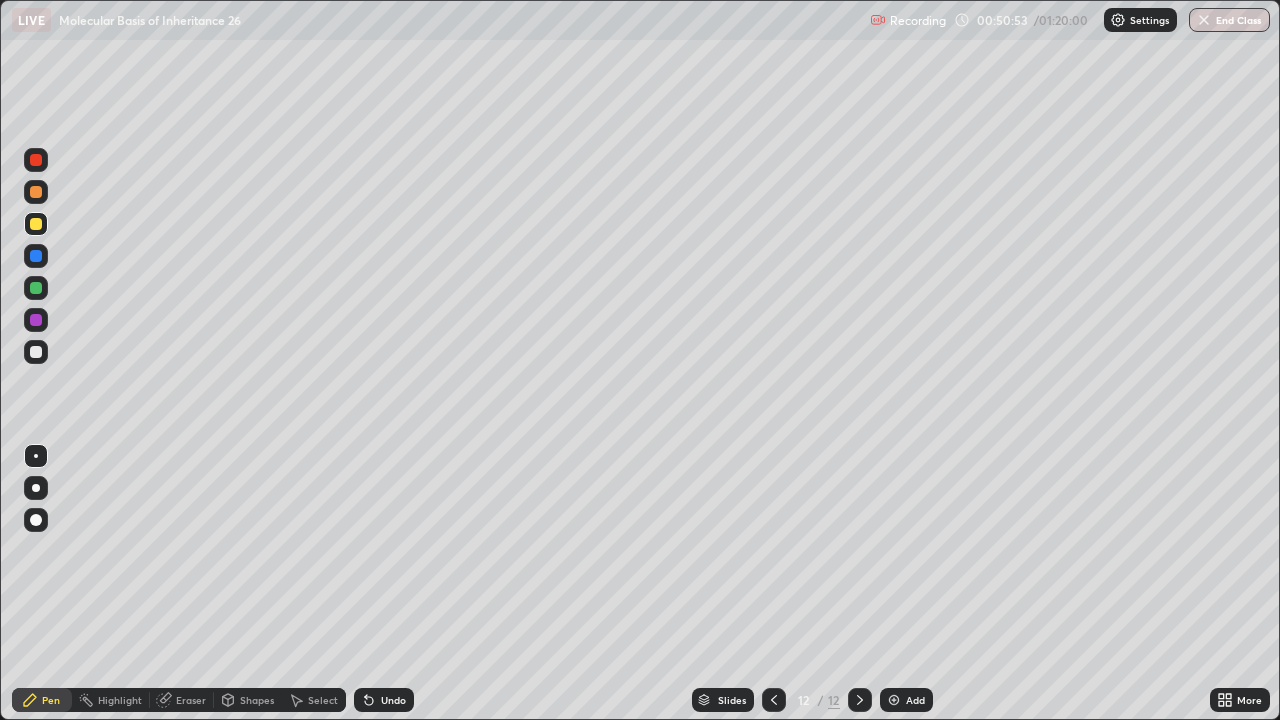 click at bounding box center (36, 256) 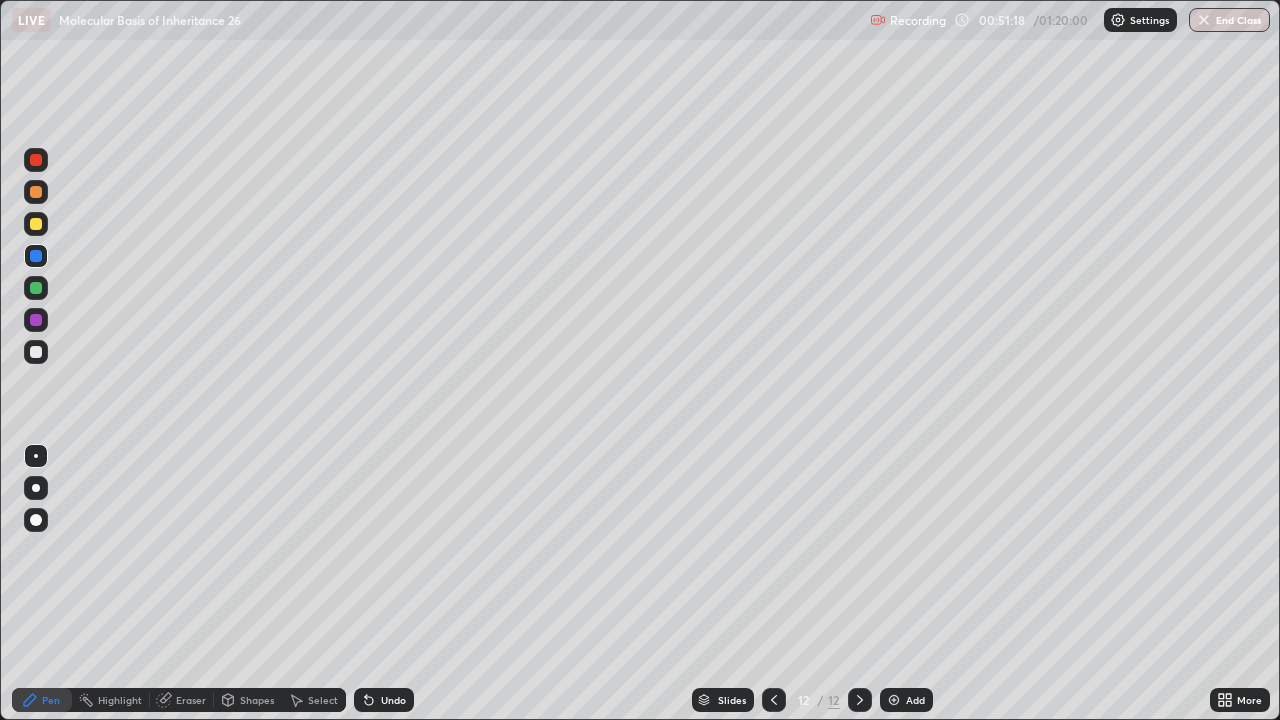 click at bounding box center [36, 288] 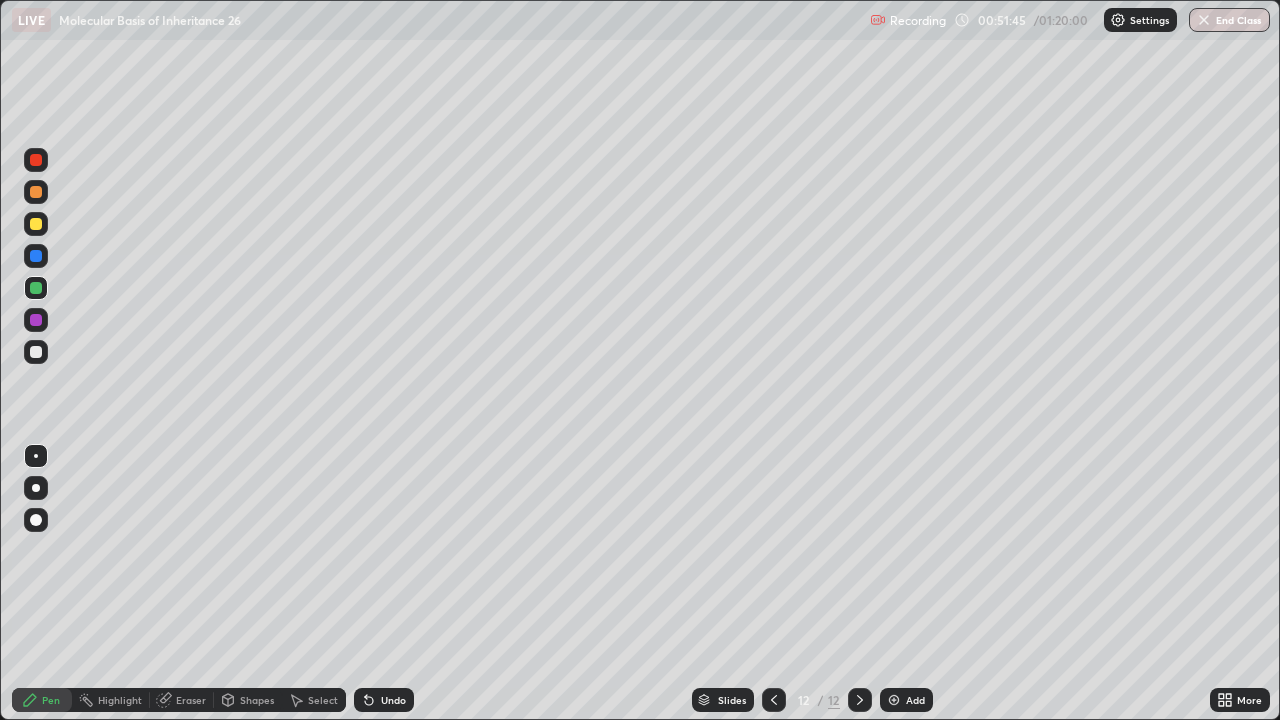 click at bounding box center (36, 320) 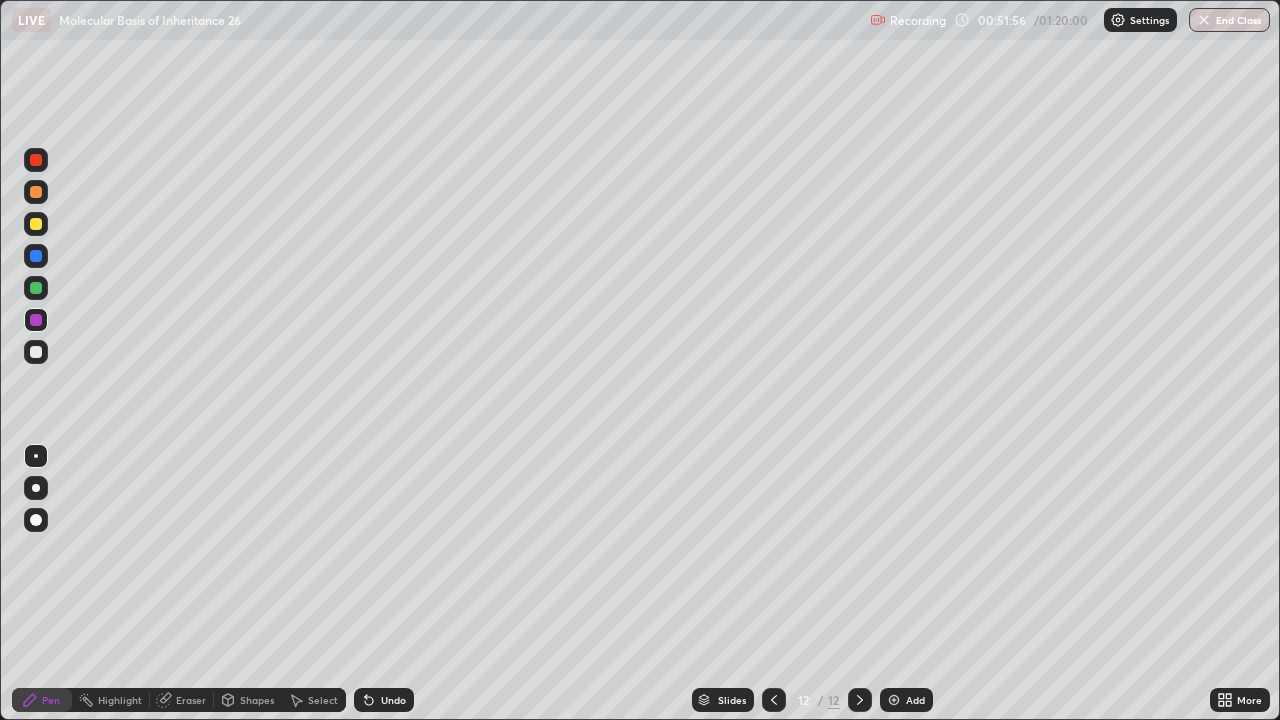click at bounding box center [36, 288] 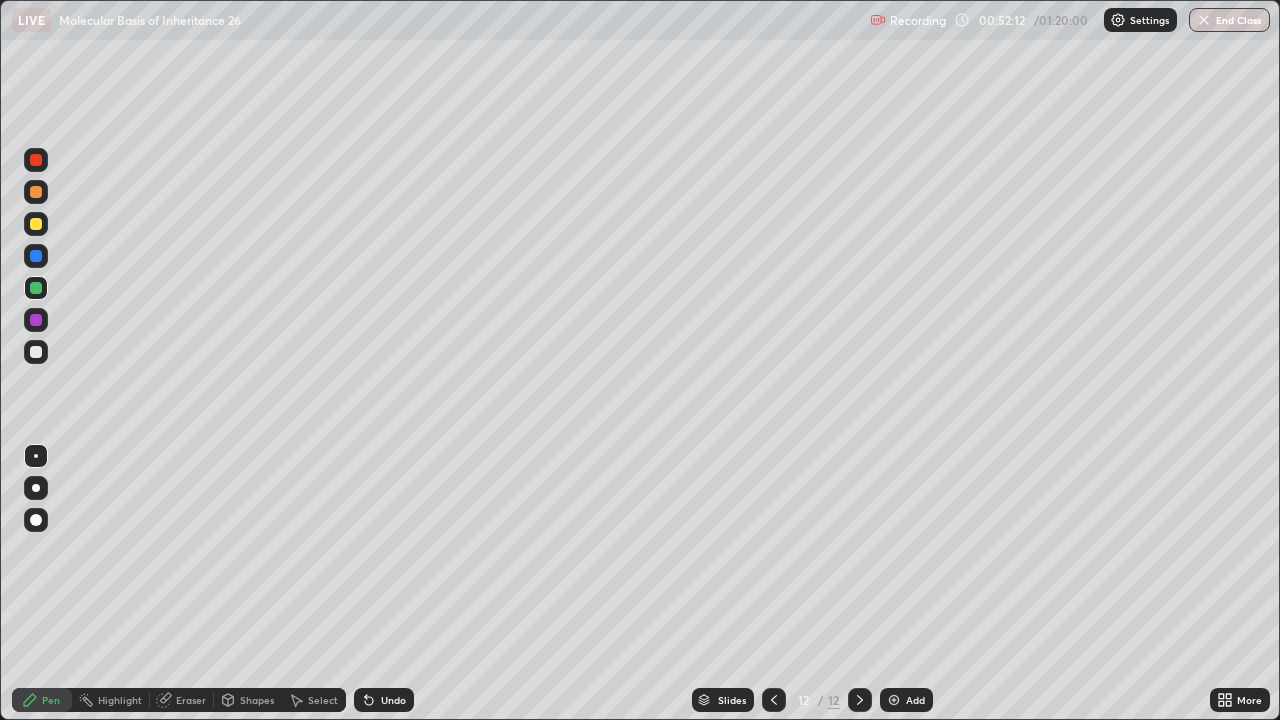 click at bounding box center (36, 320) 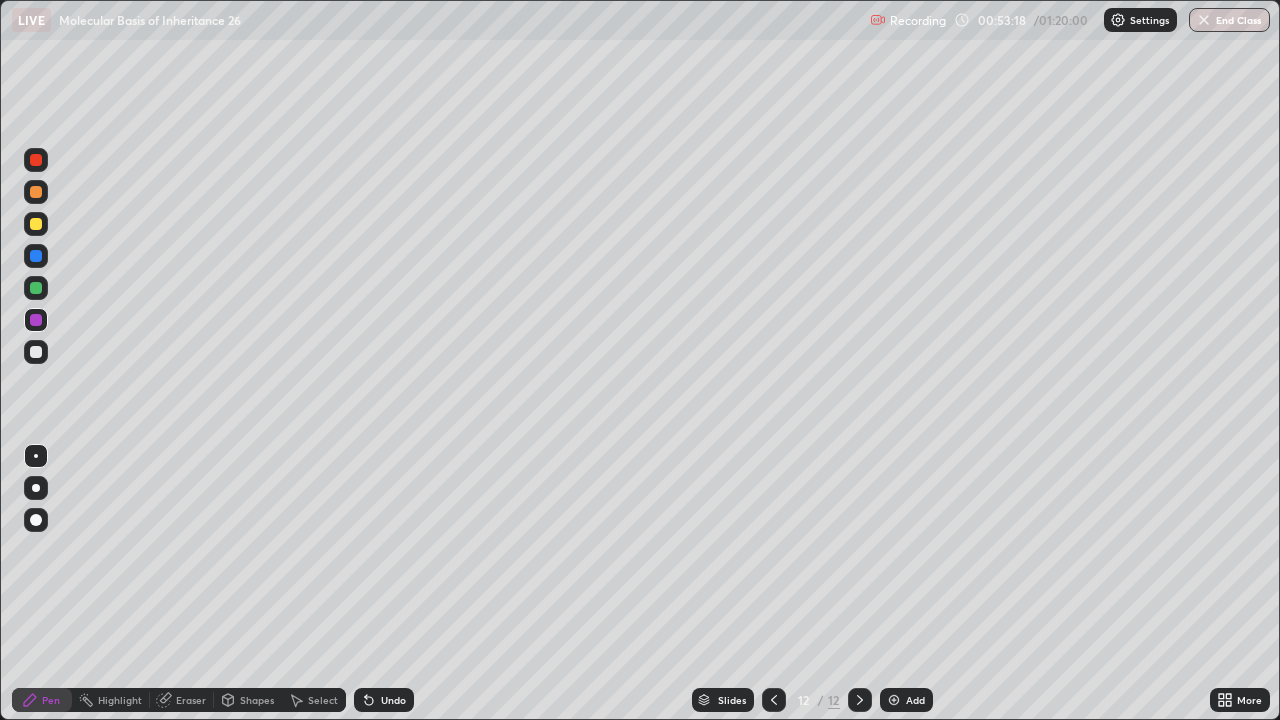 click at bounding box center [36, 352] 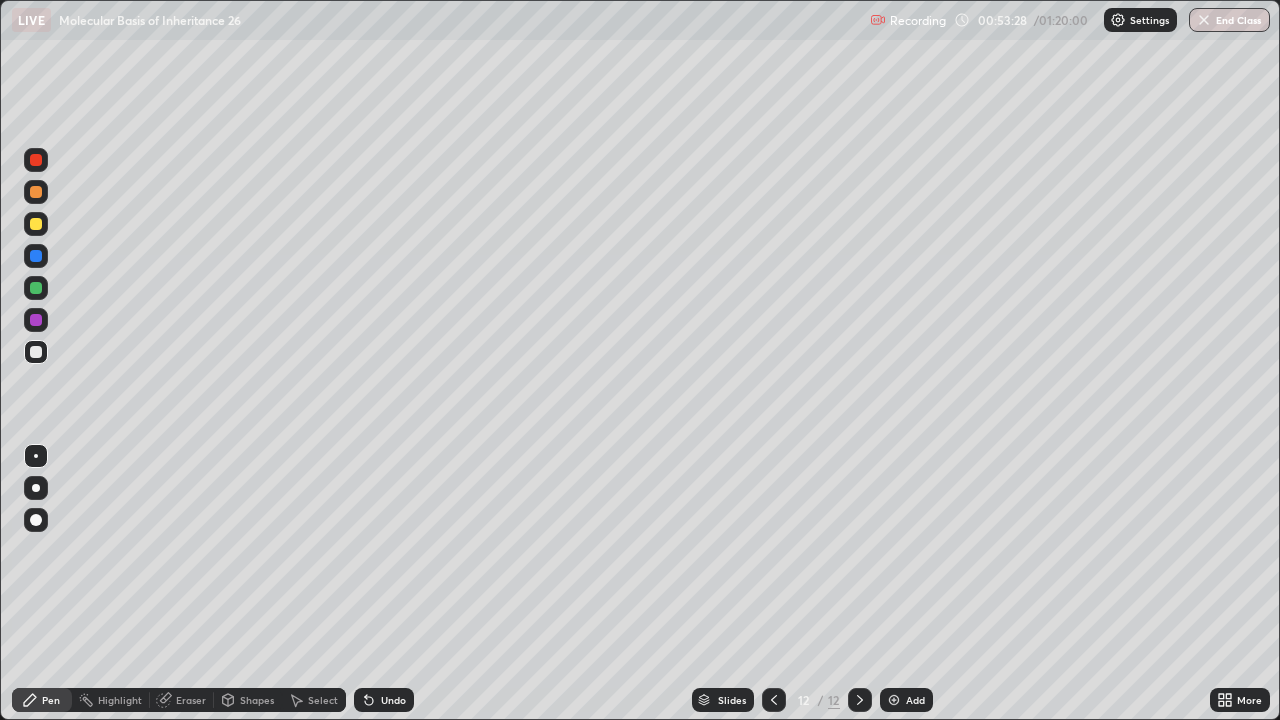 click on "Undo" at bounding box center [384, 700] 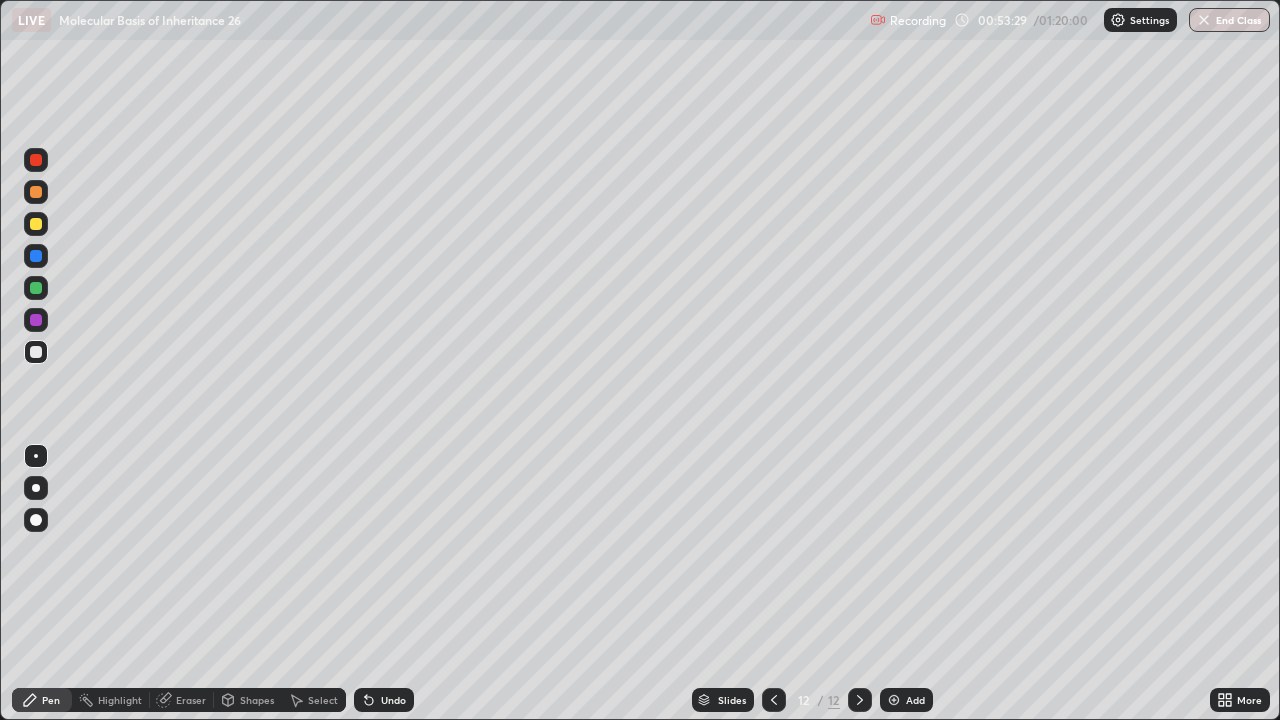 click on "Undo" at bounding box center [384, 700] 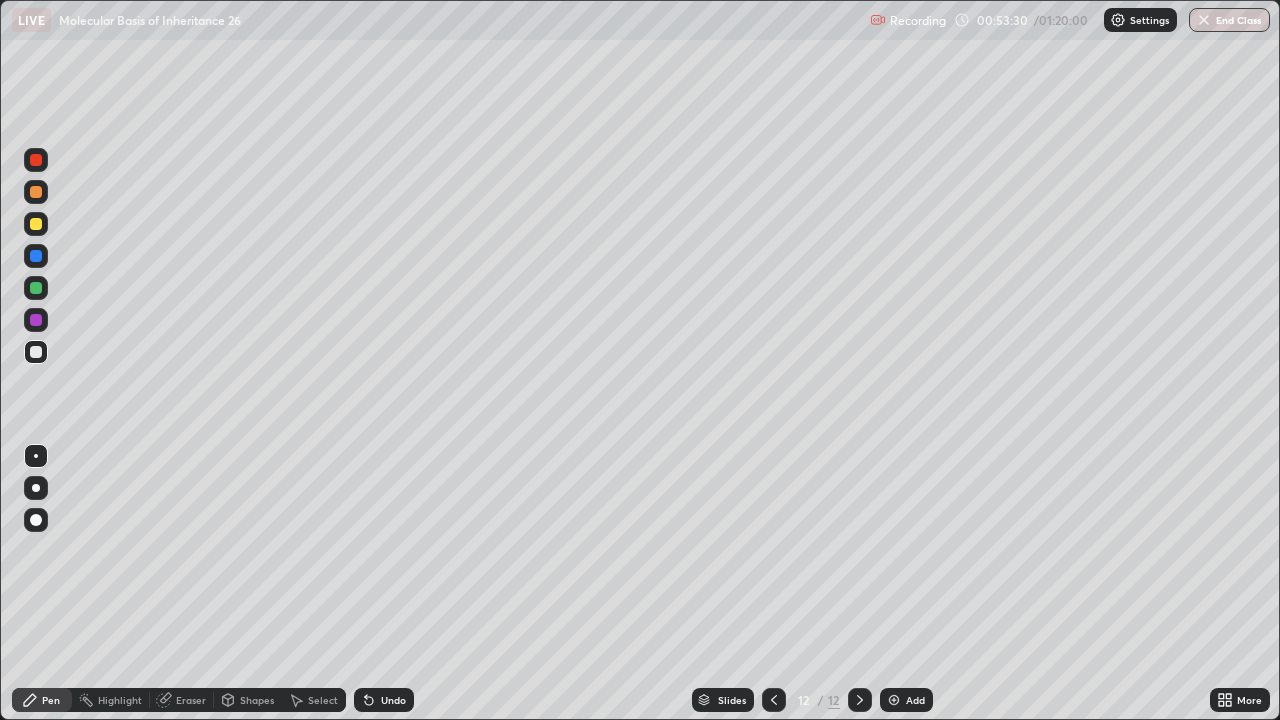 click at bounding box center [36, 320] 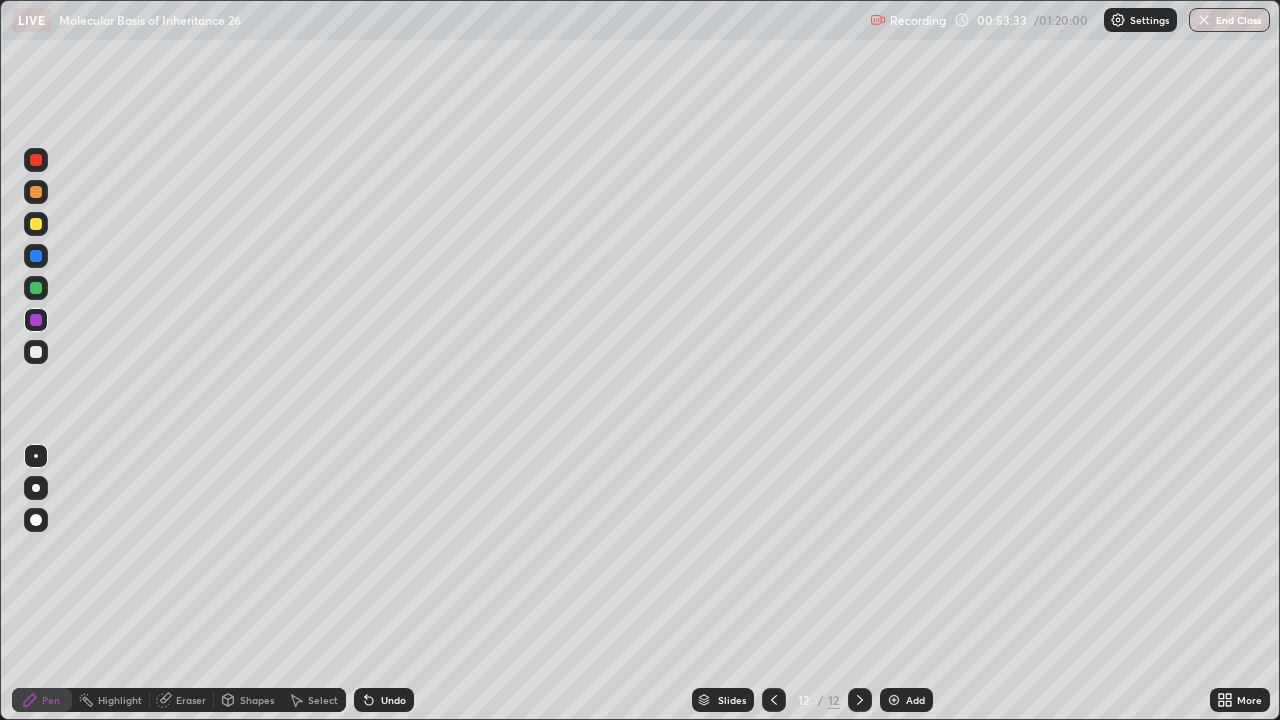 click at bounding box center (36, 352) 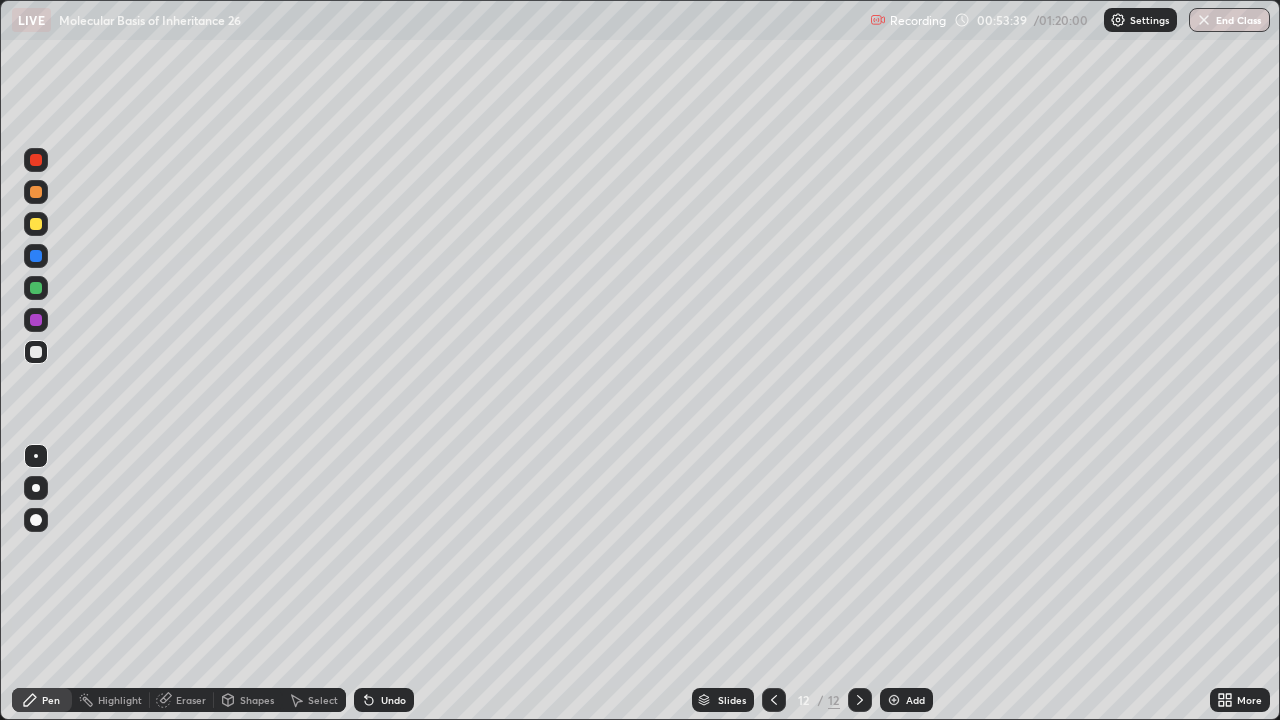 click on "Undo" at bounding box center [384, 700] 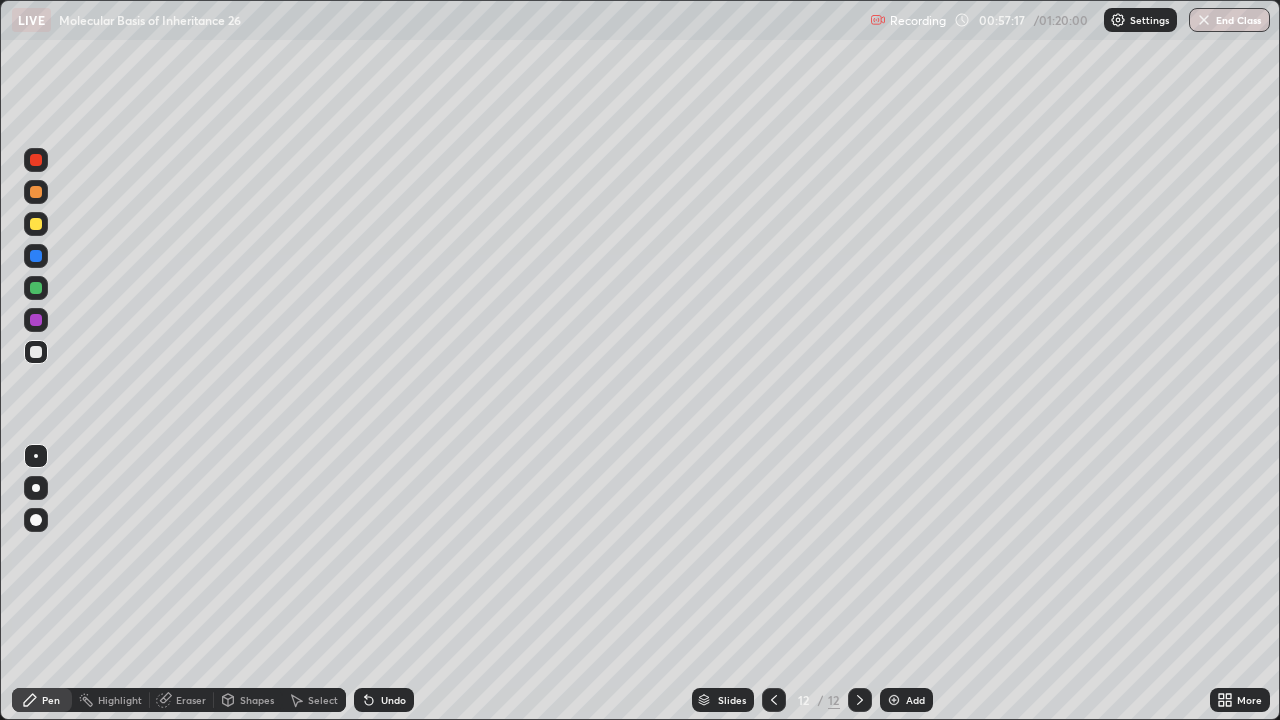click on "Add" at bounding box center (915, 700) 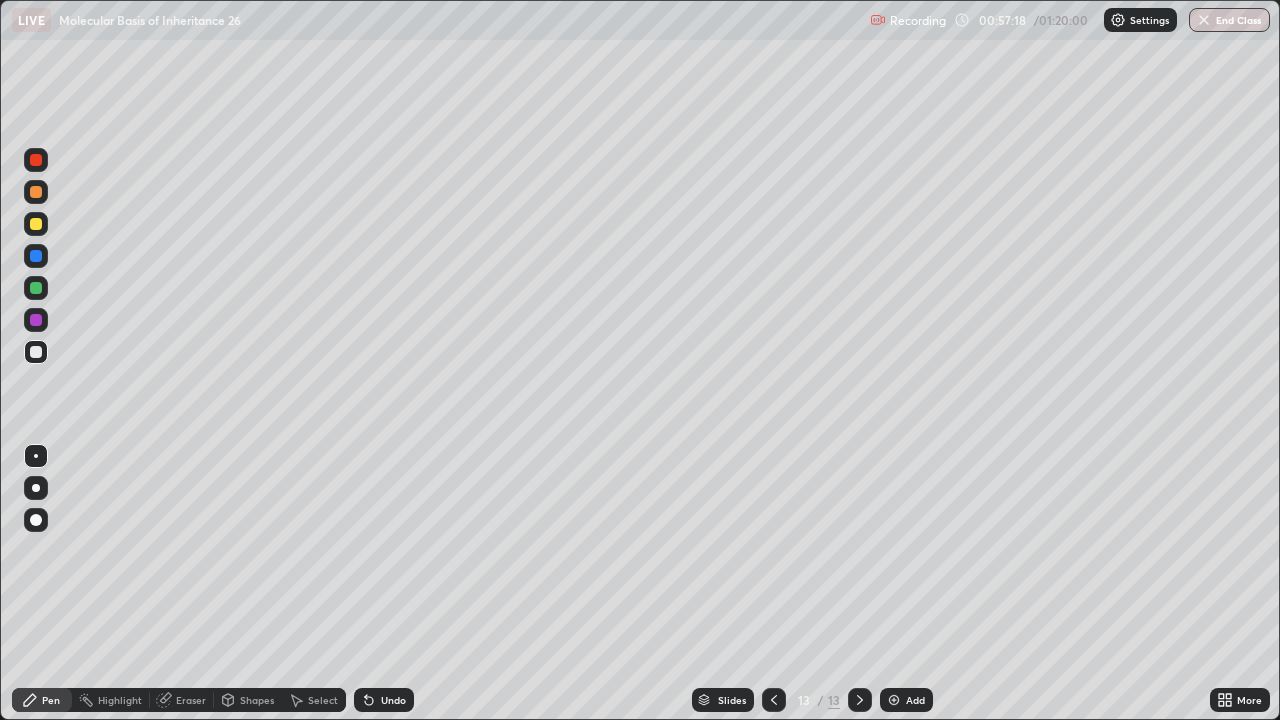 click at bounding box center [36, 288] 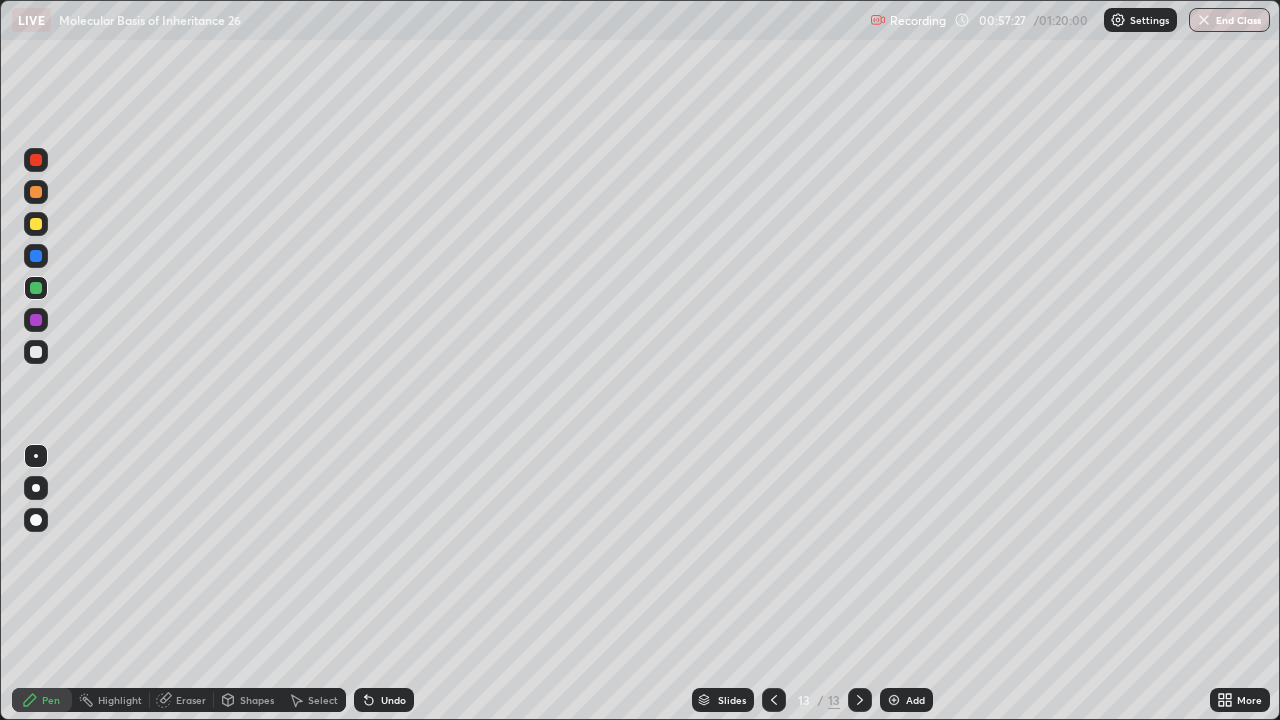 click at bounding box center (36, 320) 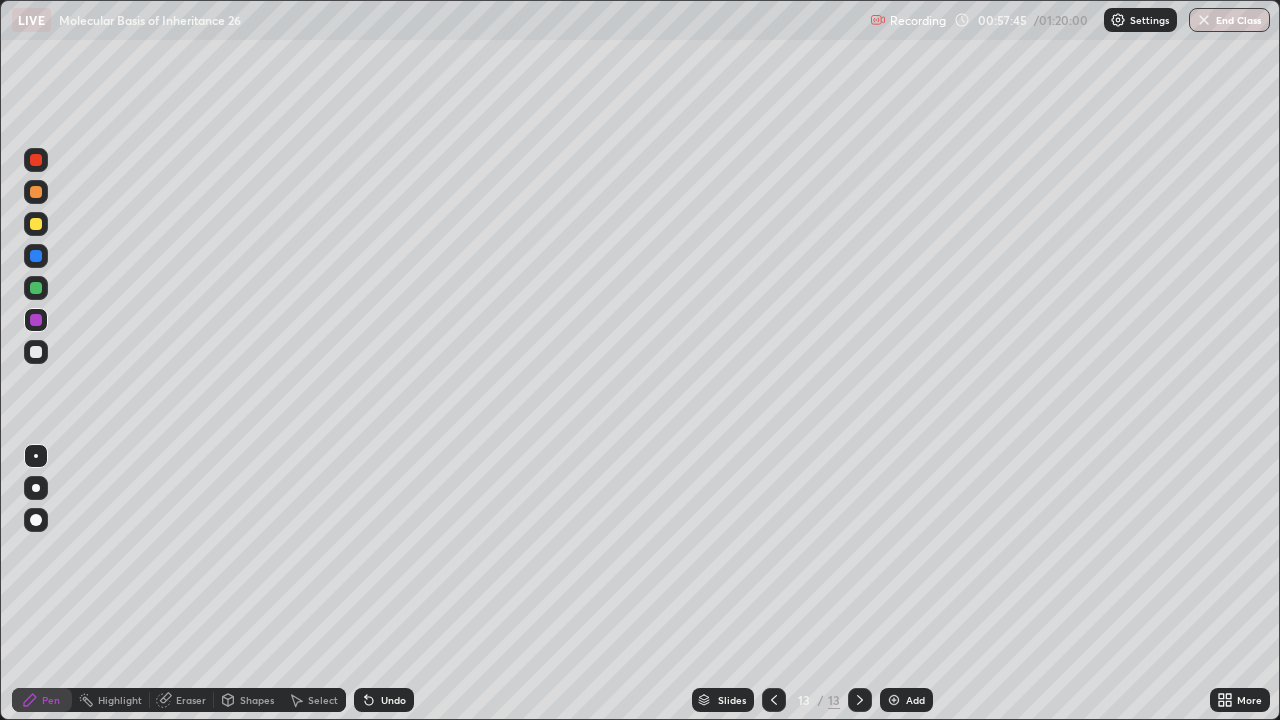 click 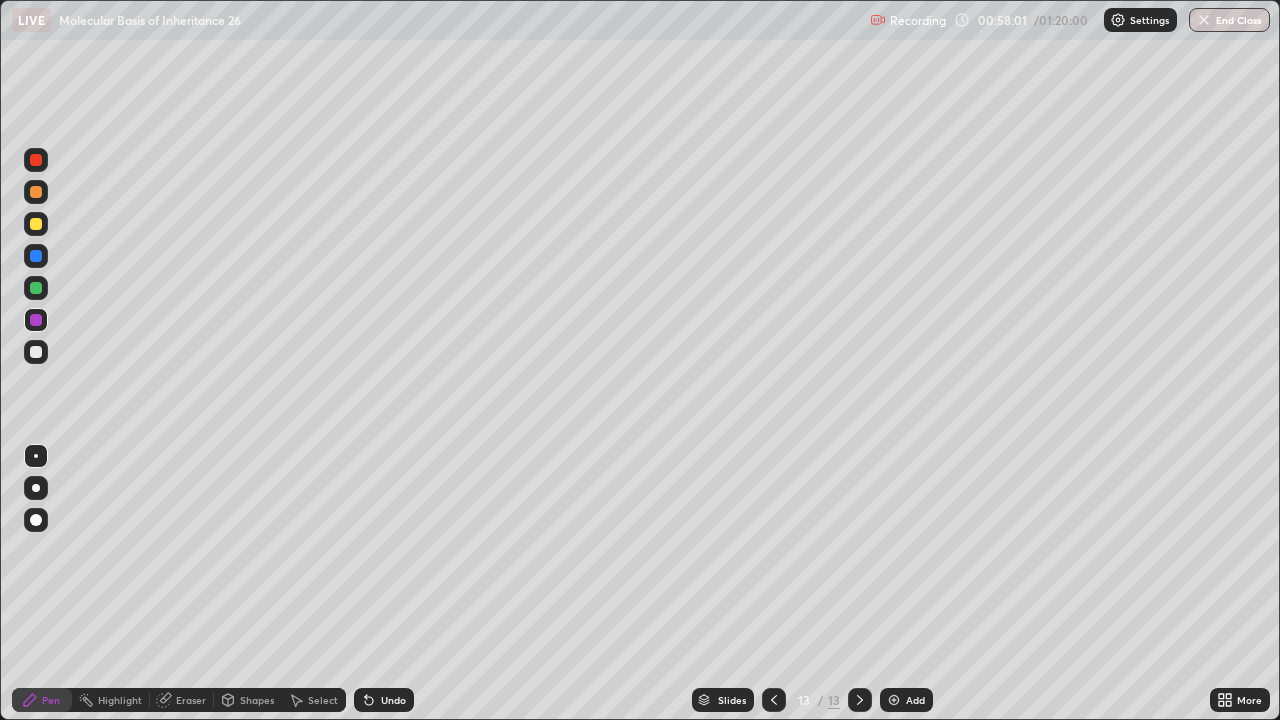 click on "Setting up your live class" at bounding box center (640, 360) 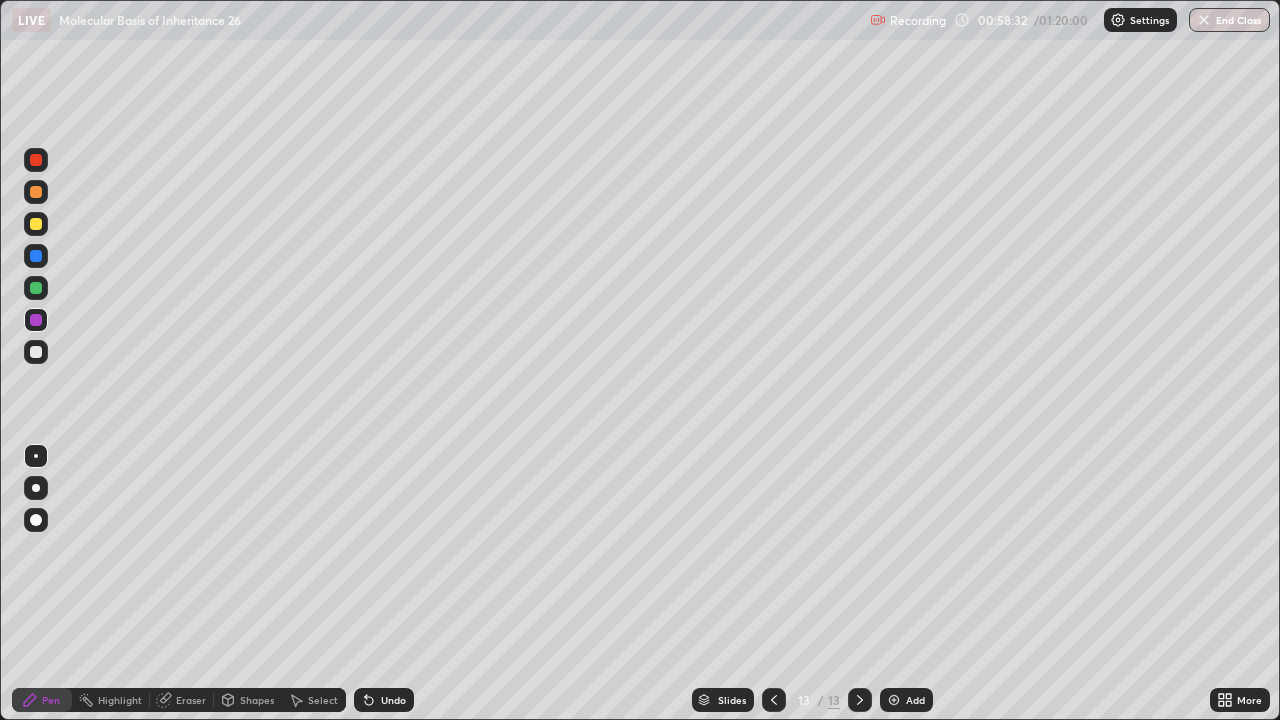 click on "Add" at bounding box center [906, 700] 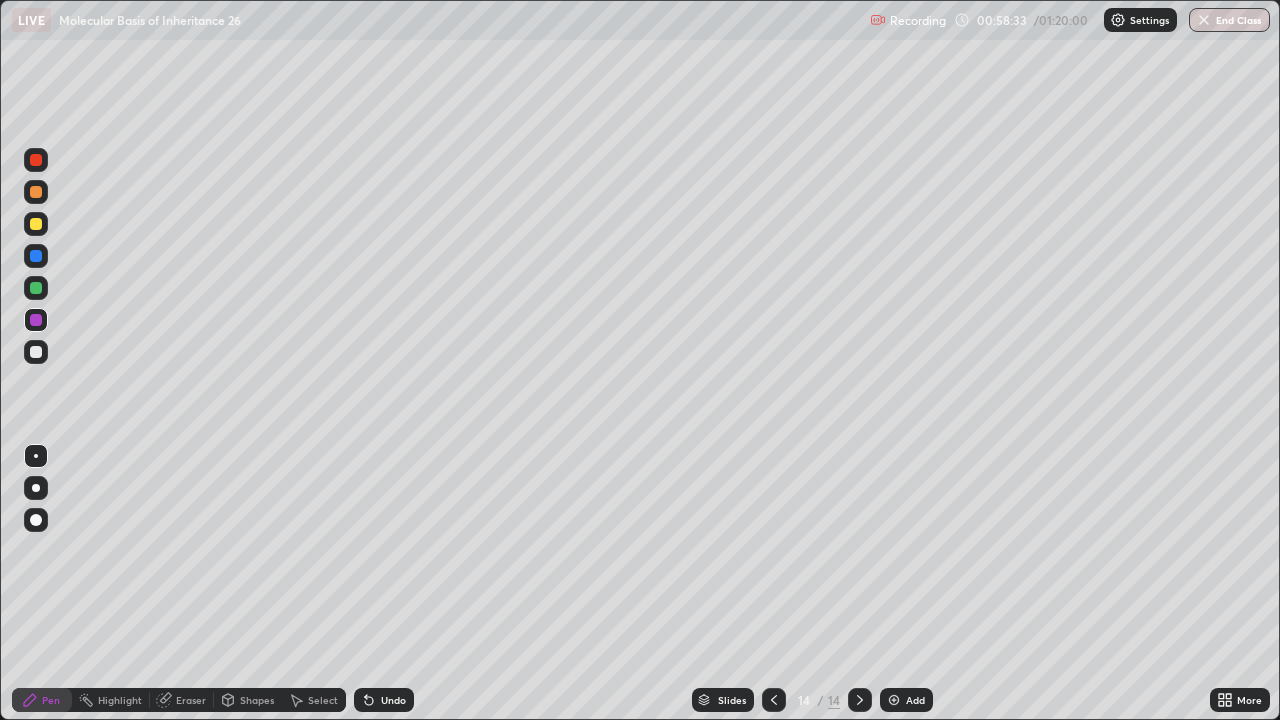 click on "Shapes" at bounding box center [257, 700] 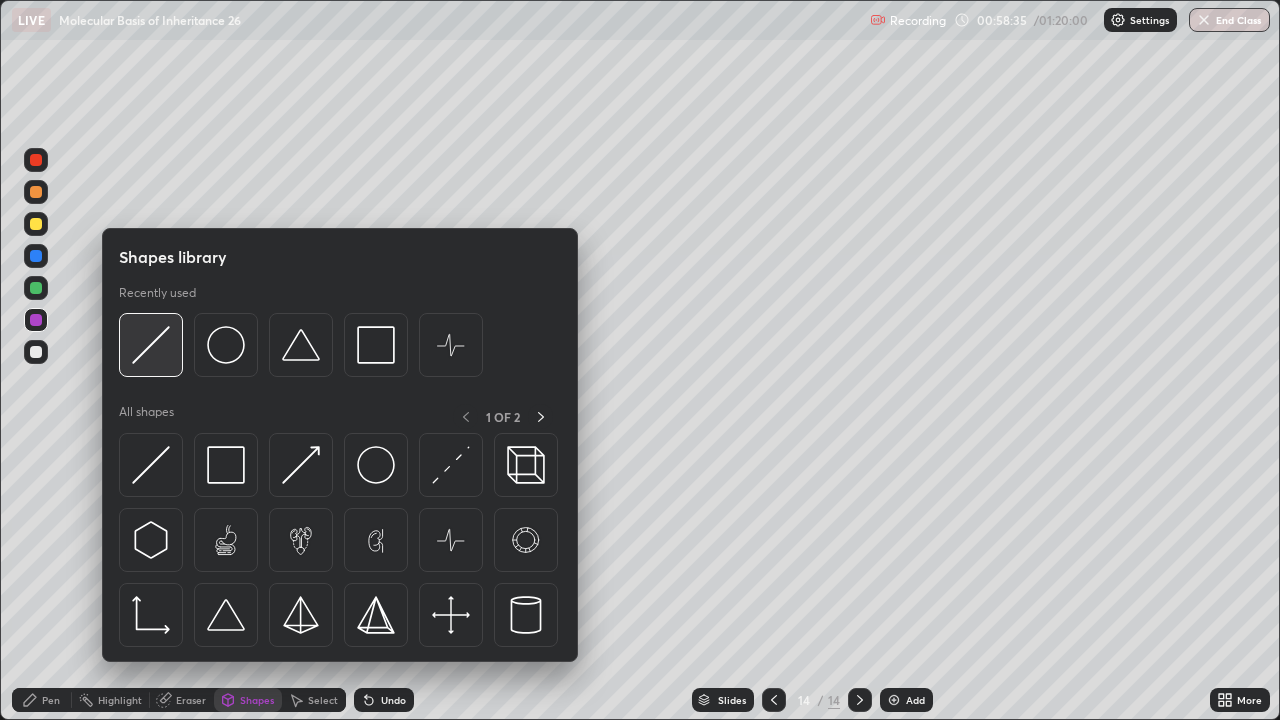 click at bounding box center (151, 345) 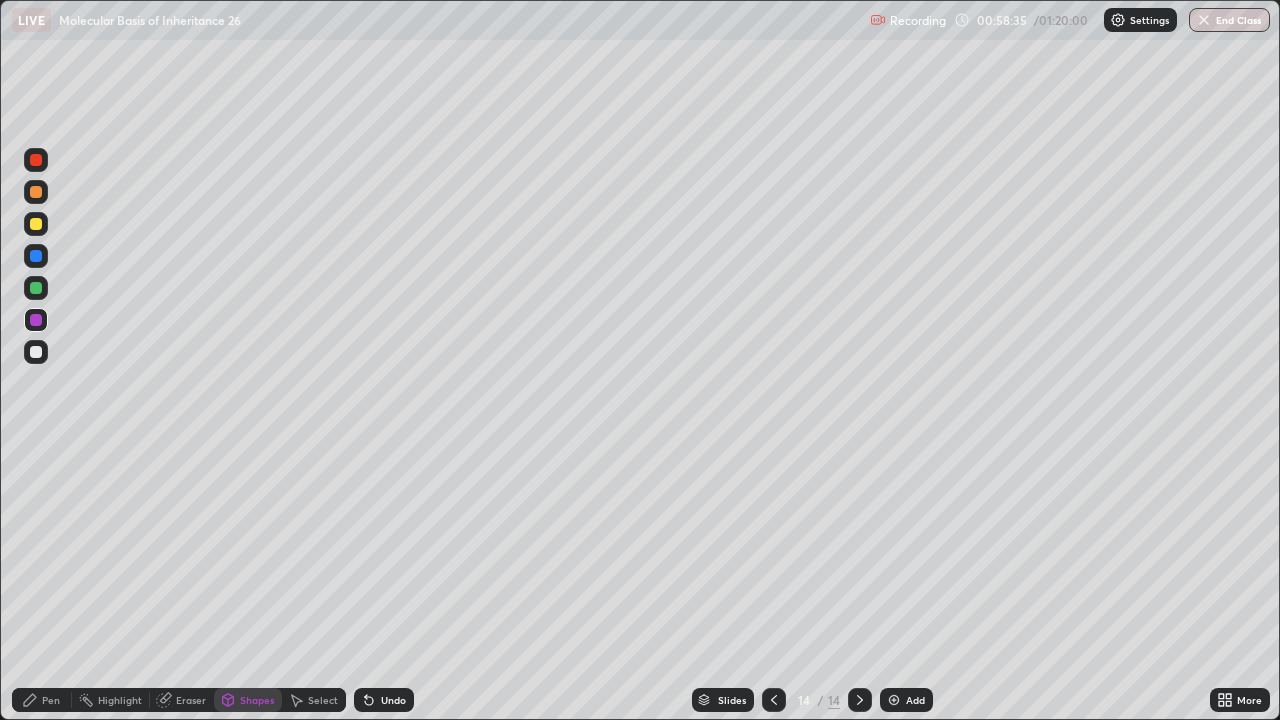 click at bounding box center [36, 288] 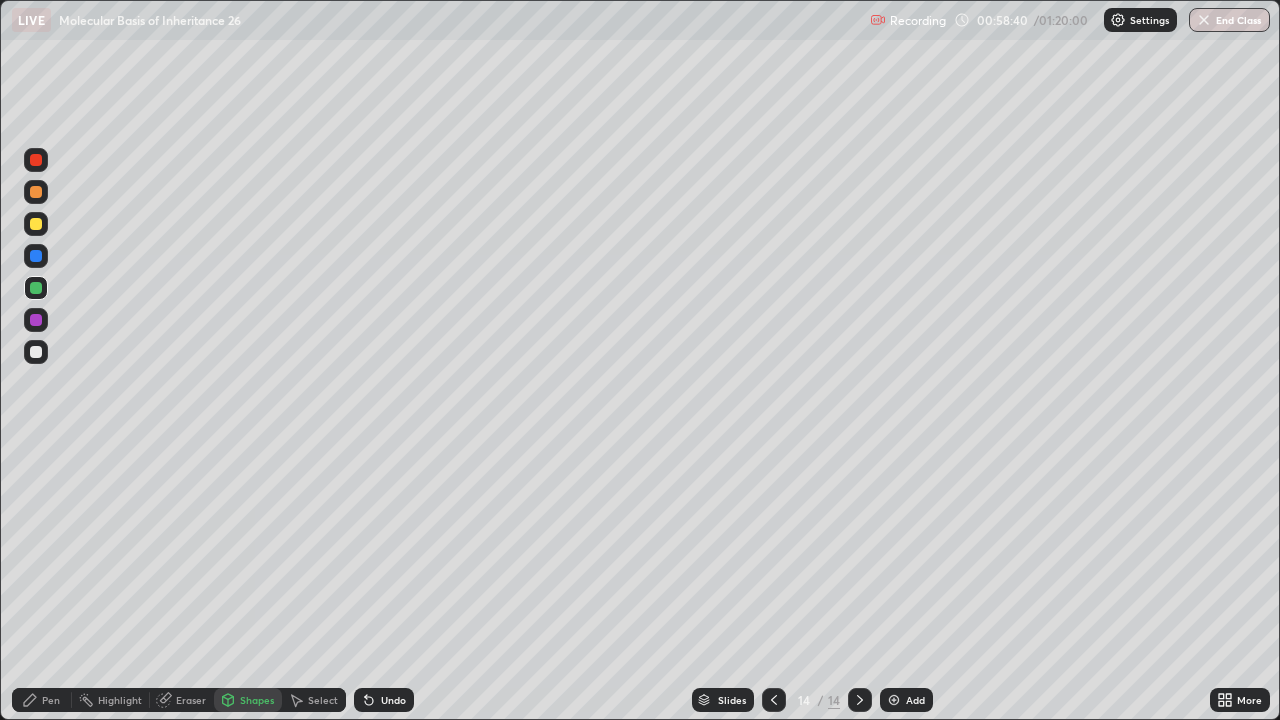 click on "Pen" at bounding box center (51, 700) 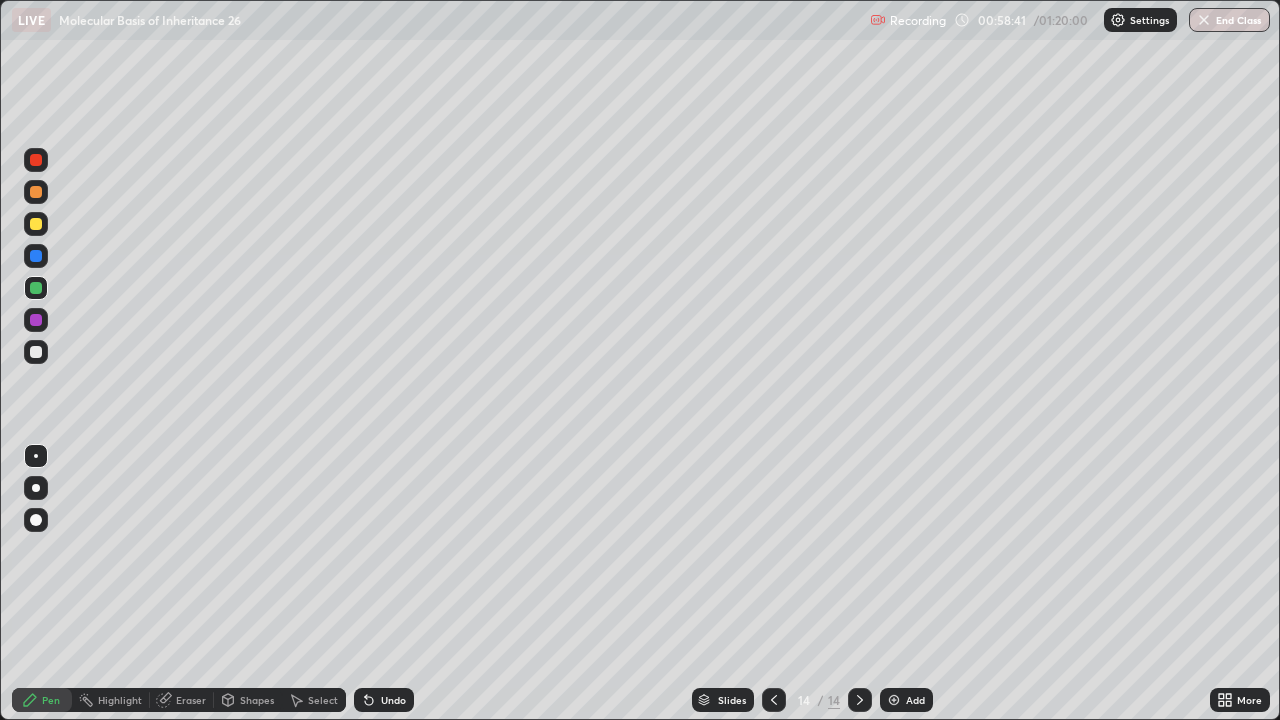 click at bounding box center (36, 352) 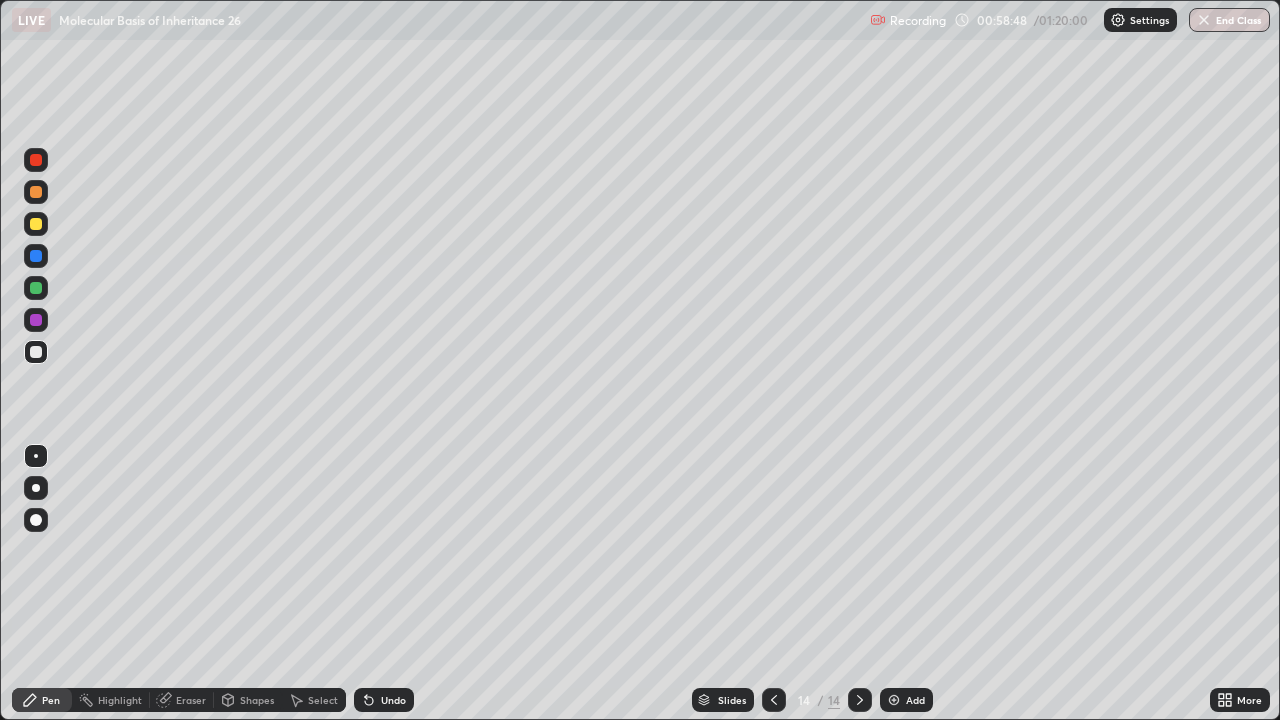 click at bounding box center [36, 256] 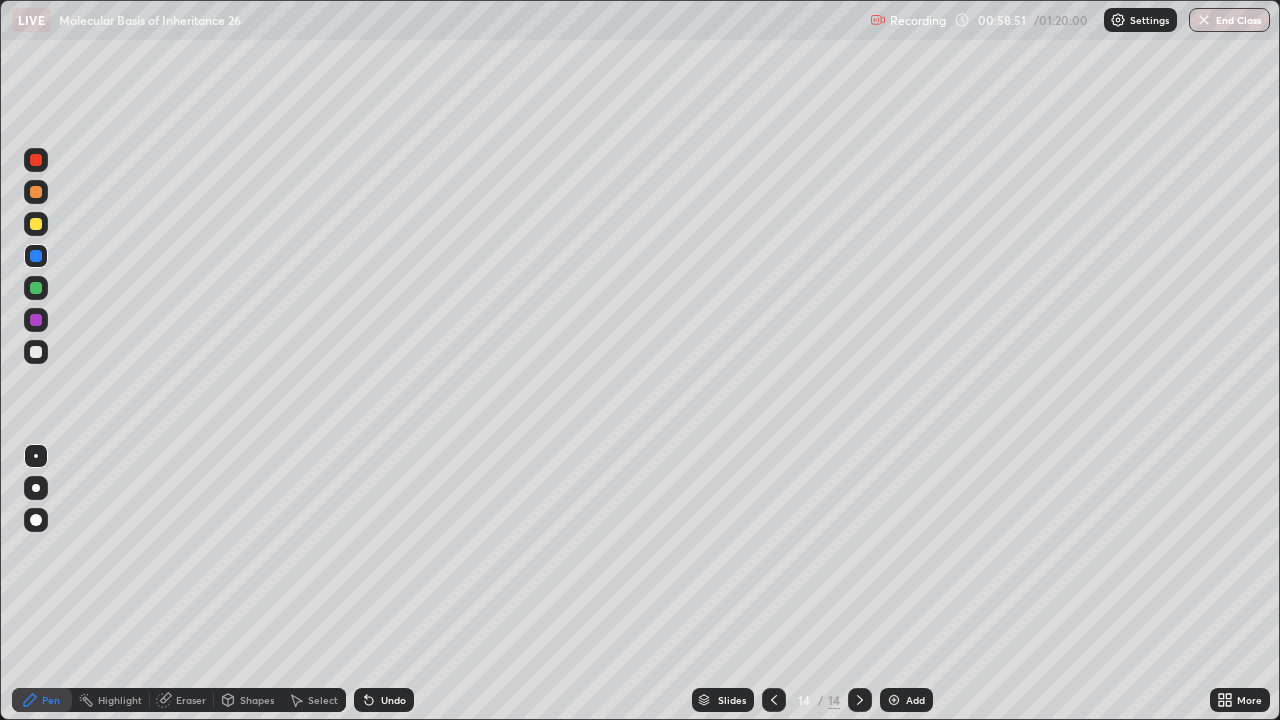 click on "Undo" at bounding box center (393, 700) 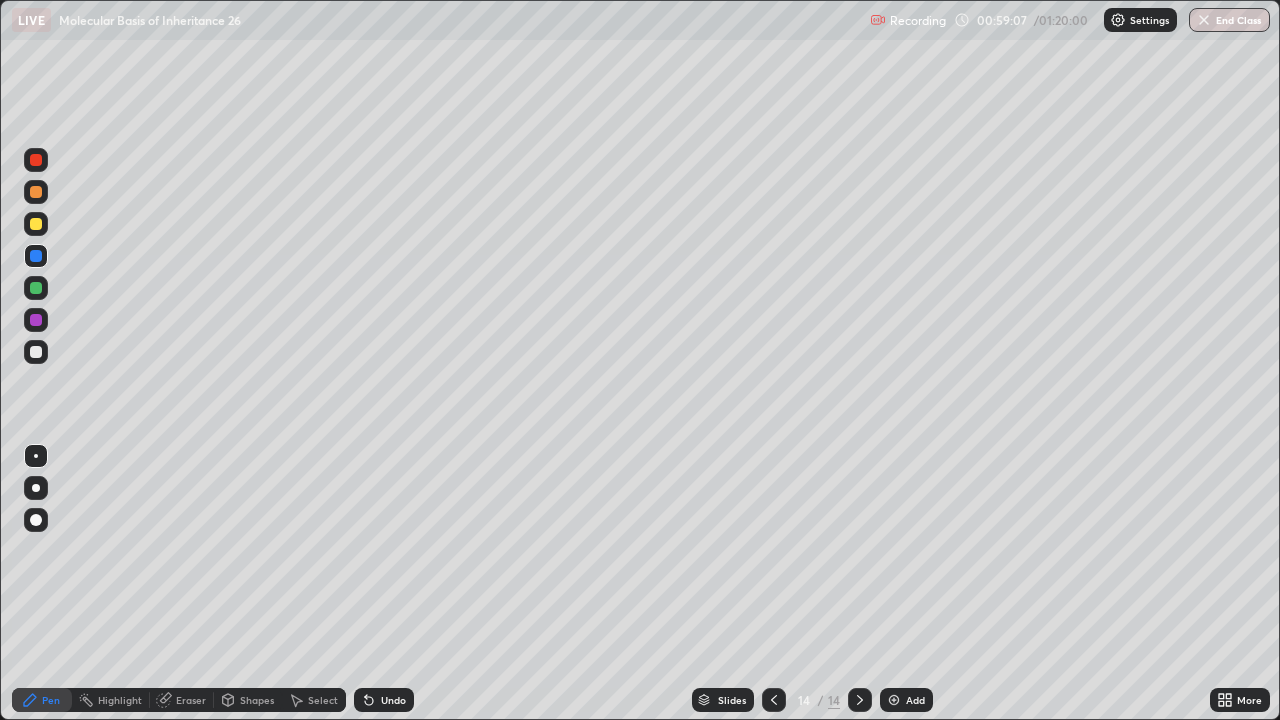 click at bounding box center [36, 320] 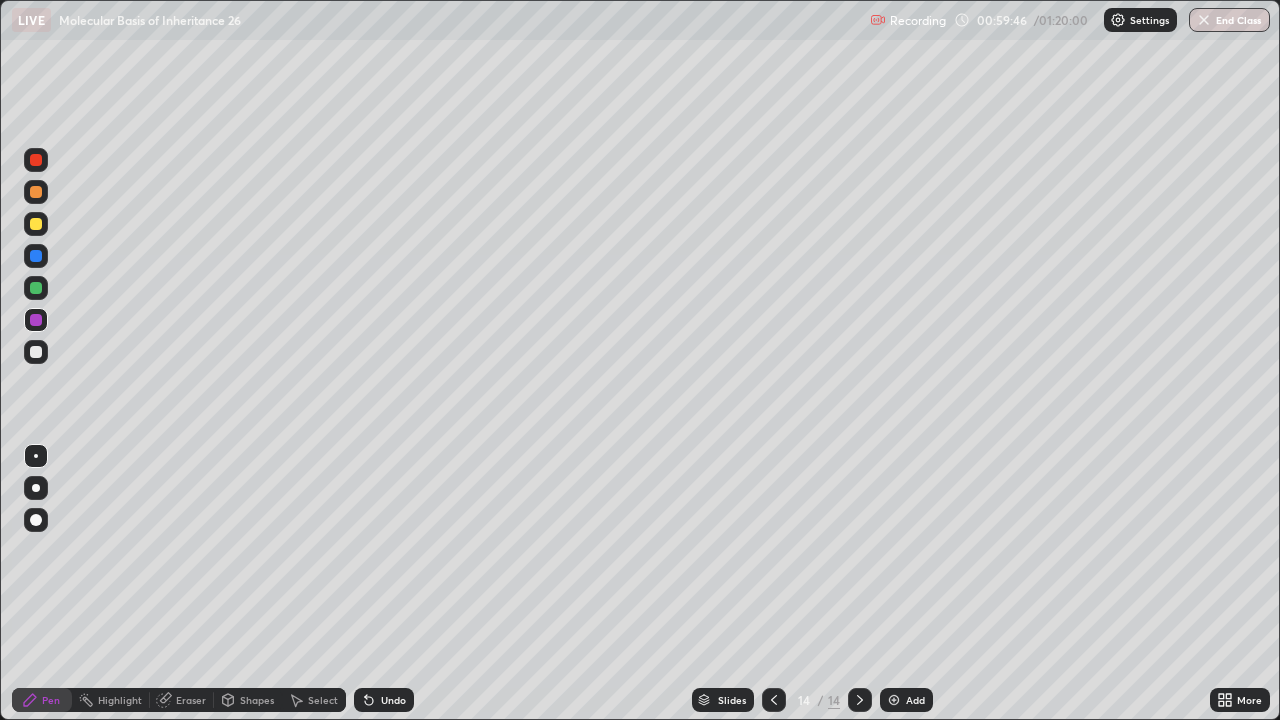 click on "Undo" at bounding box center [393, 700] 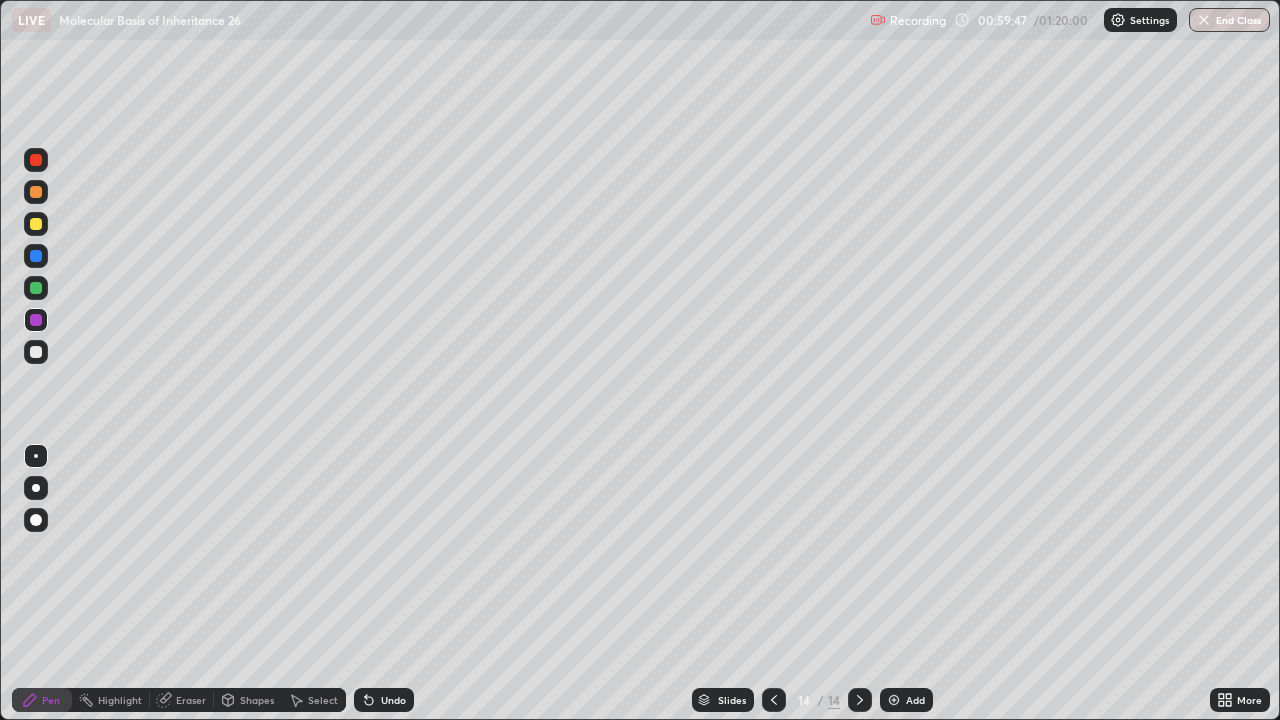 click on "Undo" at bounding box center (393, 700) 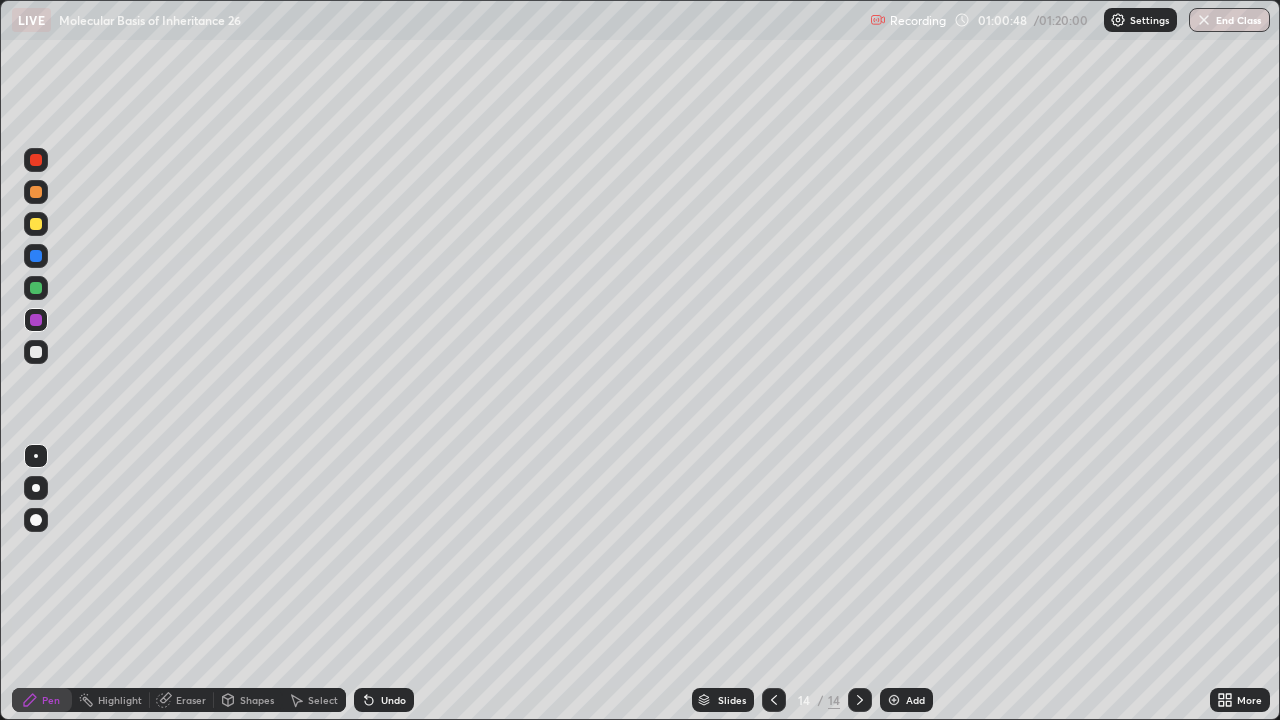 click at bounding box center (36, 352) 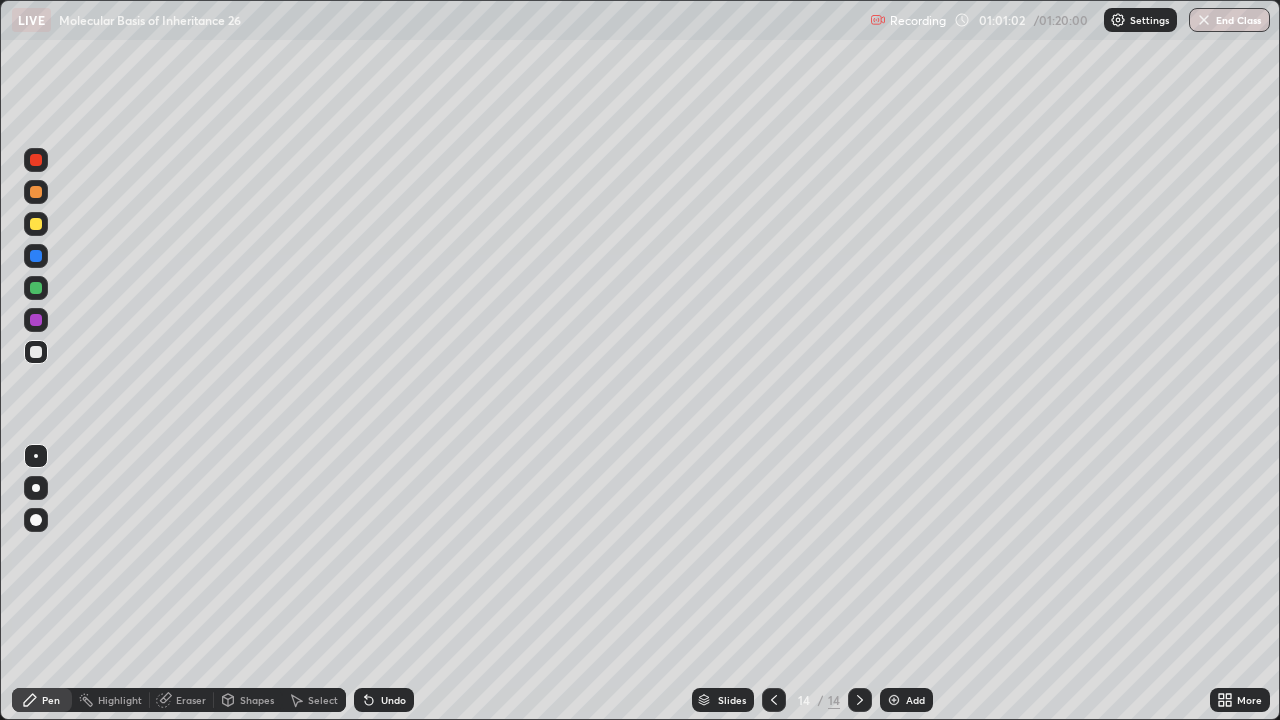 click on "Undo" at bounding box center (393, 700) 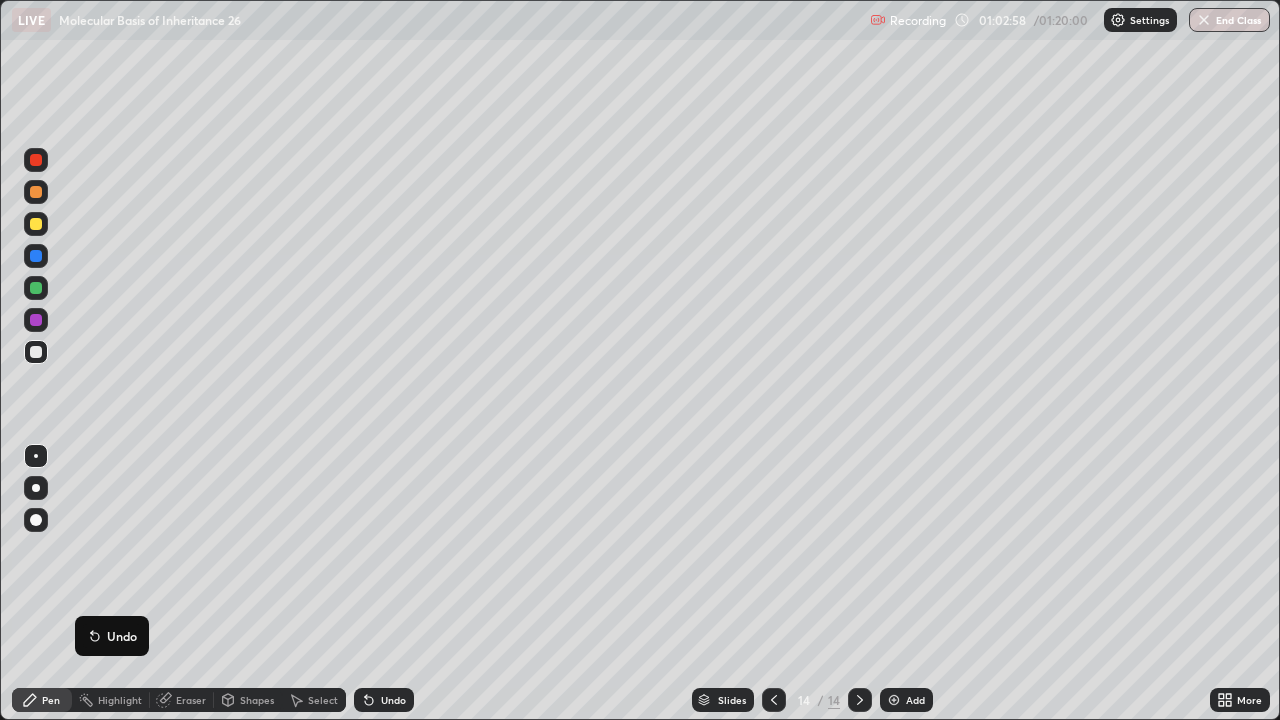 click at bounding box center [36, 288] 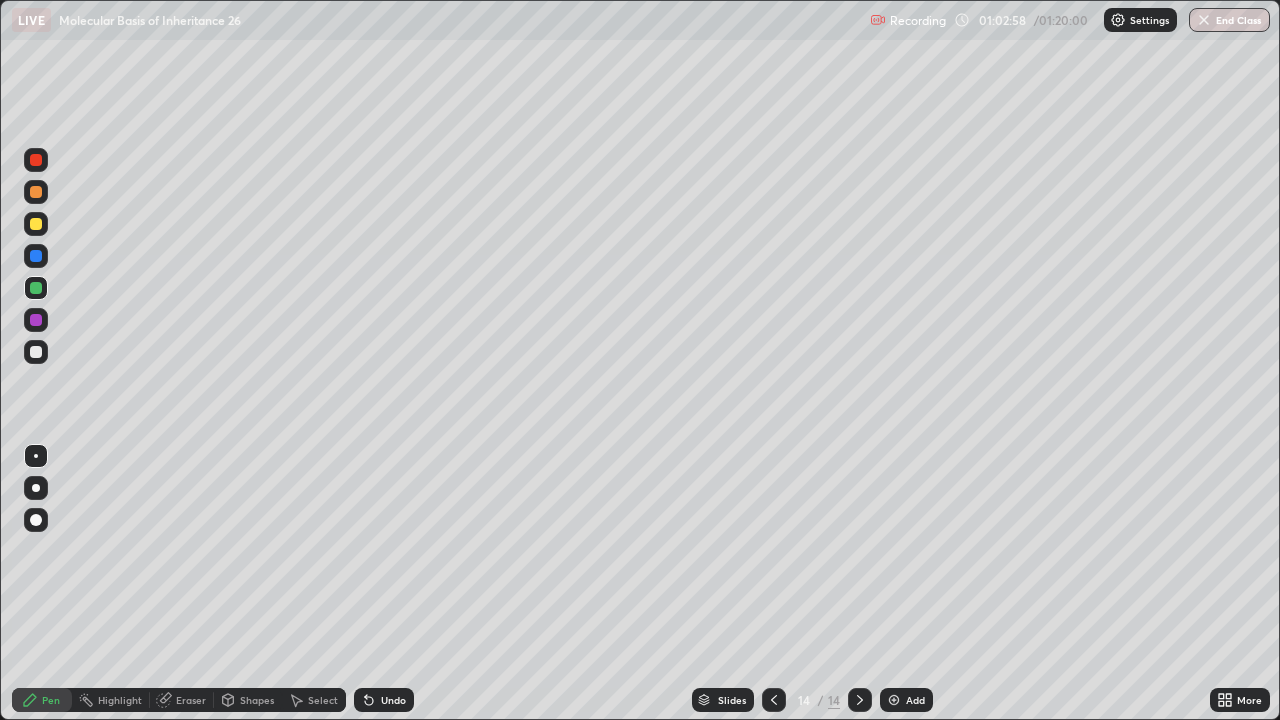 click at bounding box center [36, 256] 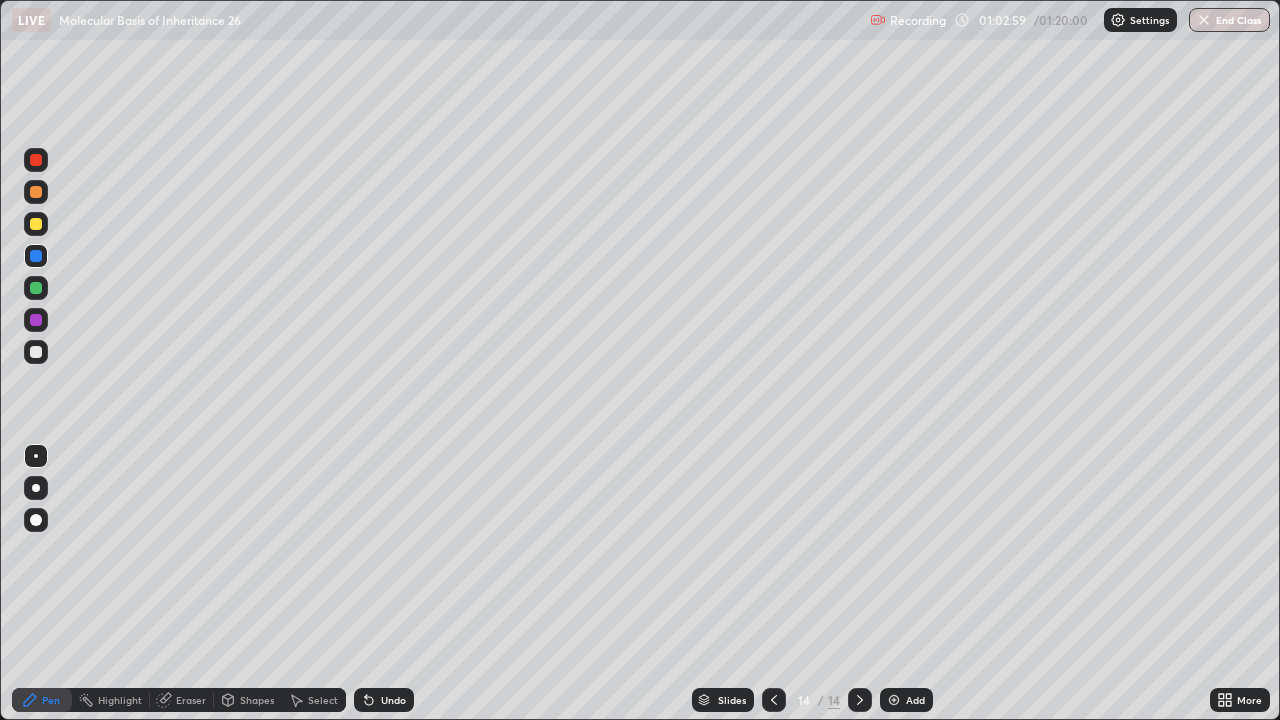 click at bounding box center (36, 224) 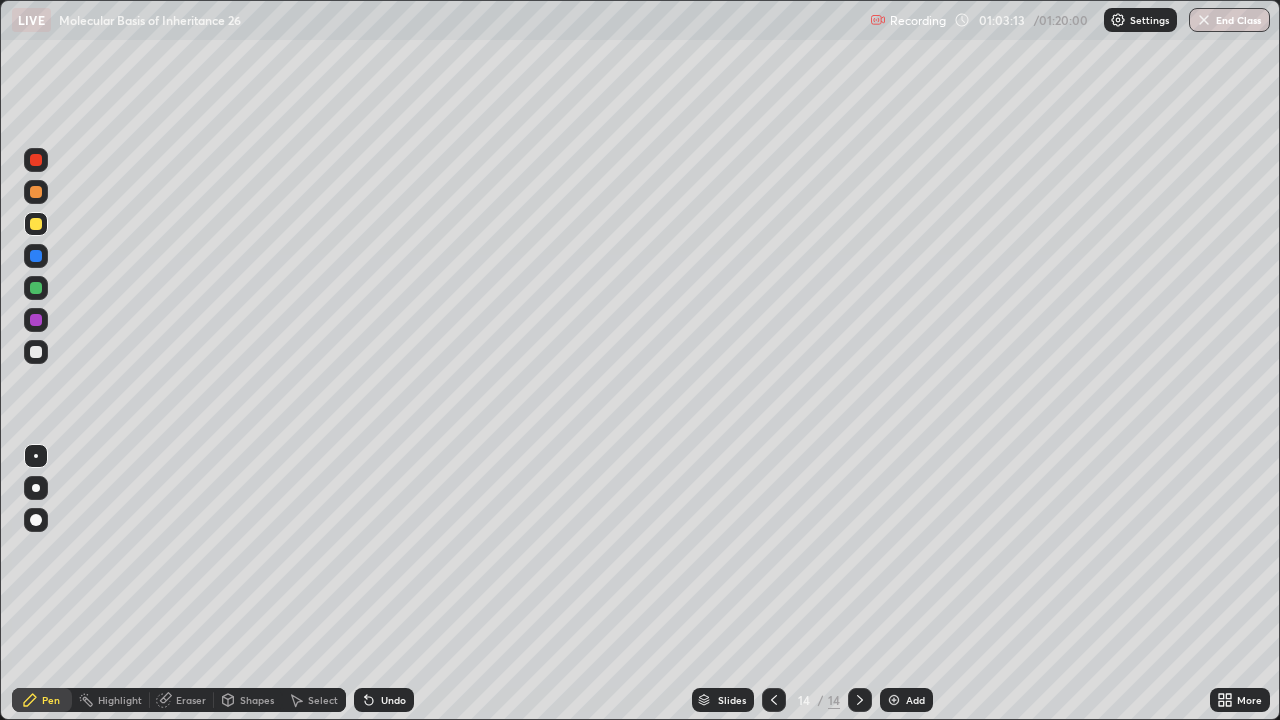 click at bounding box center (36, 288) 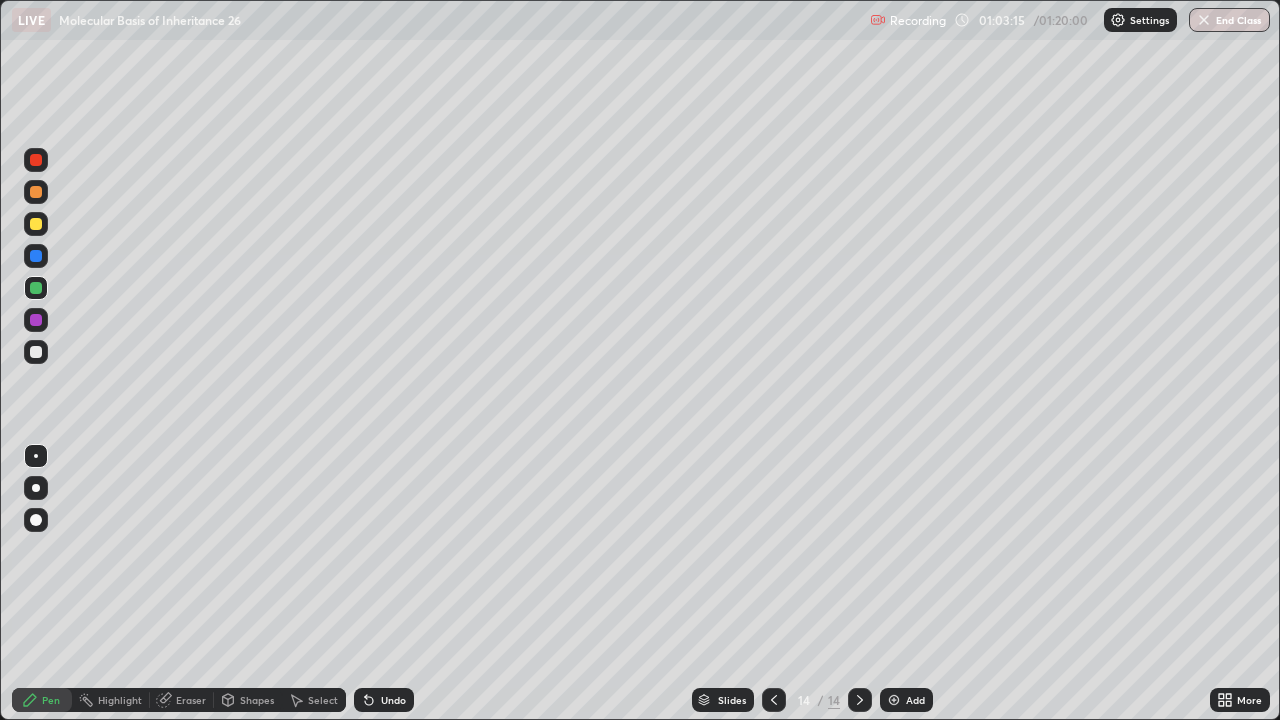 click on "Pen Highlight Eraser Shapes Select Undo Slides 14 / 14 Add More" at bounding box center (640, 700) 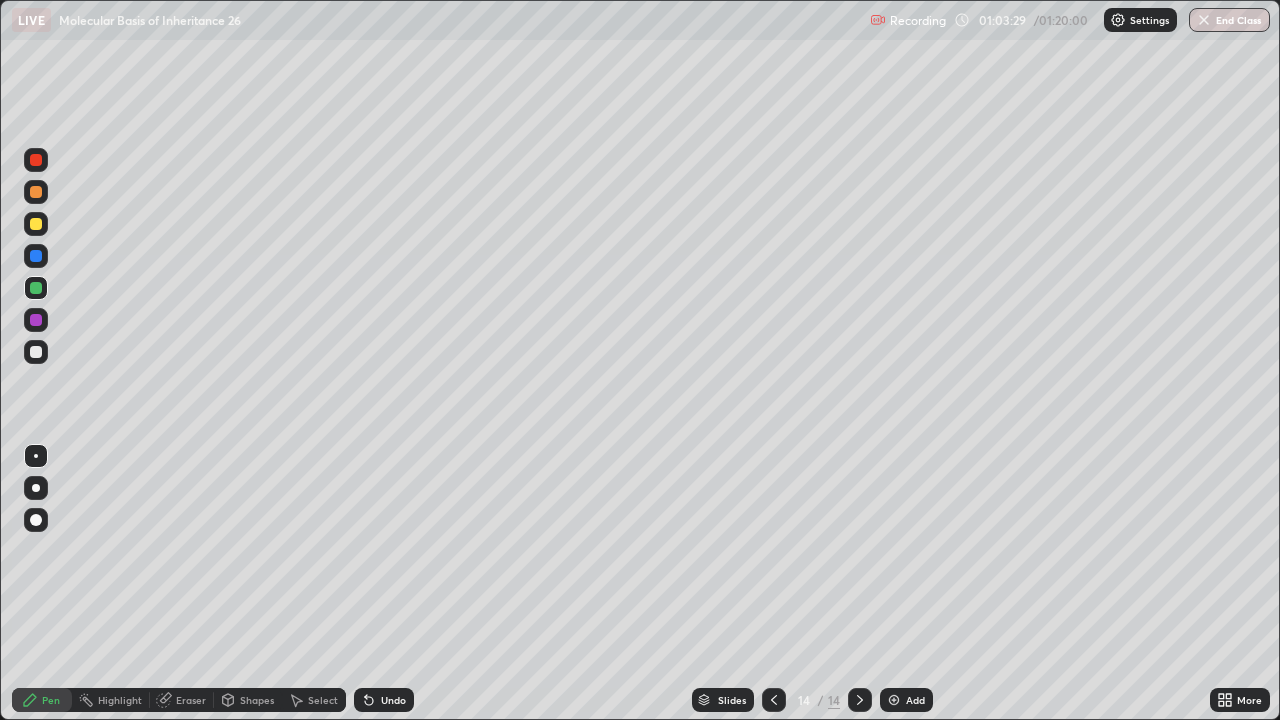 click at bounding box center (36, 320) 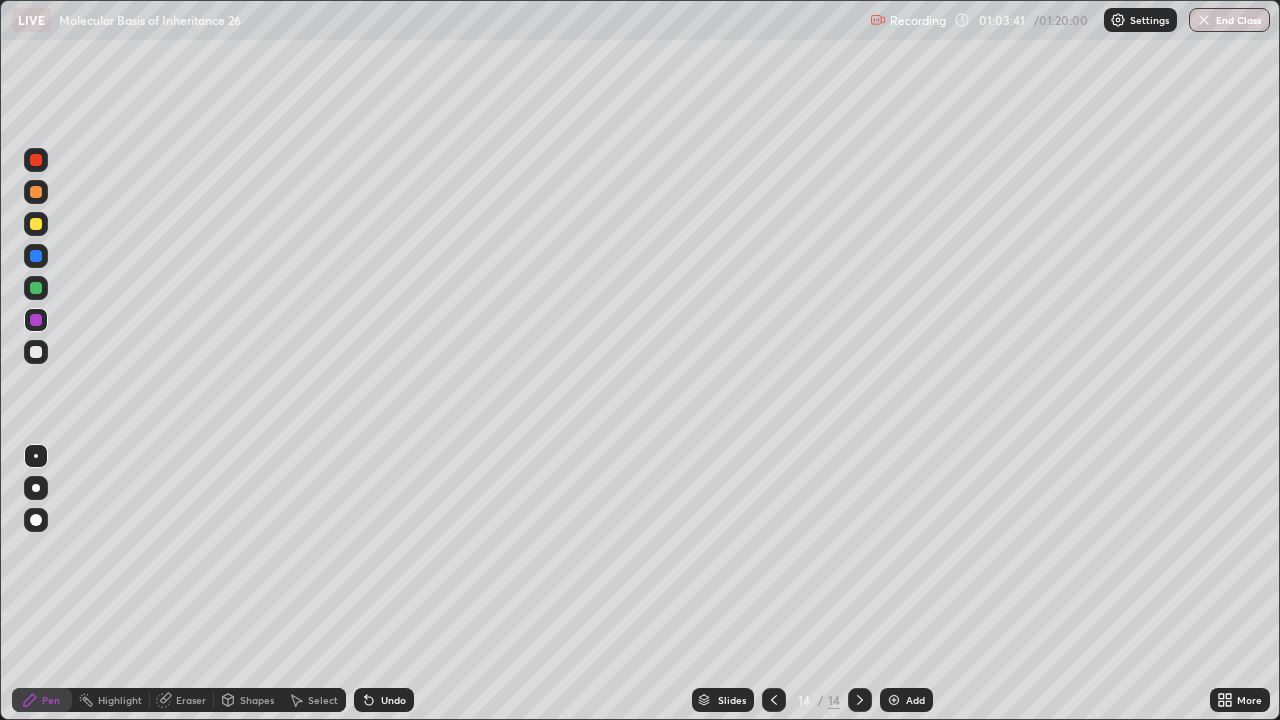 click at bounding box center [36, 352] 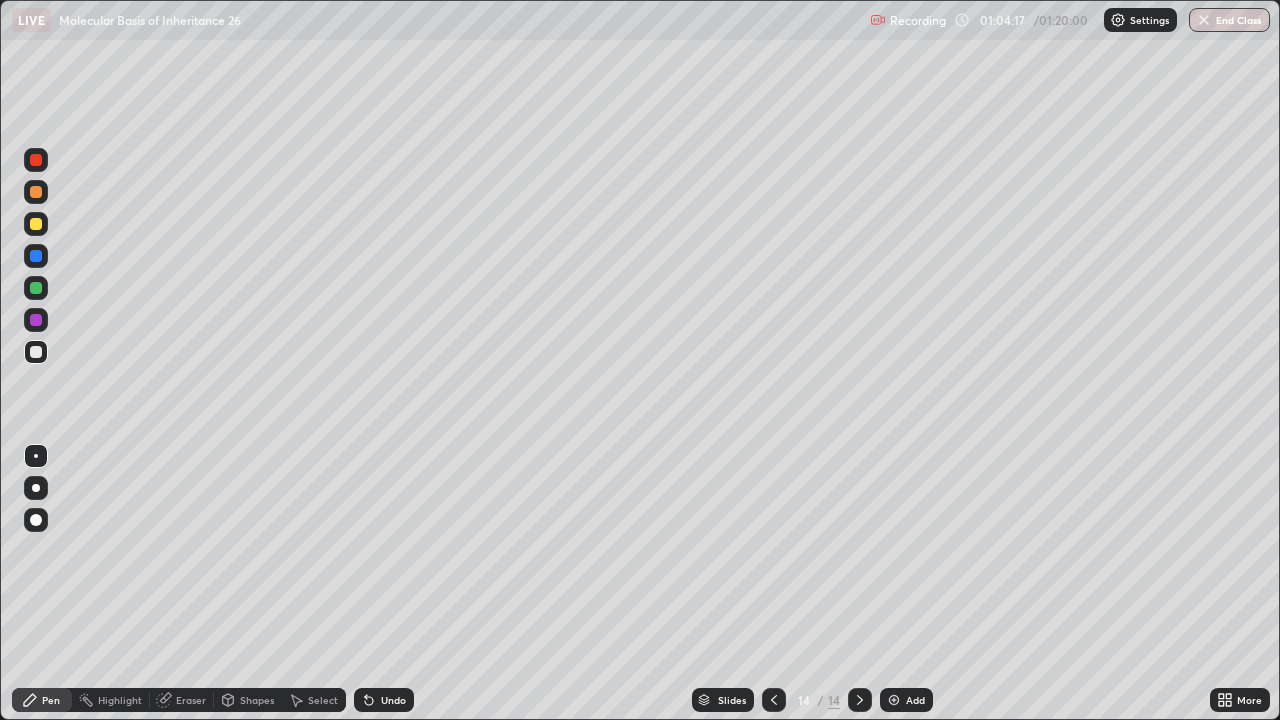click at bounding box center [36, 224] 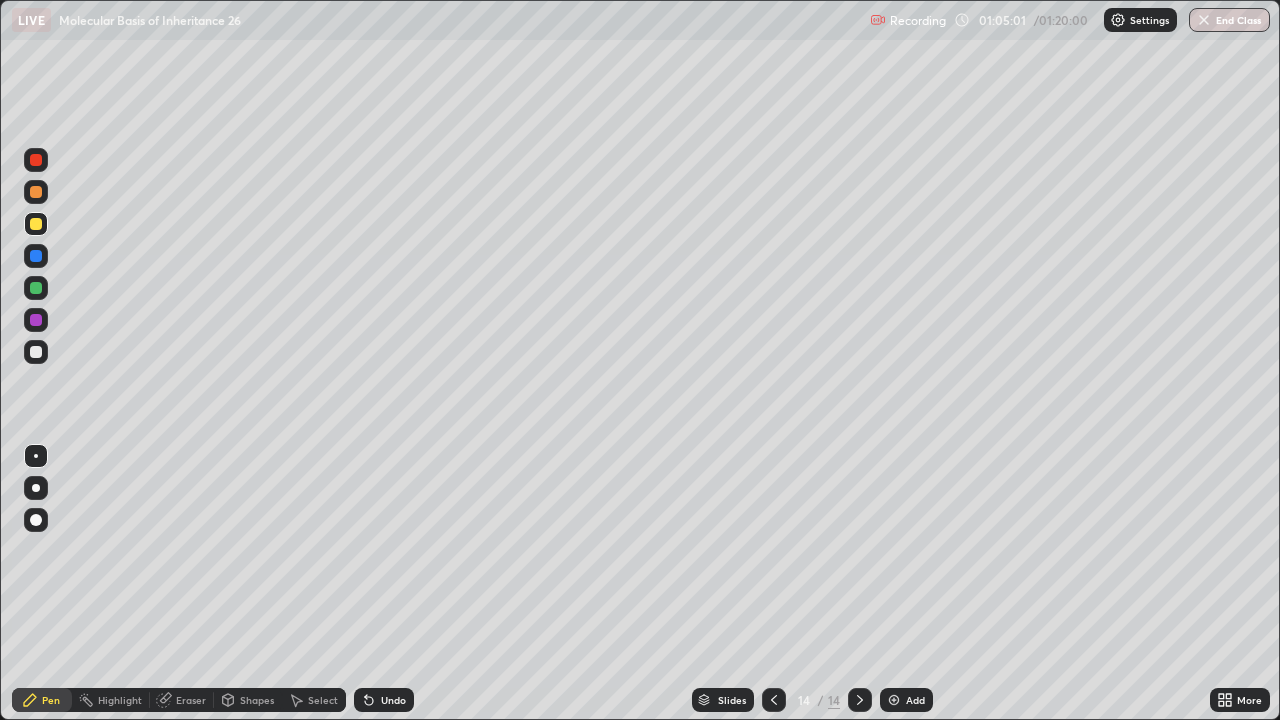 click at bounding box center (36, 320) 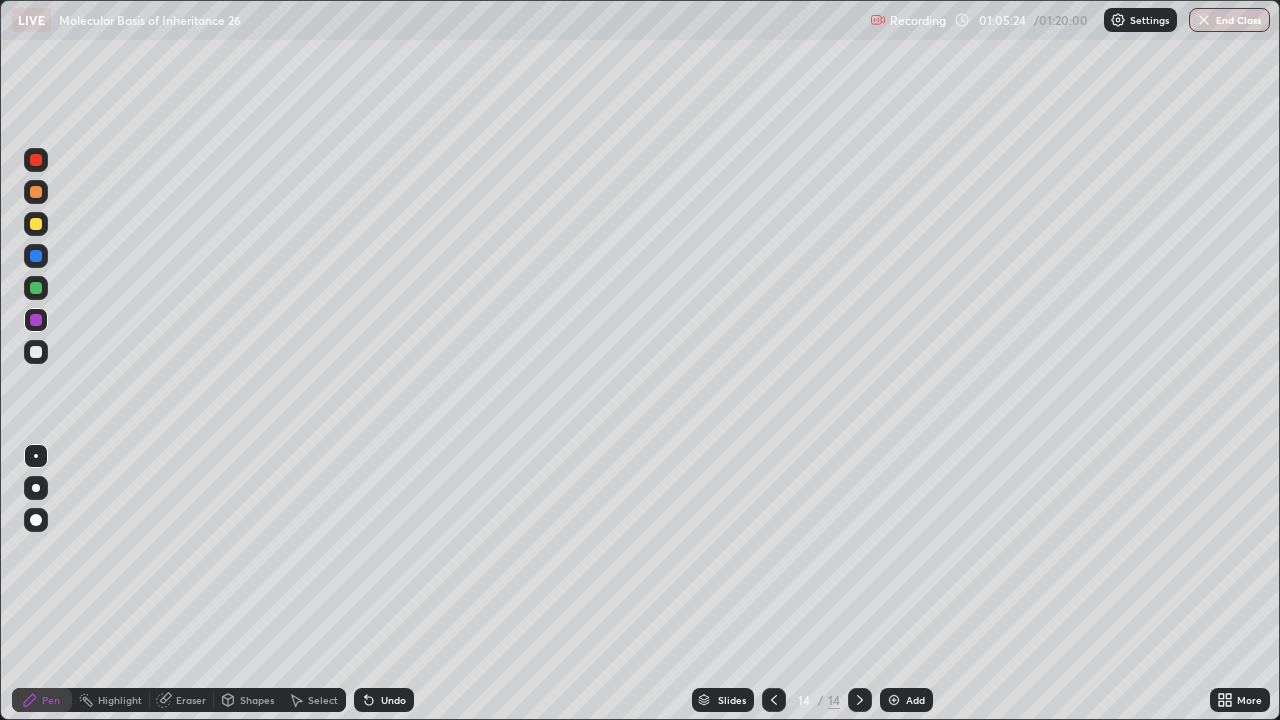 click on "Undo" at bounding box center (384, 700) 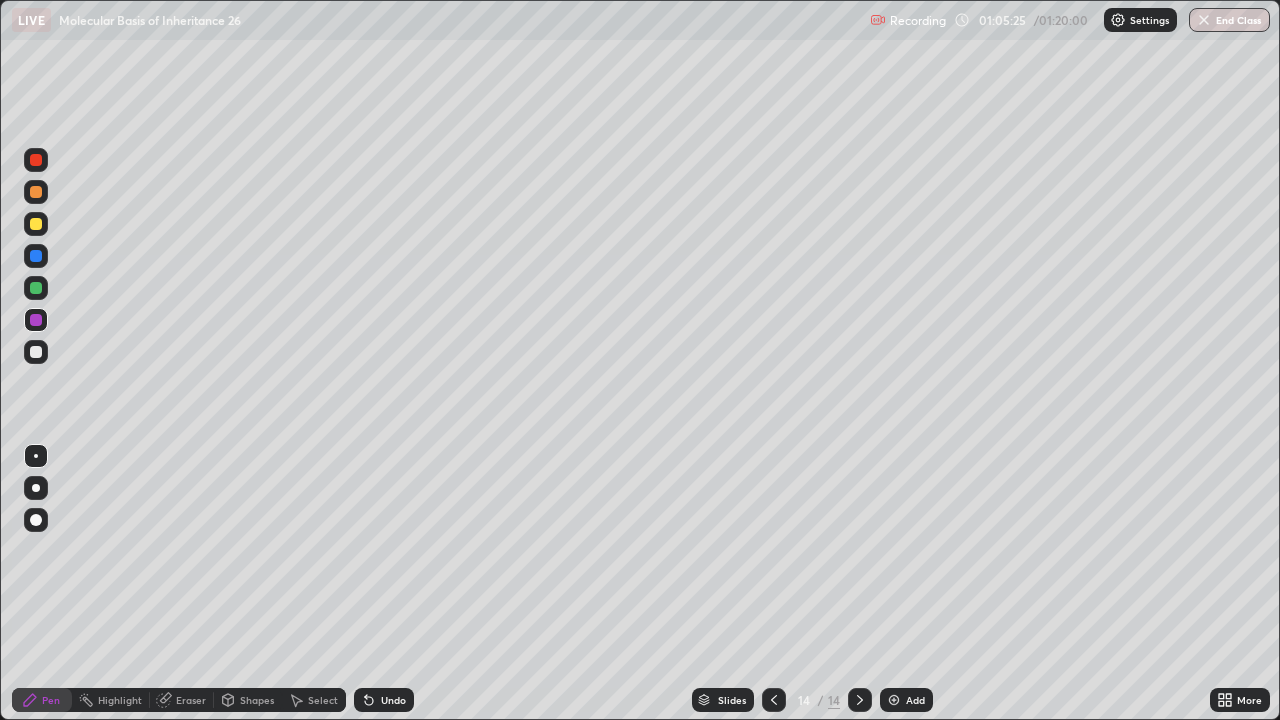 click on "Undo" at bounding box center (384, 700) 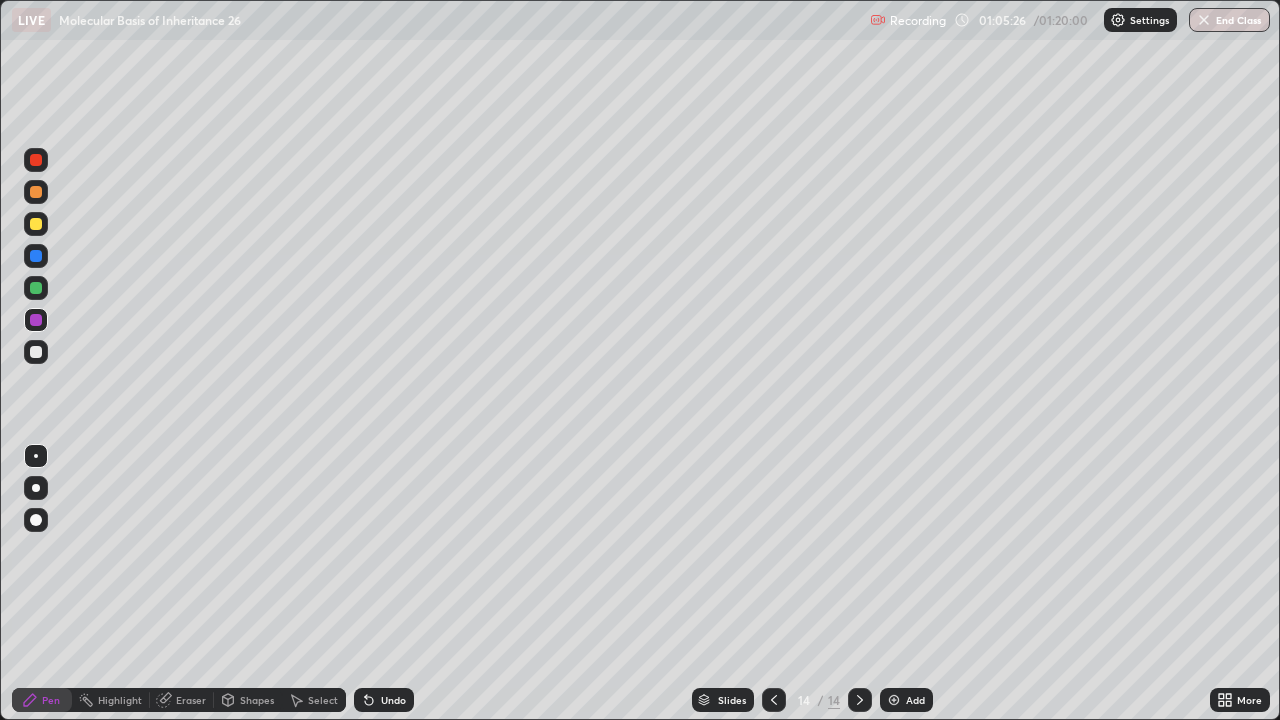 click on "Undo" at bounding box center (393, 700) 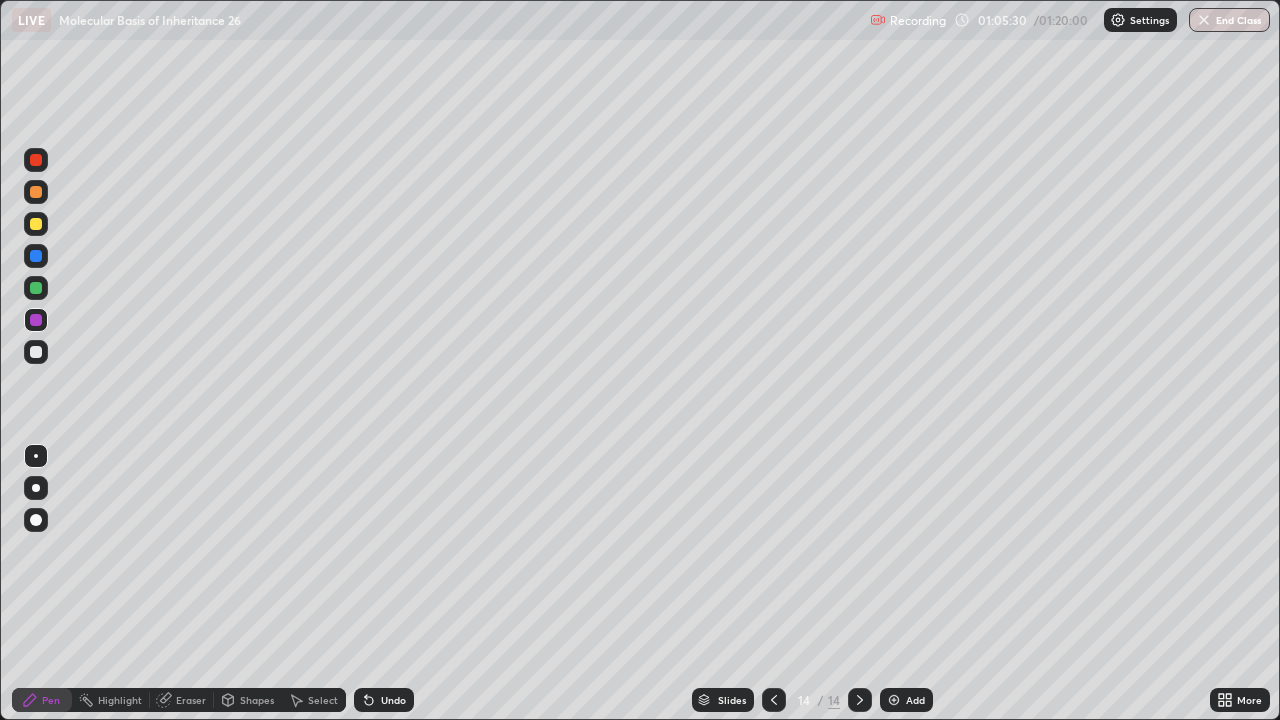 click 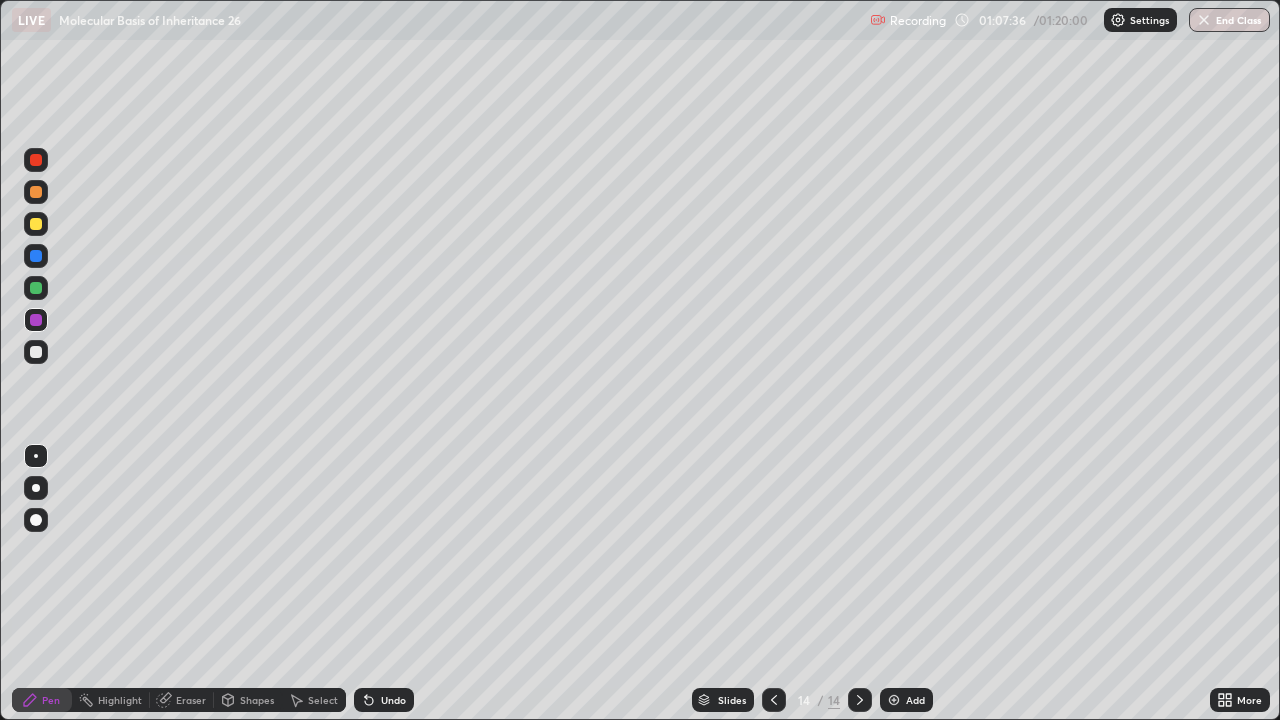 click at bounding box center (36, 352) 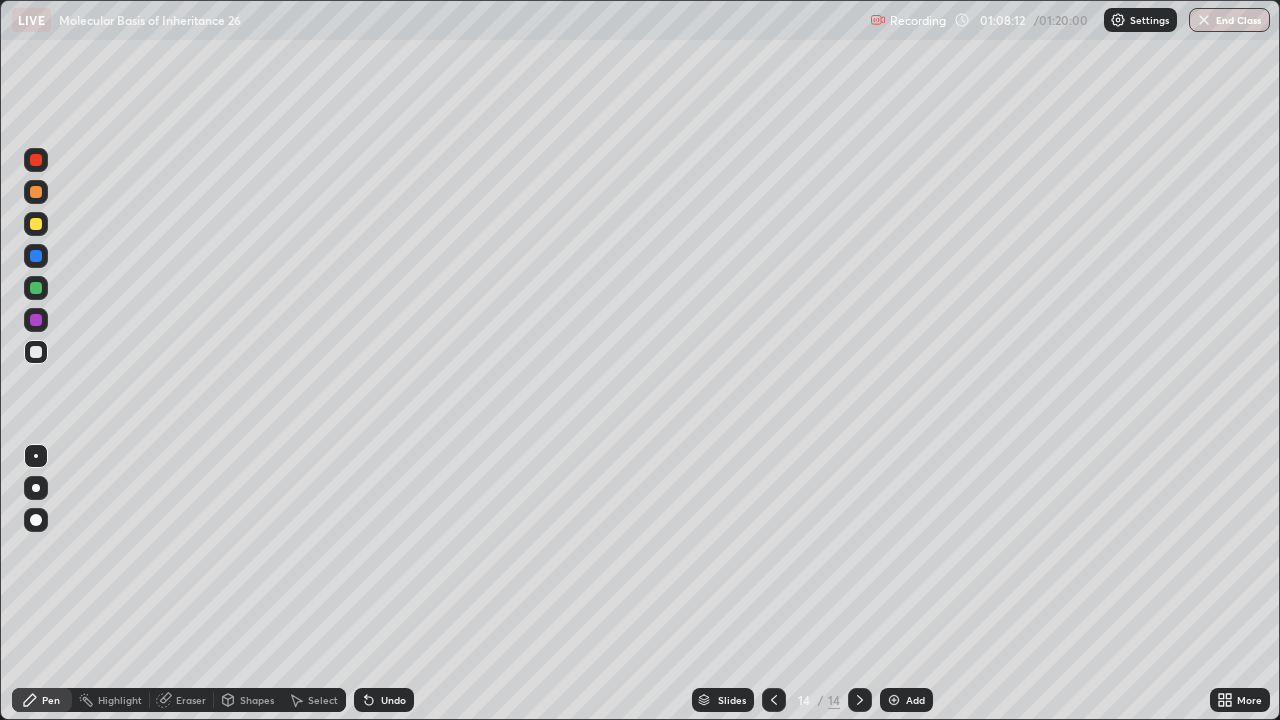 click at bounding box center (36, 224) 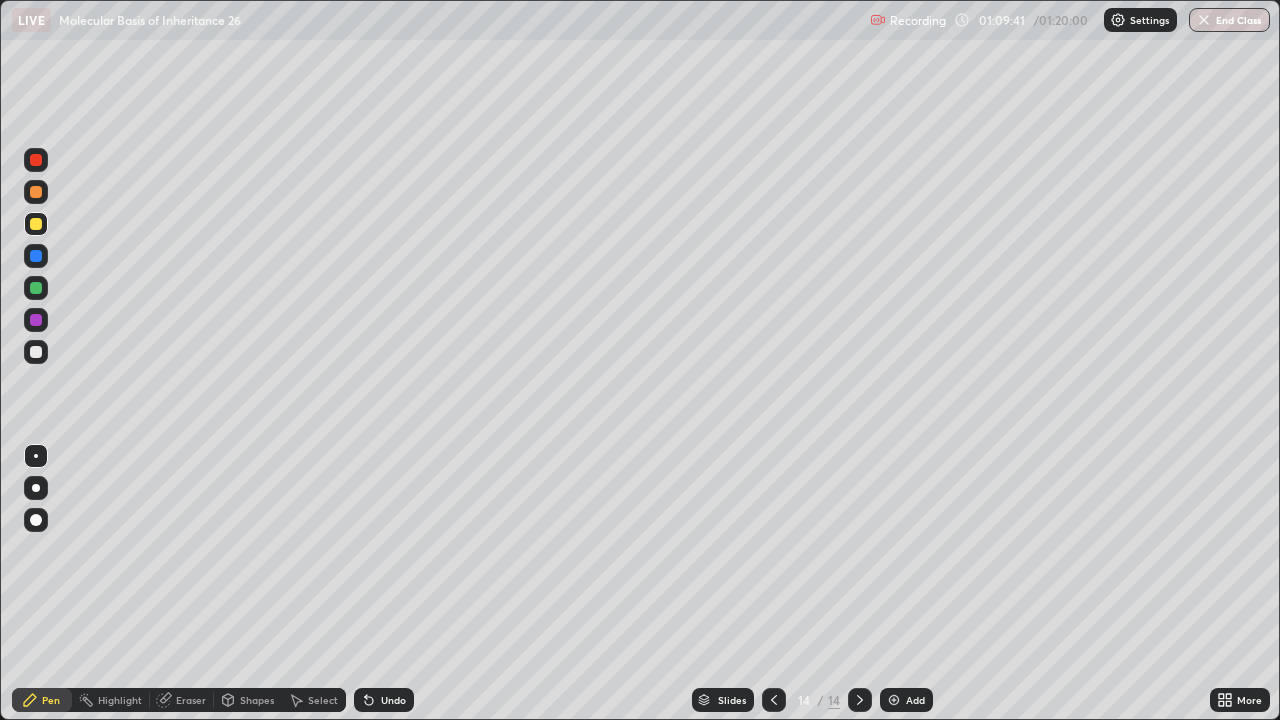 click on "Add" at bounding box center [915, 700] 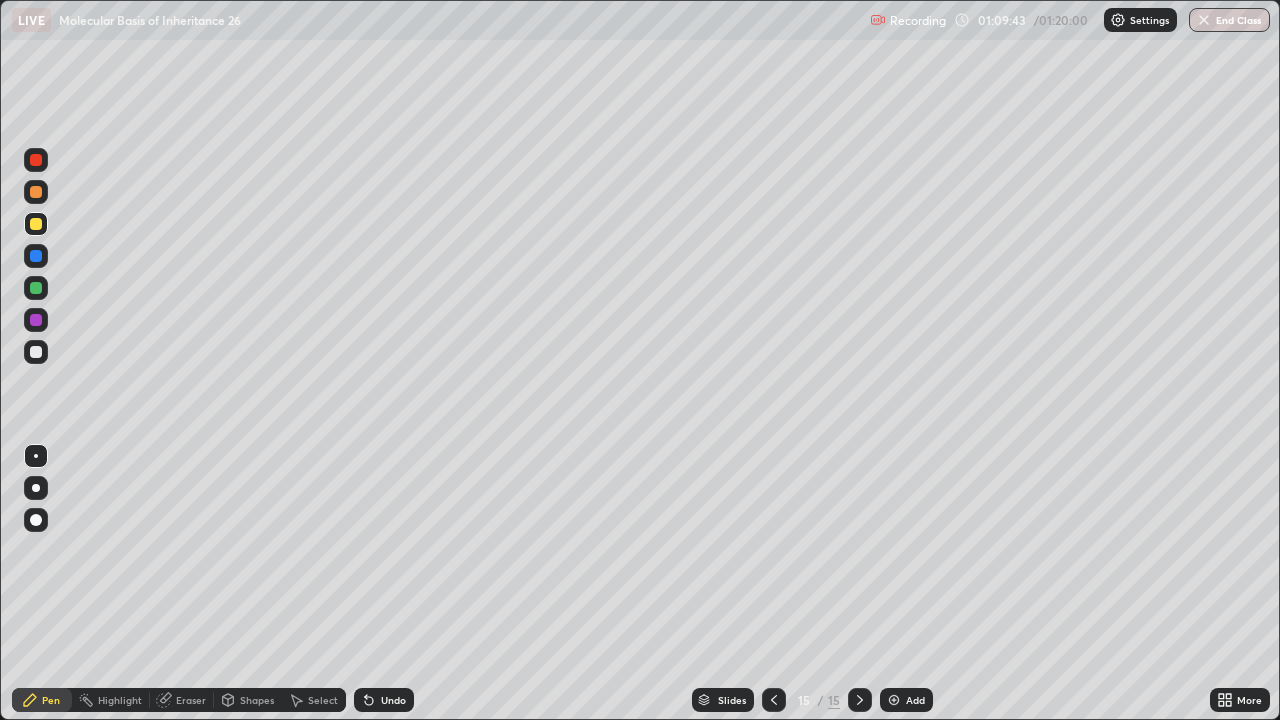 click at bounding box center (36, 288) 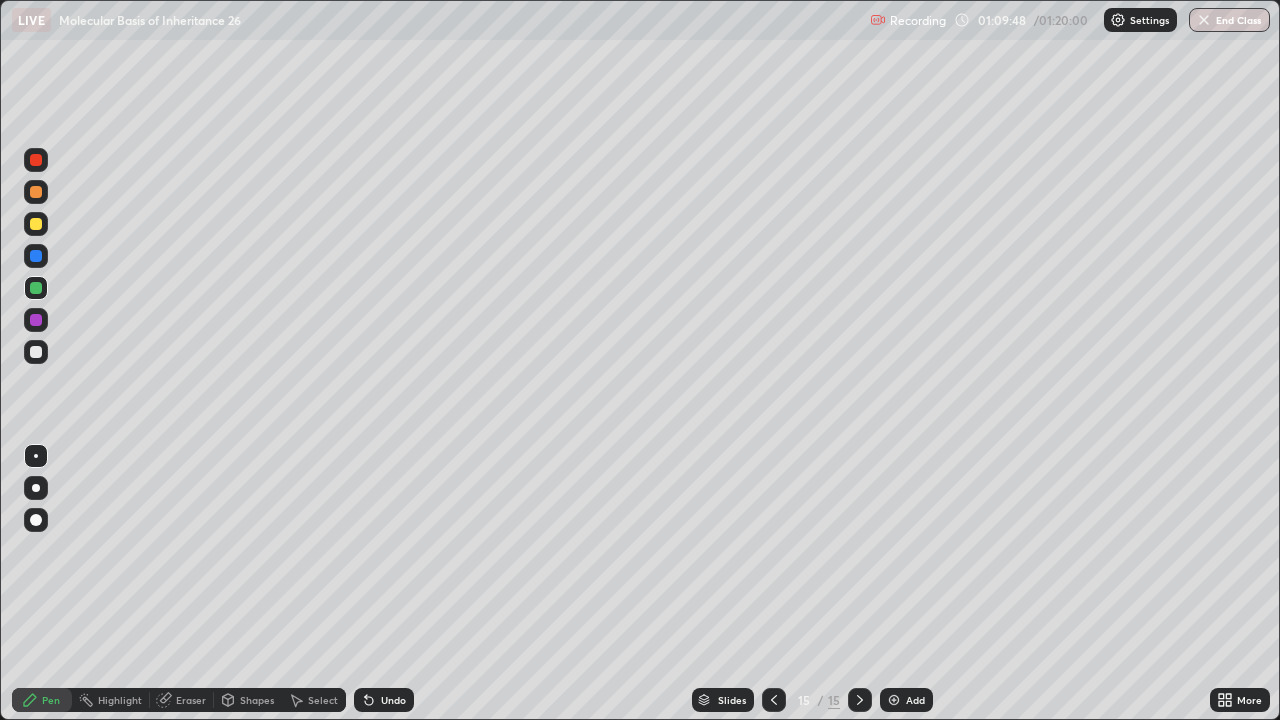 click on "Undo" at bounding box center [393, 700] 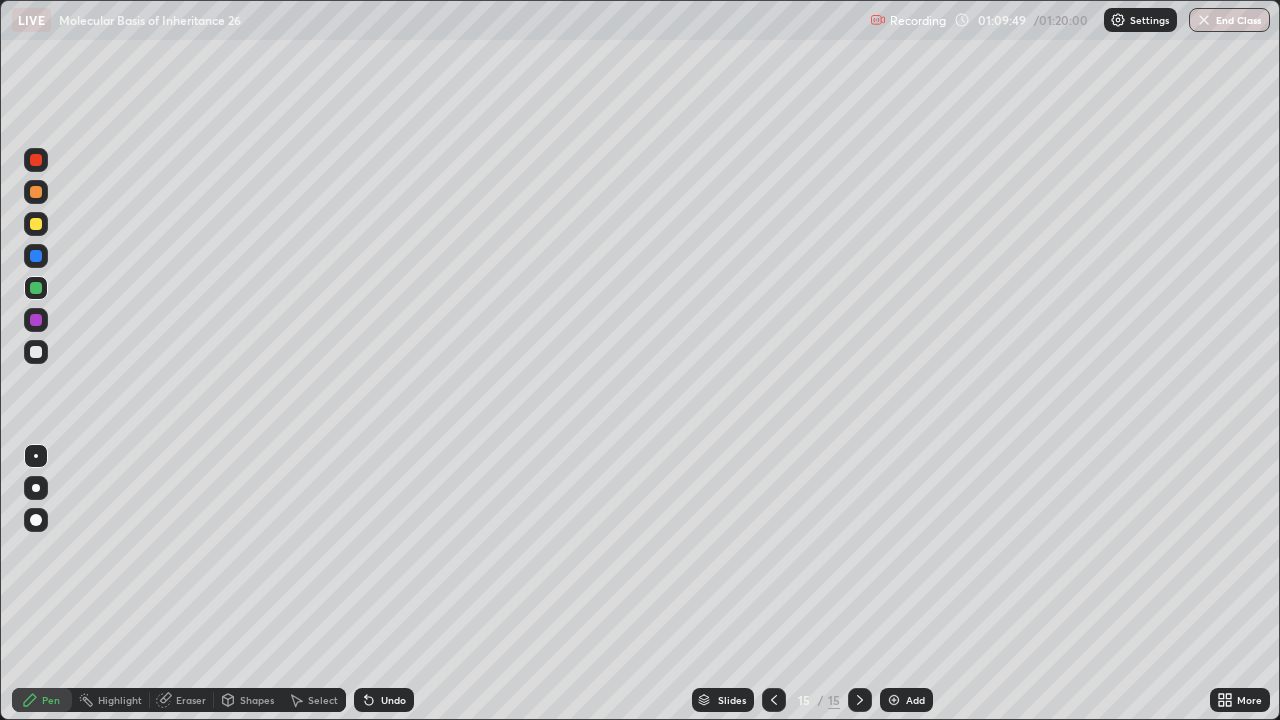 click on "Undo" at bounding box center (393, 700) 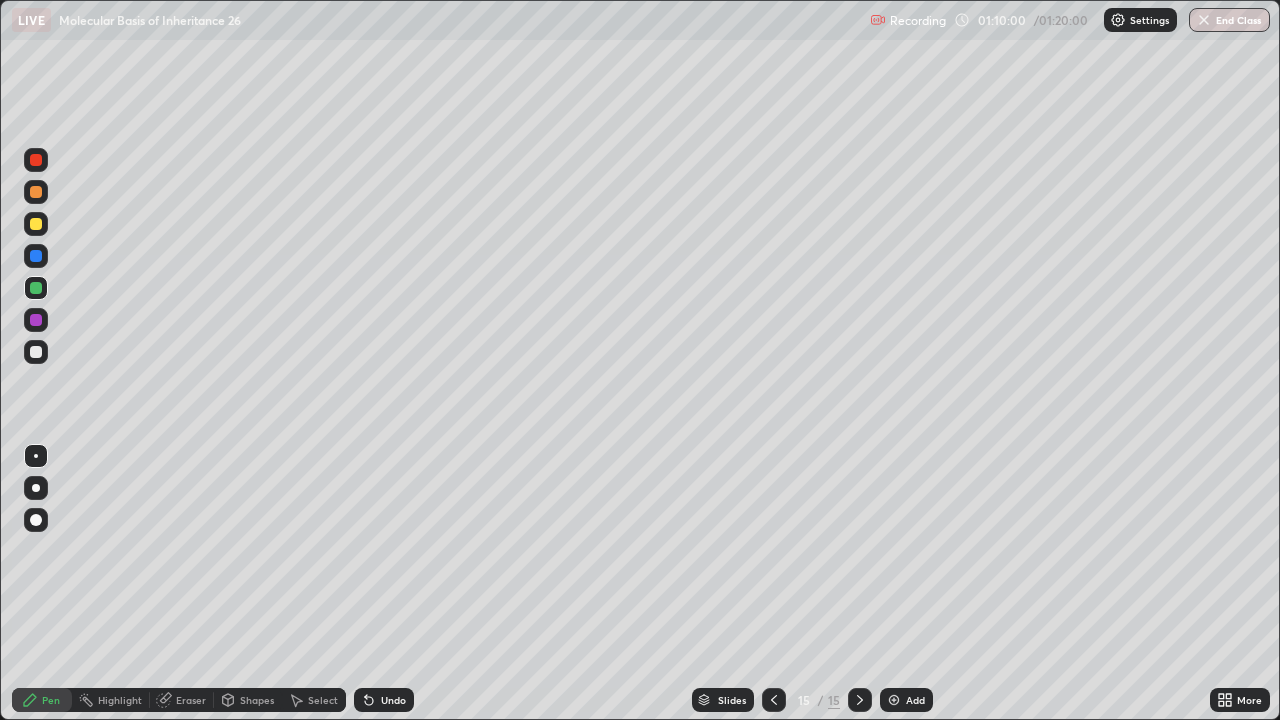 click on "Undo" at bounding box center [384, 700] 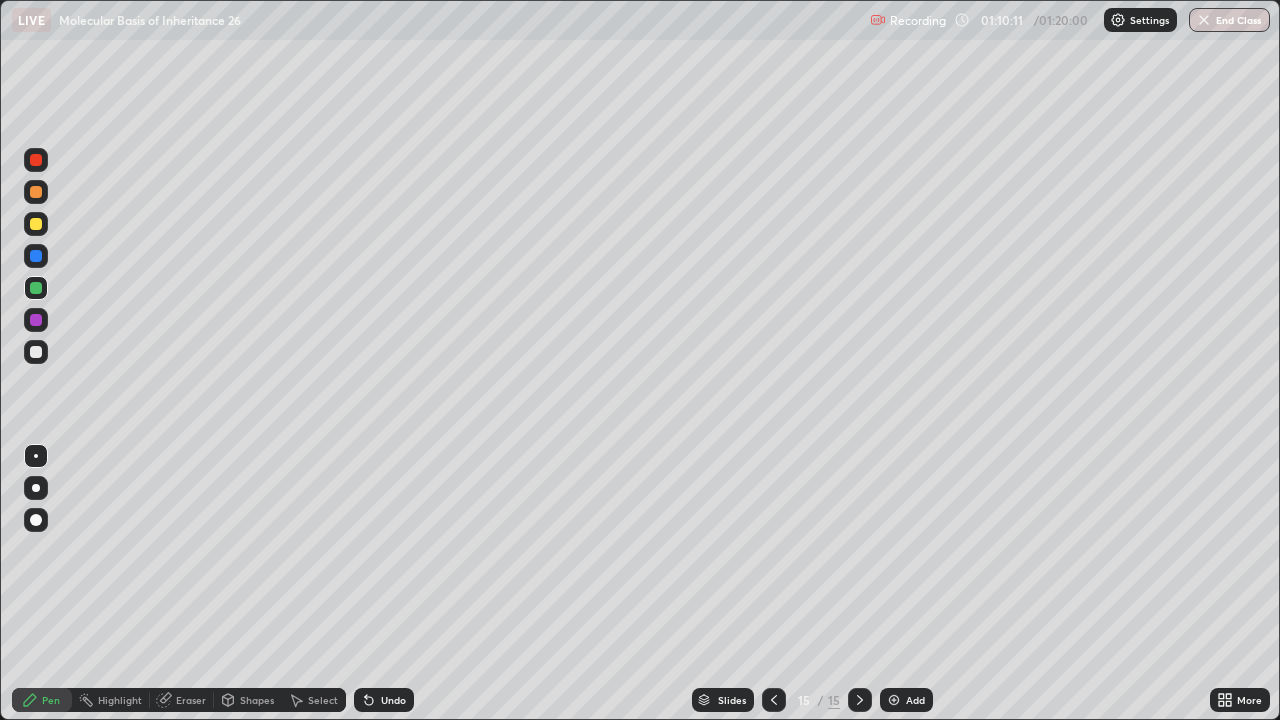 click at bounding box center [36, 320] 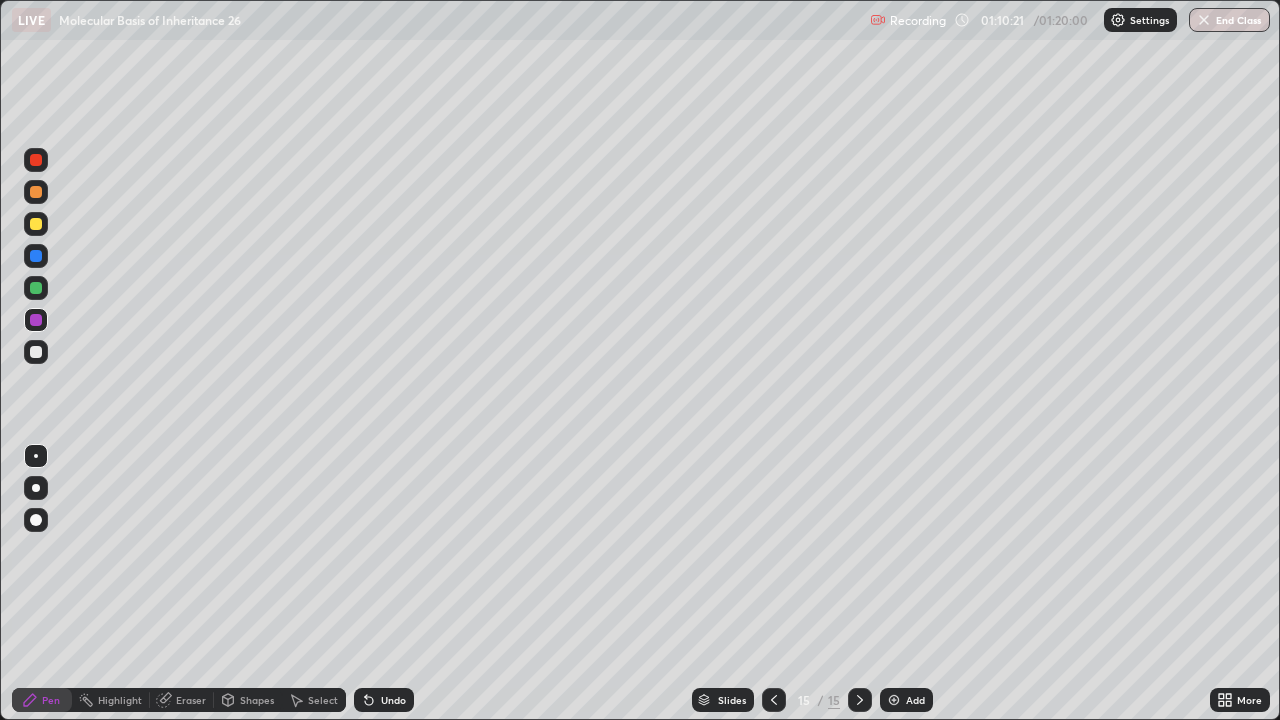 click on "Undo" at bounding box center [384, 700] 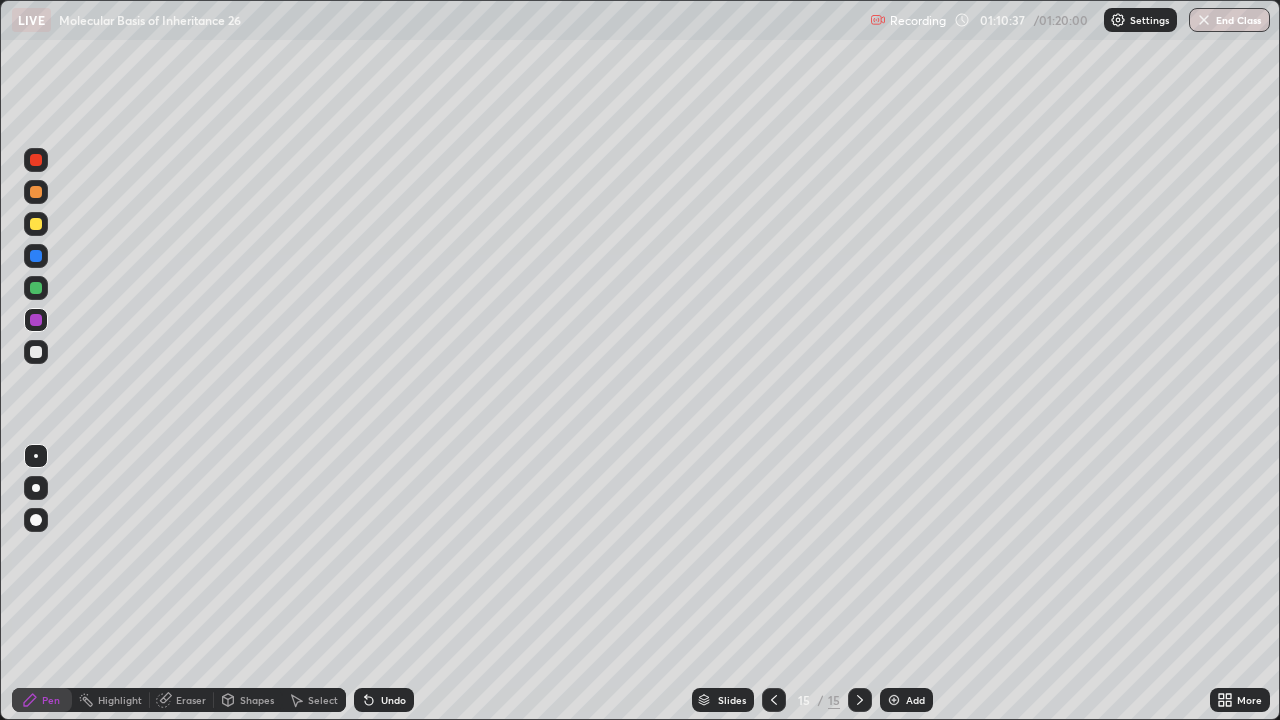 click on "Shapes" at bounding box center (257, 700) 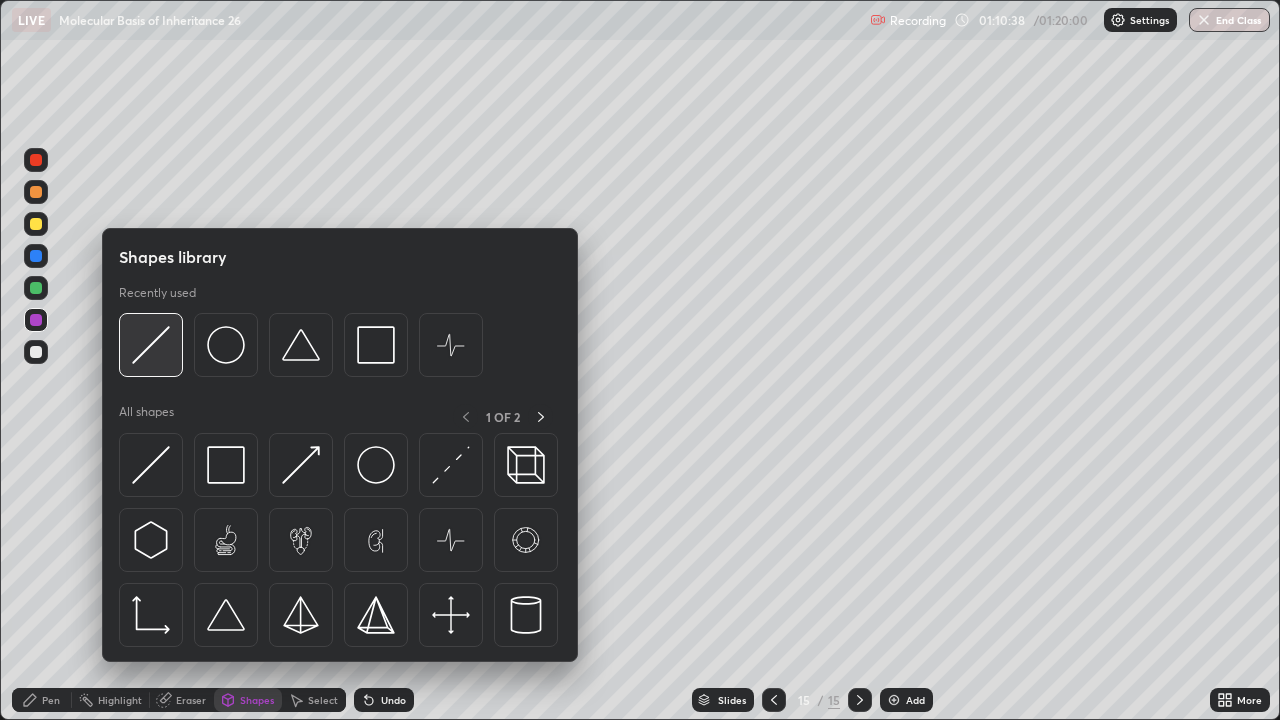 click at bounding box center [151, 345] 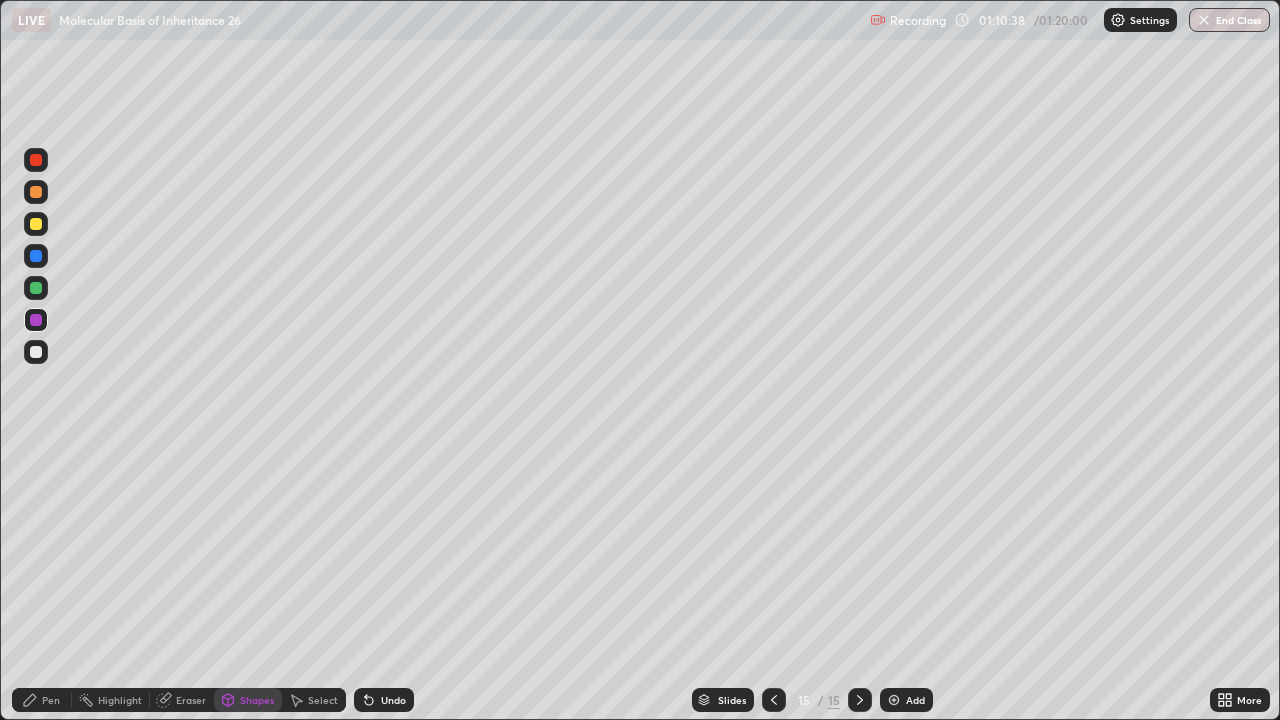 click at bounding box center (36, 288) 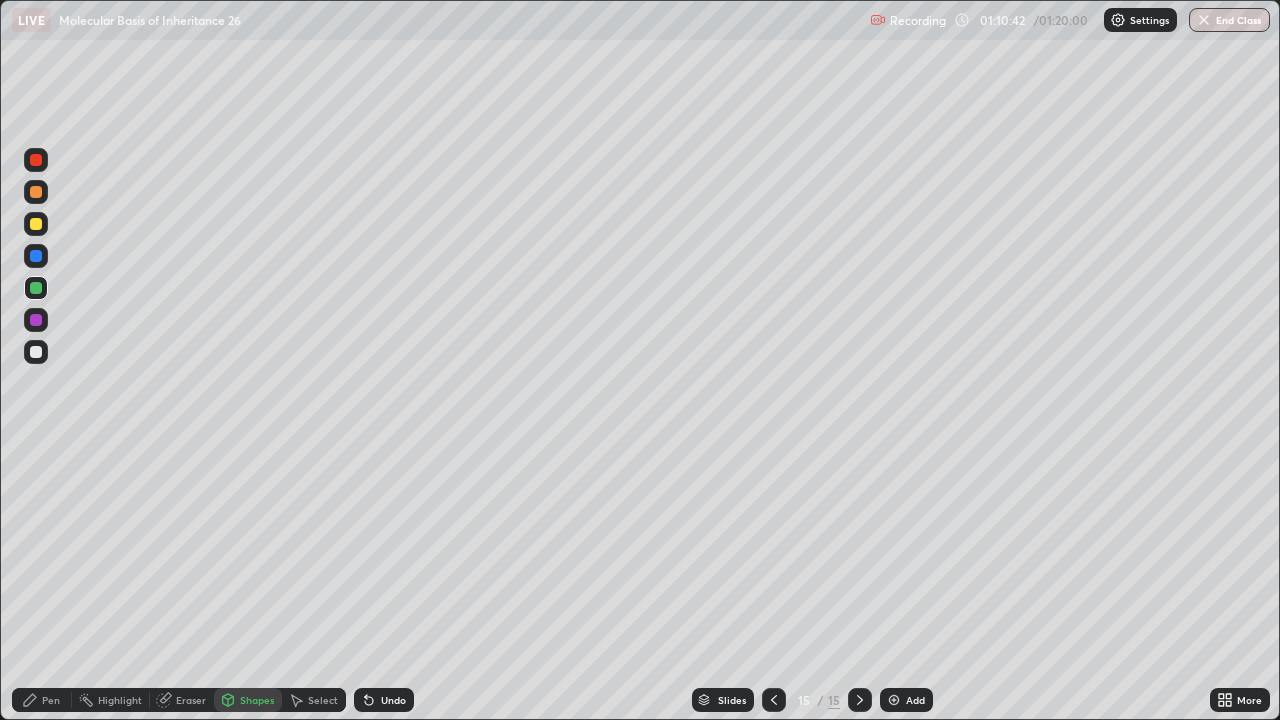 click 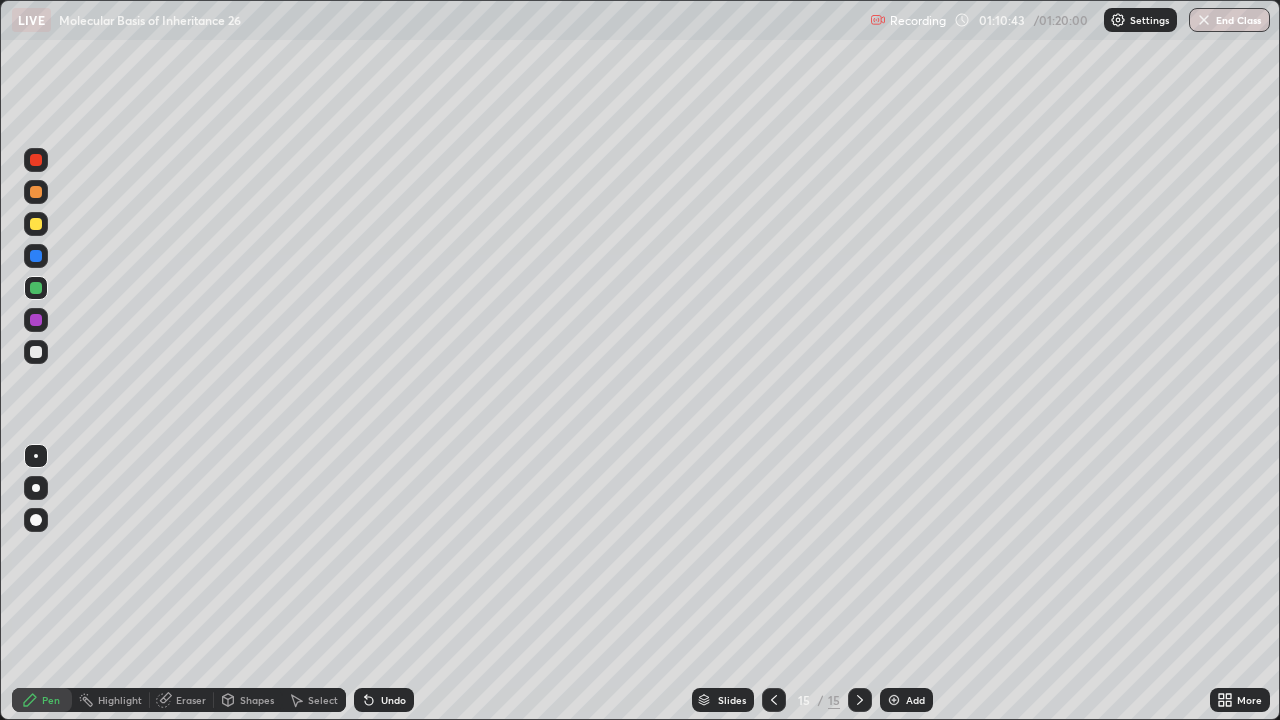 click at bounding box center (36, 352) 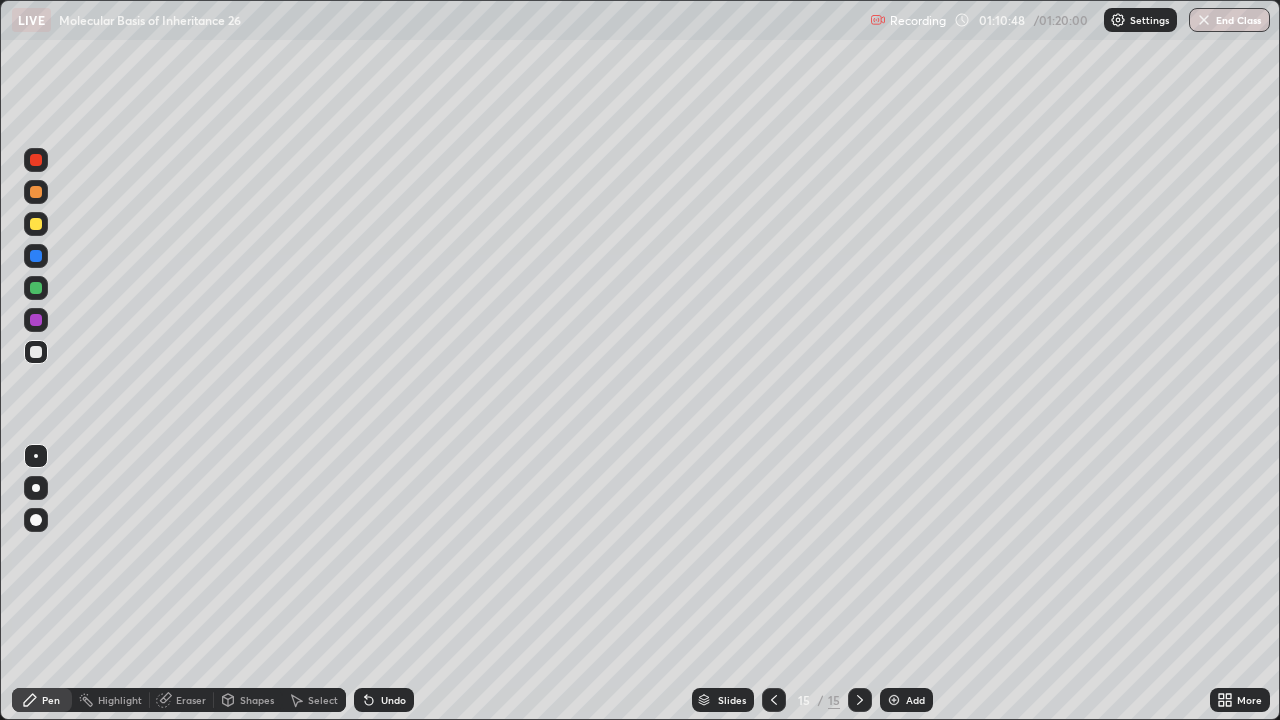 click at bounding box center (36, 288) 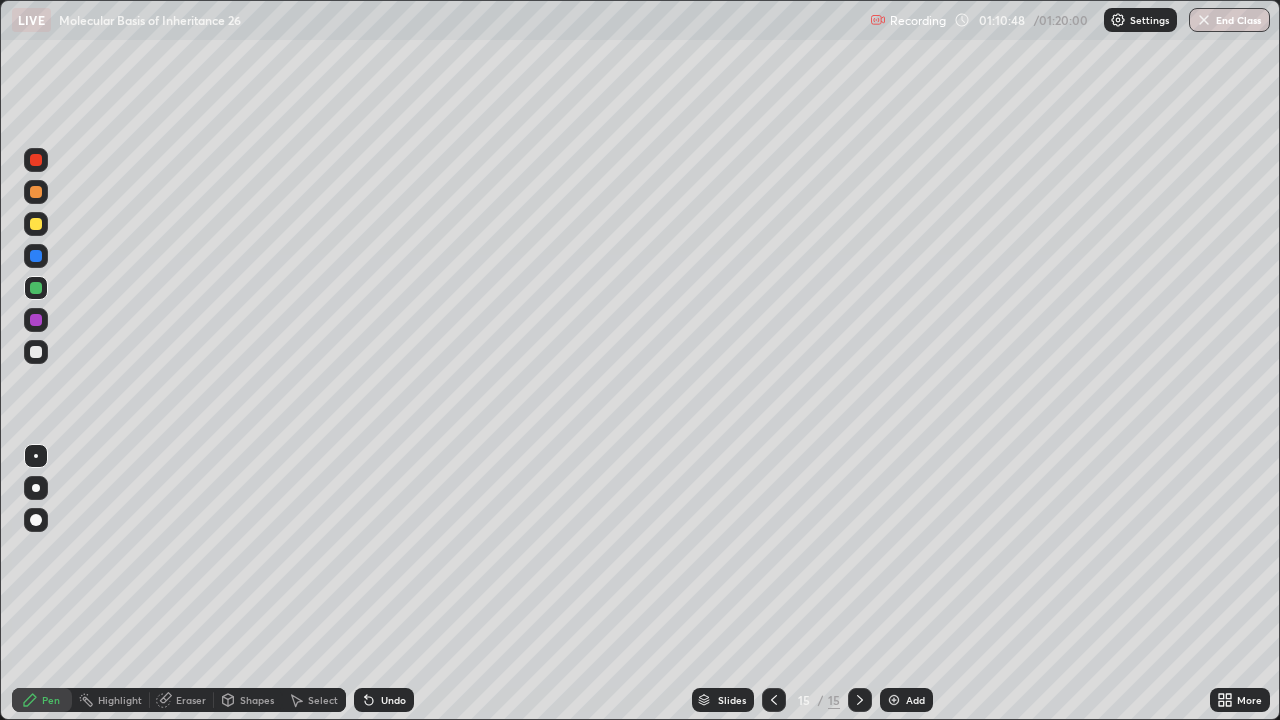 click at bounding box center [36, 256] 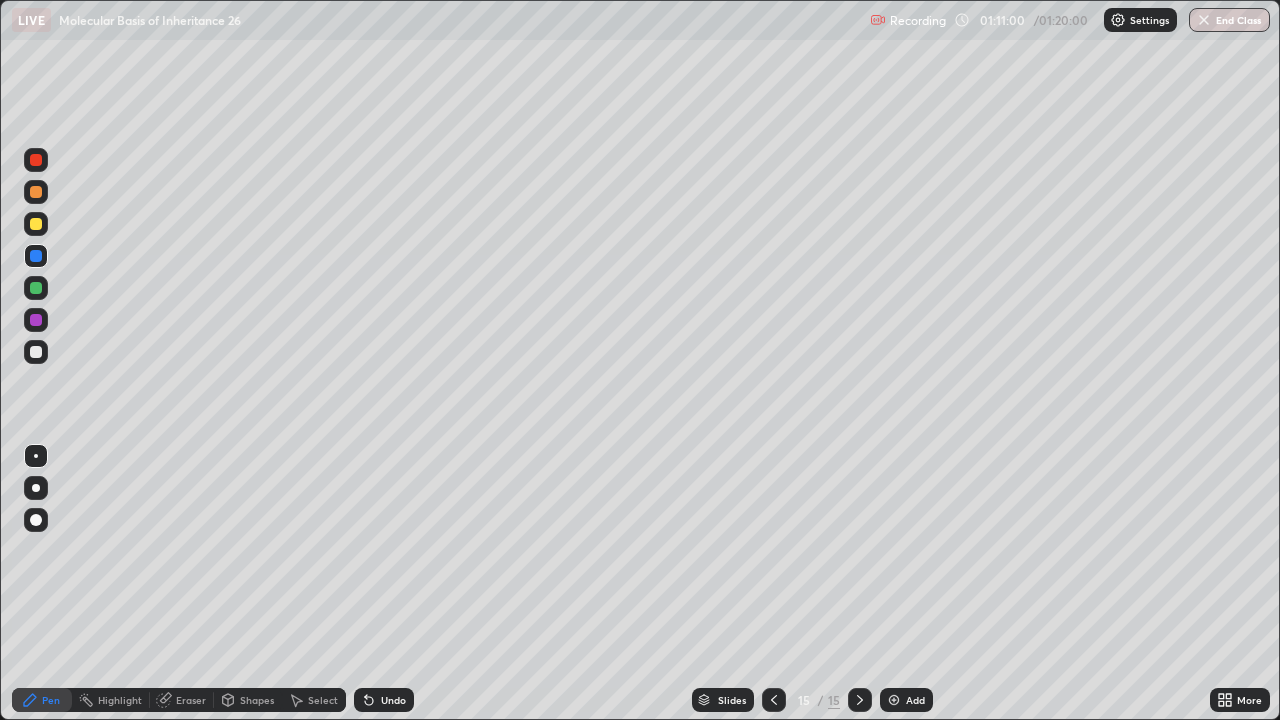 click at bounding box center (36, 288) 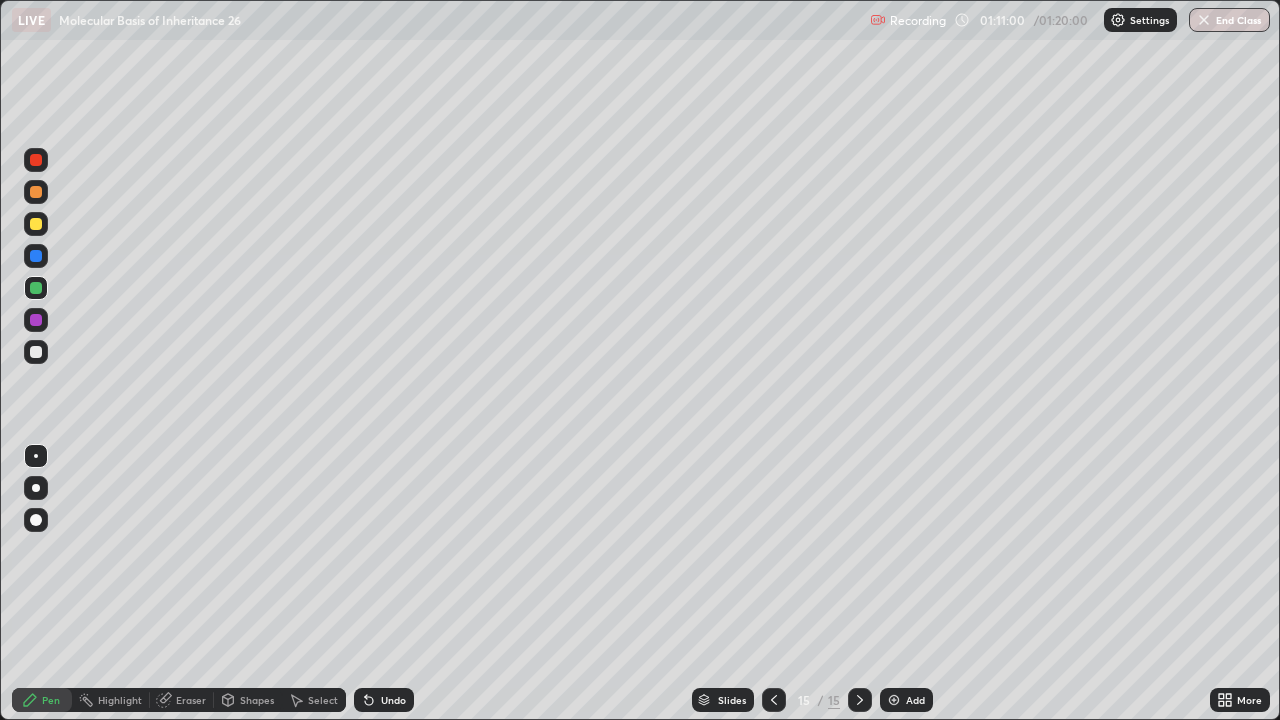 click at bounding box center [36, 320] 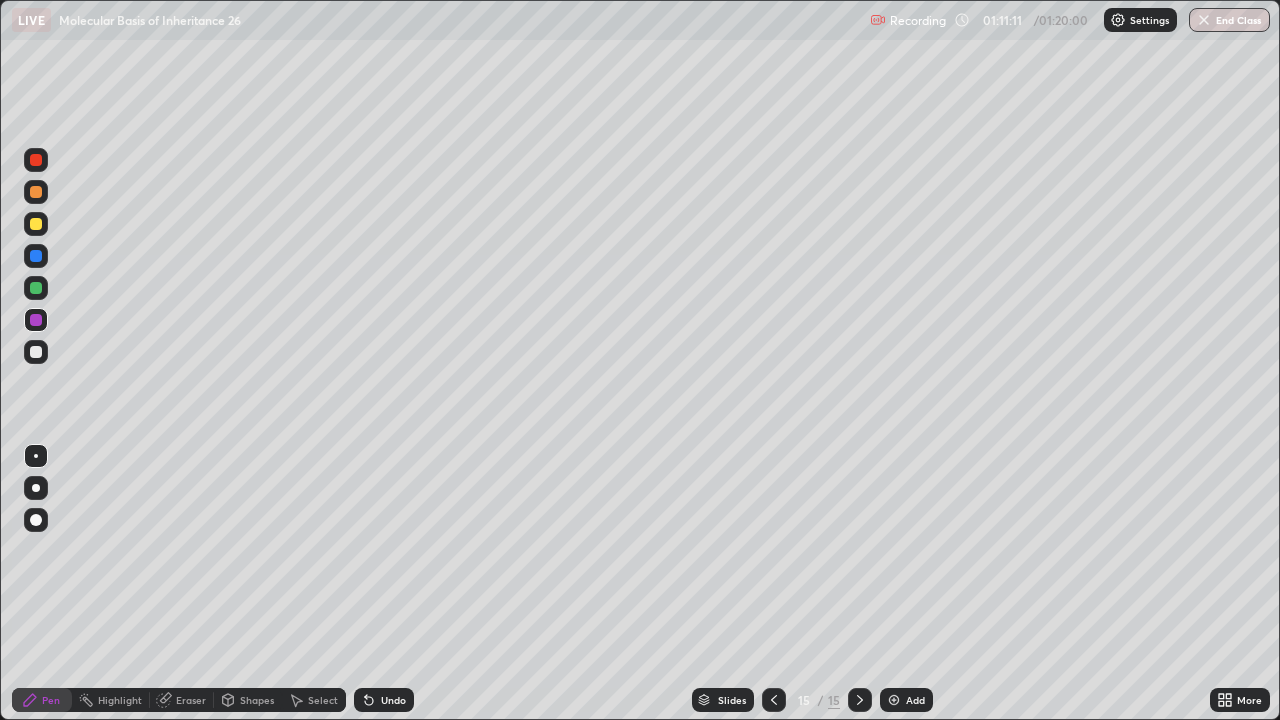 click on "Undo" at bounding box center (393, 700) 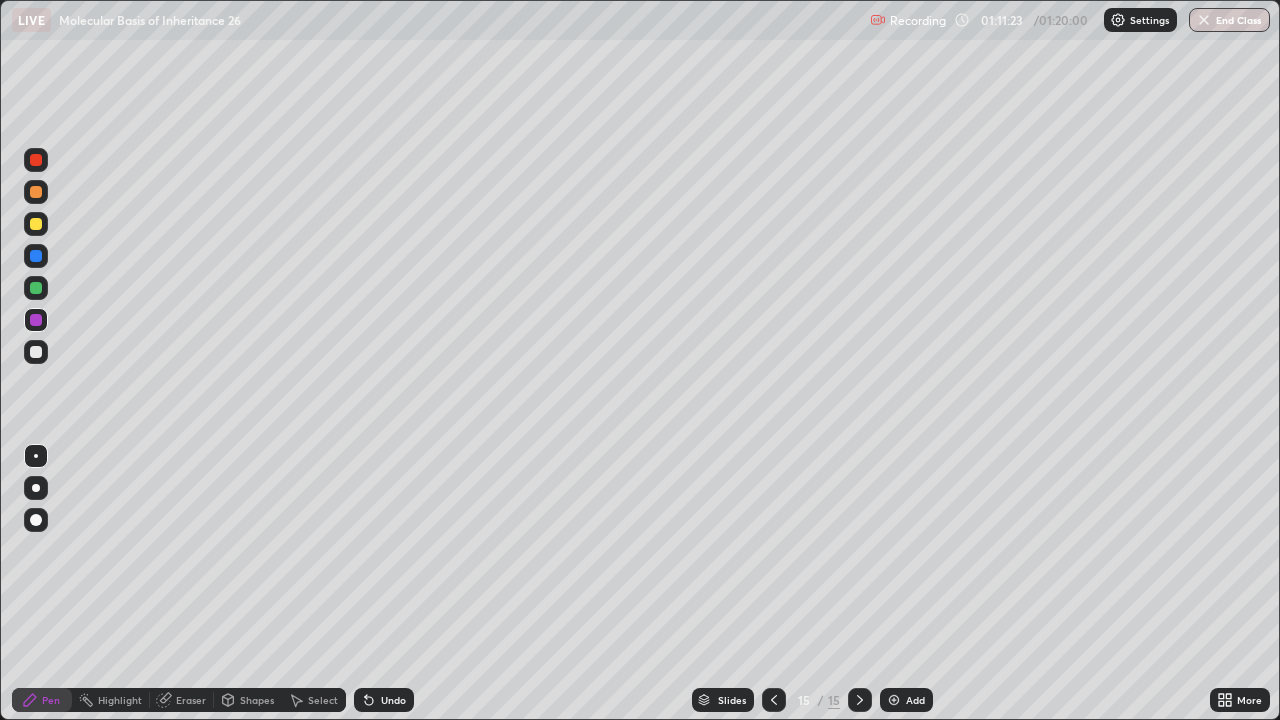 click on "Undo" at bounding box center [393, 700] 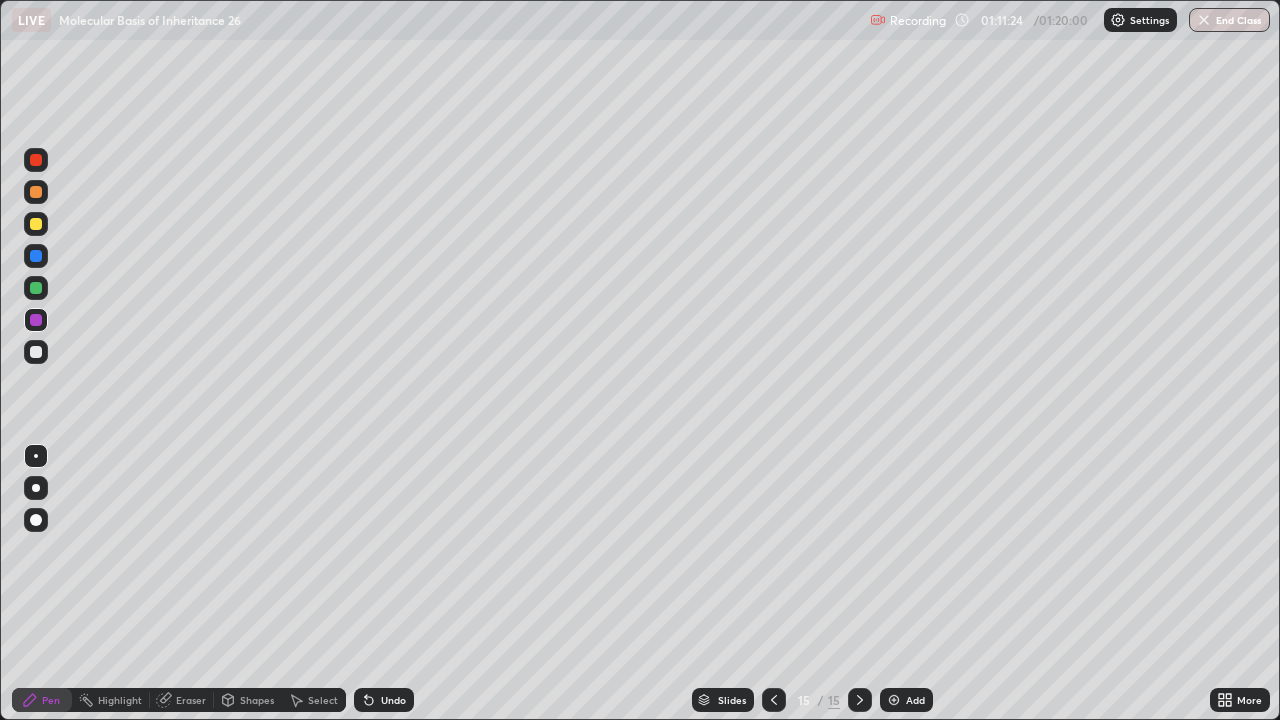 click on "Undo" at bounding box center [393, 700] 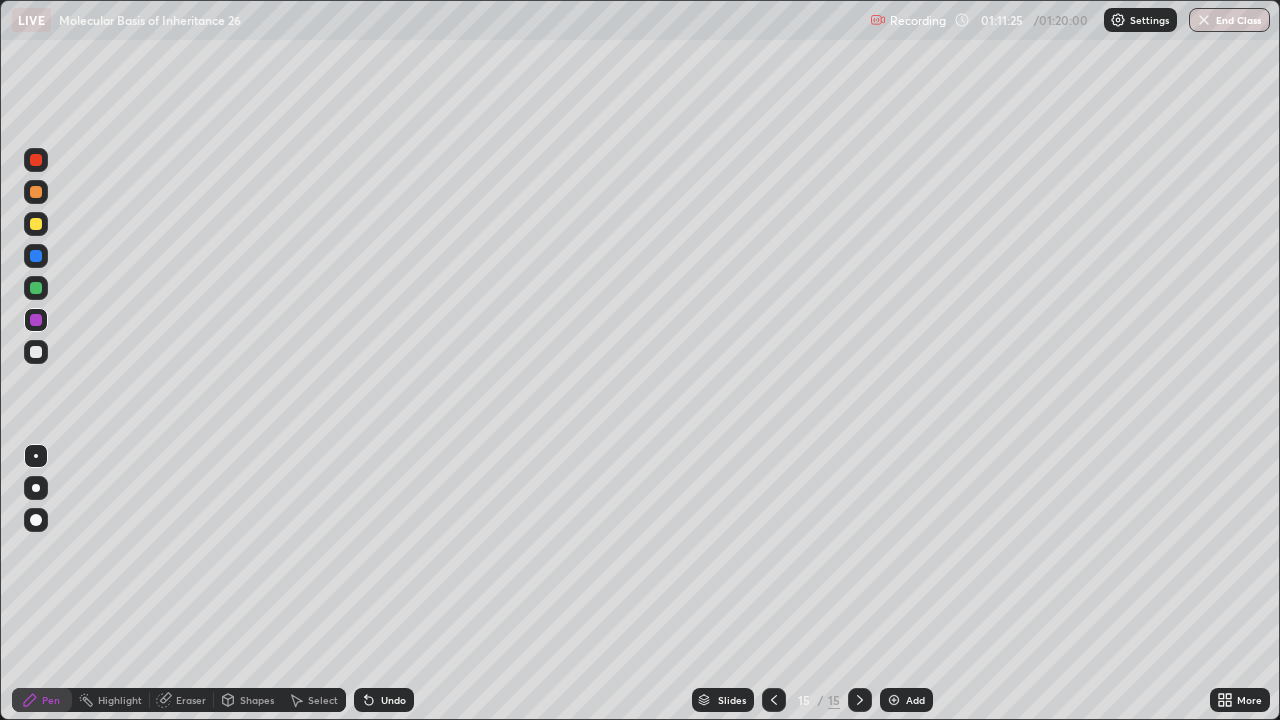 click on "Undo" at bounding box center (393, 700) 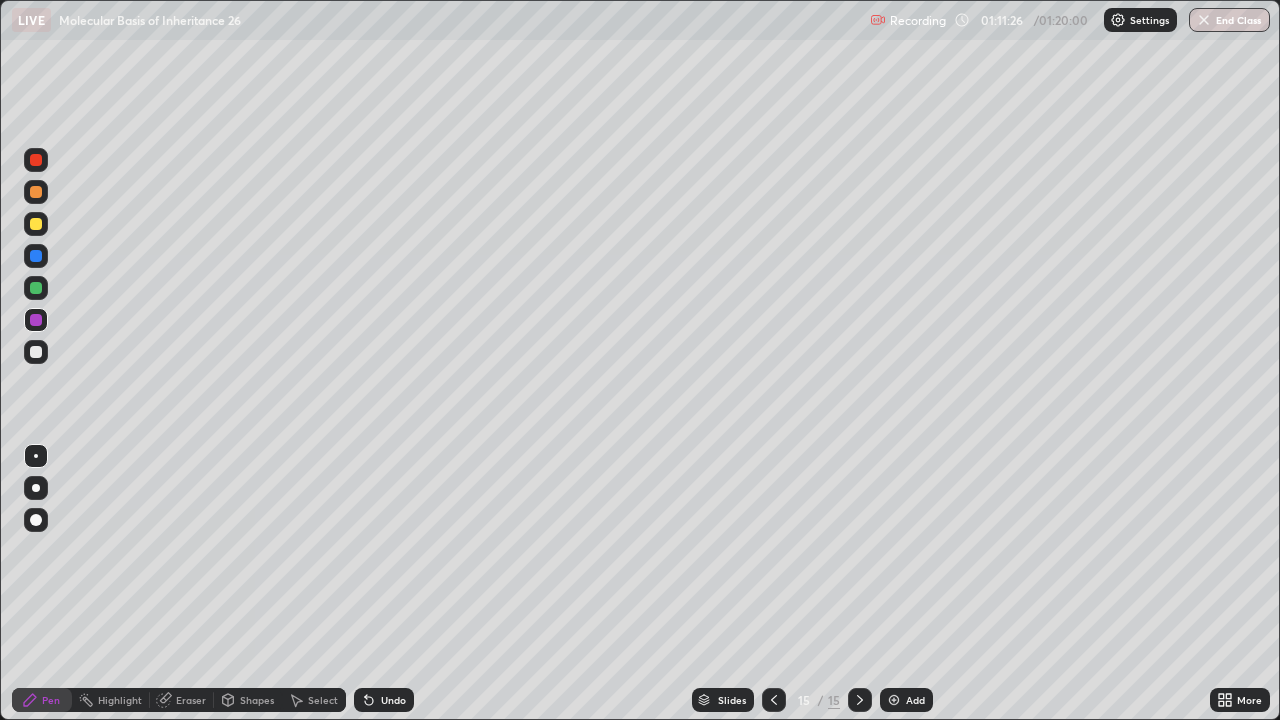 click at bounding box center (36, 256) 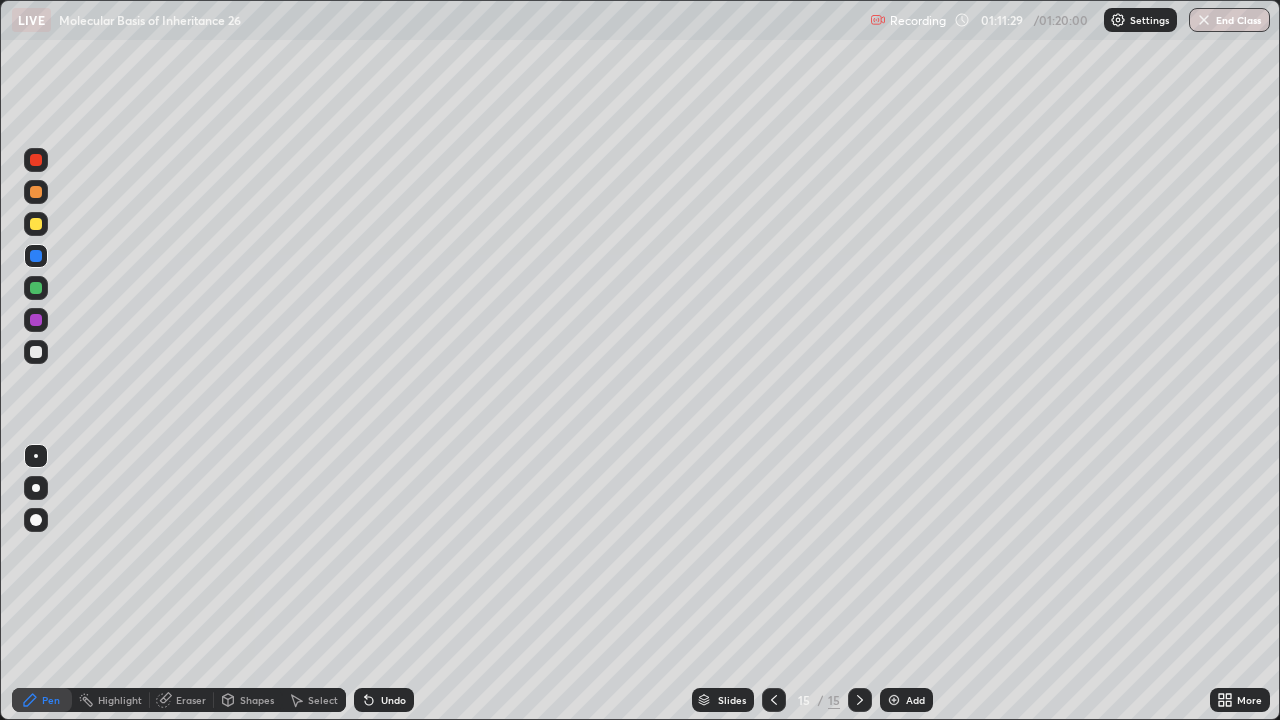 click at bounding box center (36, 192) 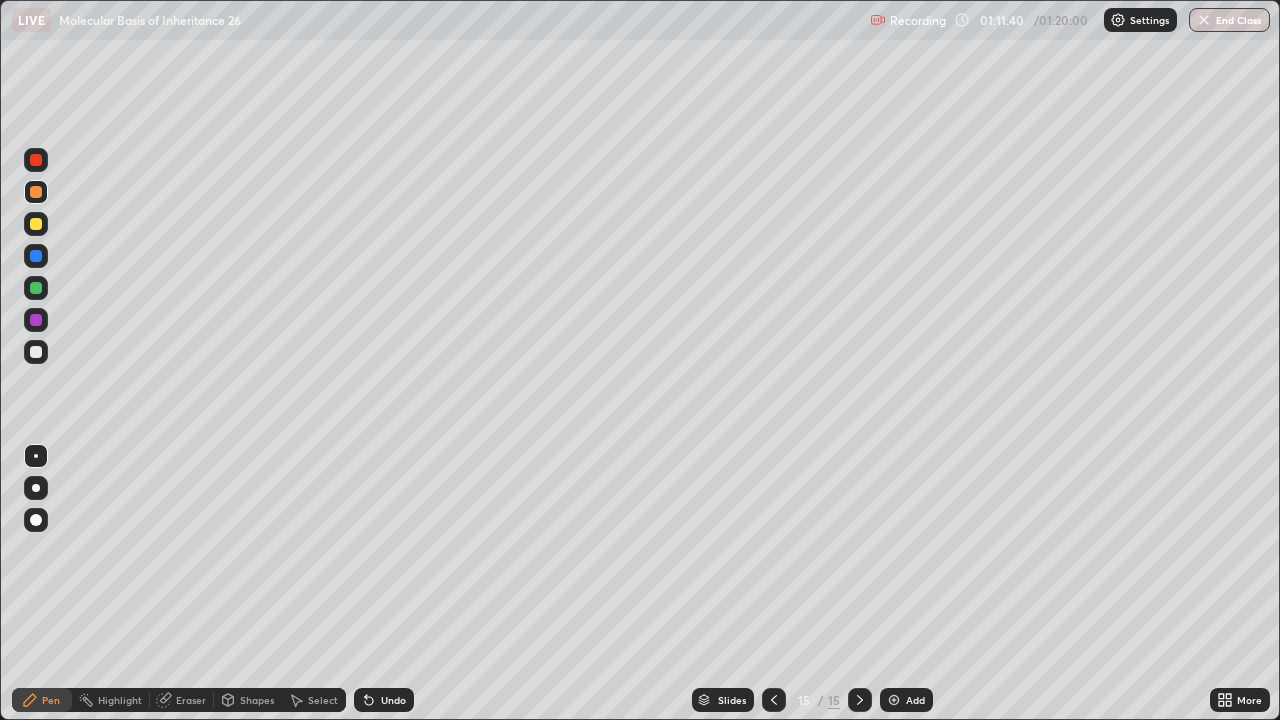 click on "Undo" at bounding box center (393, 700) 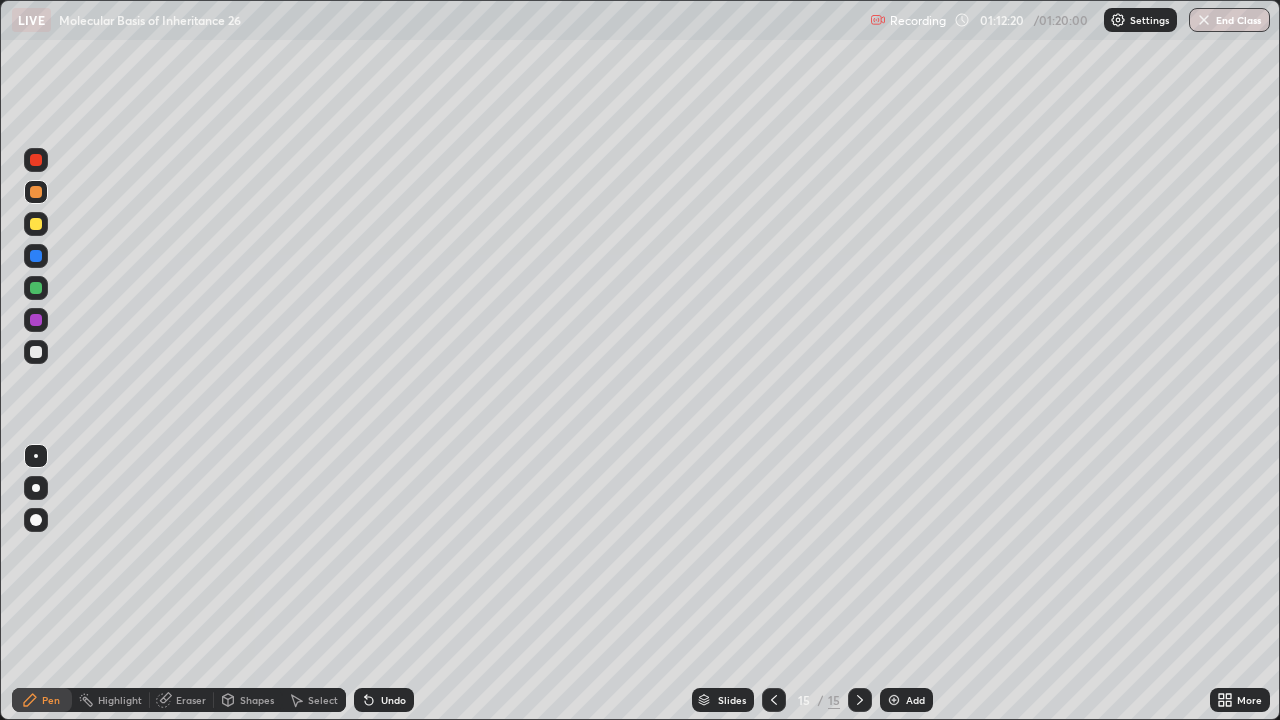 click at bounding box center (36, 288) 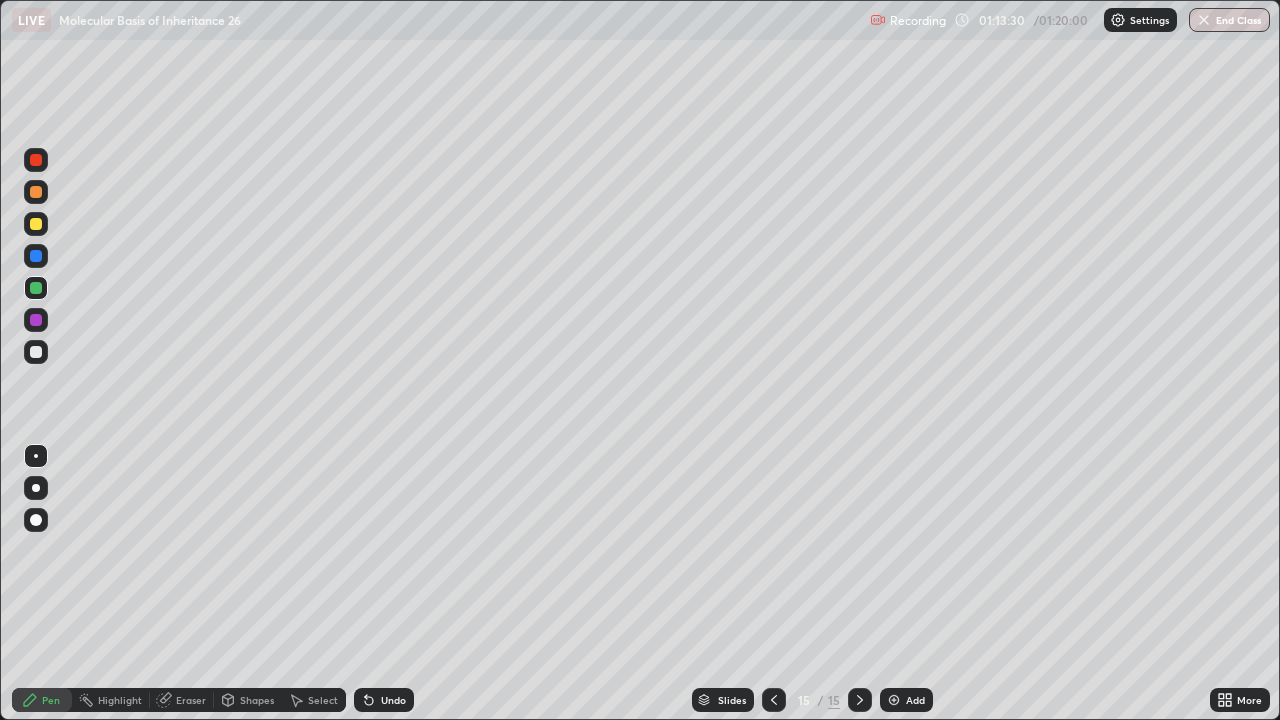 click at bounding box center (36, 352) 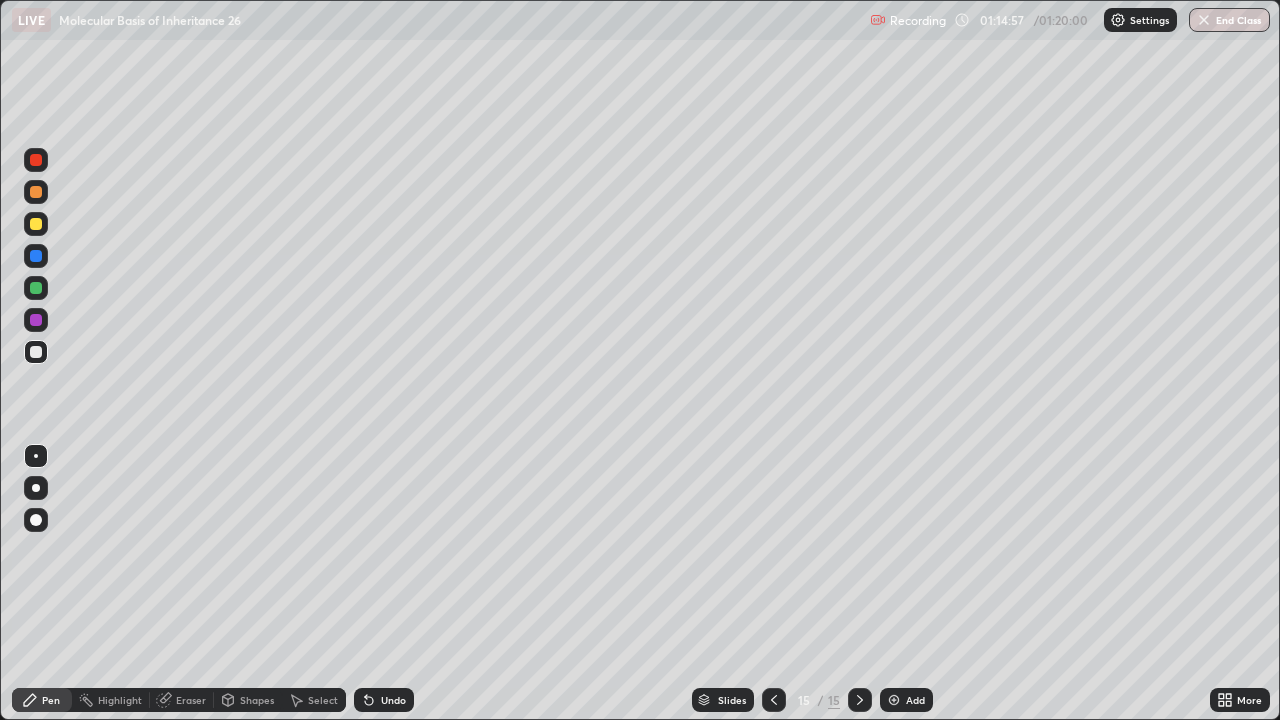 click on "Add" at bounding box center (906, 700) 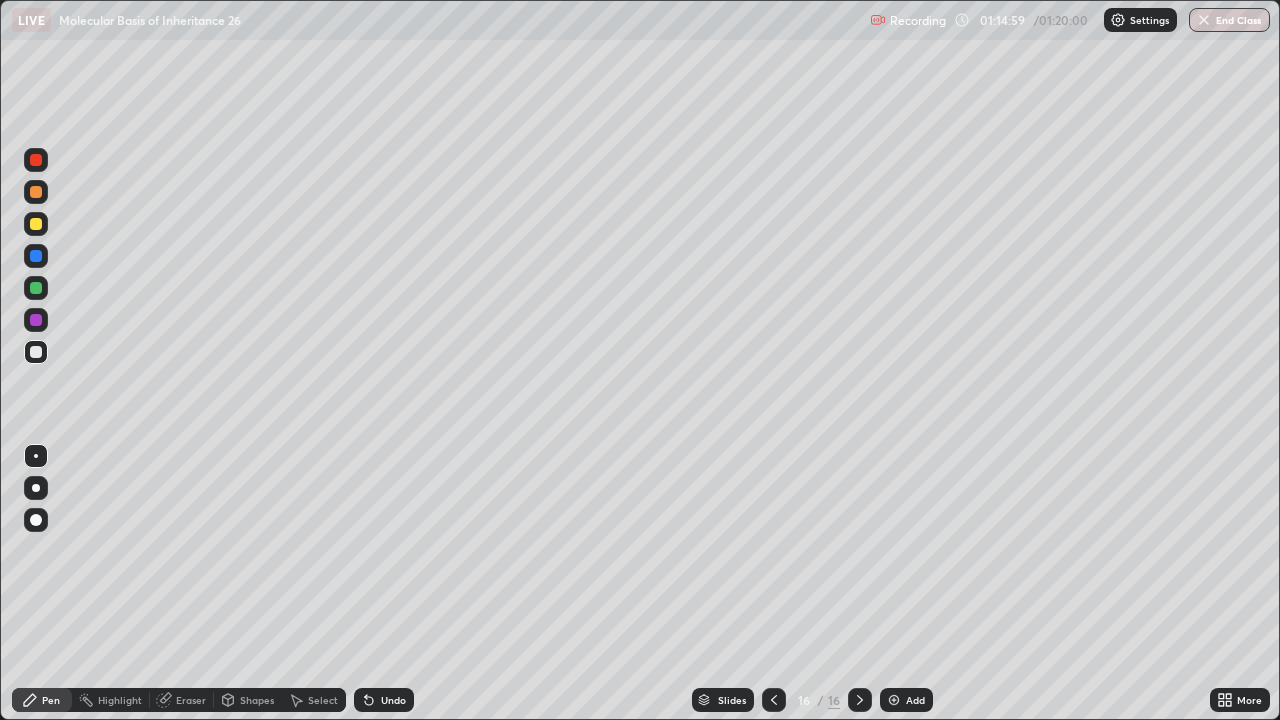 click at bounding box center [36, 288] 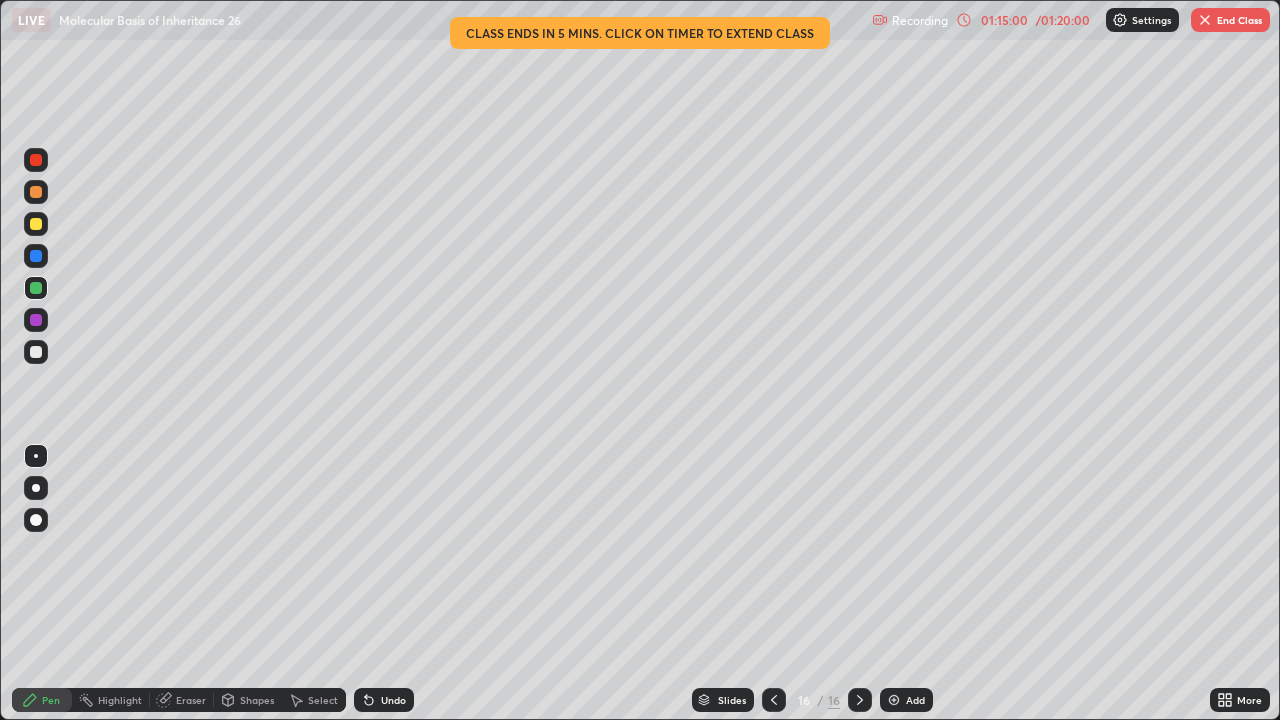 click on "Shapes" at bounding box center (257, 700) 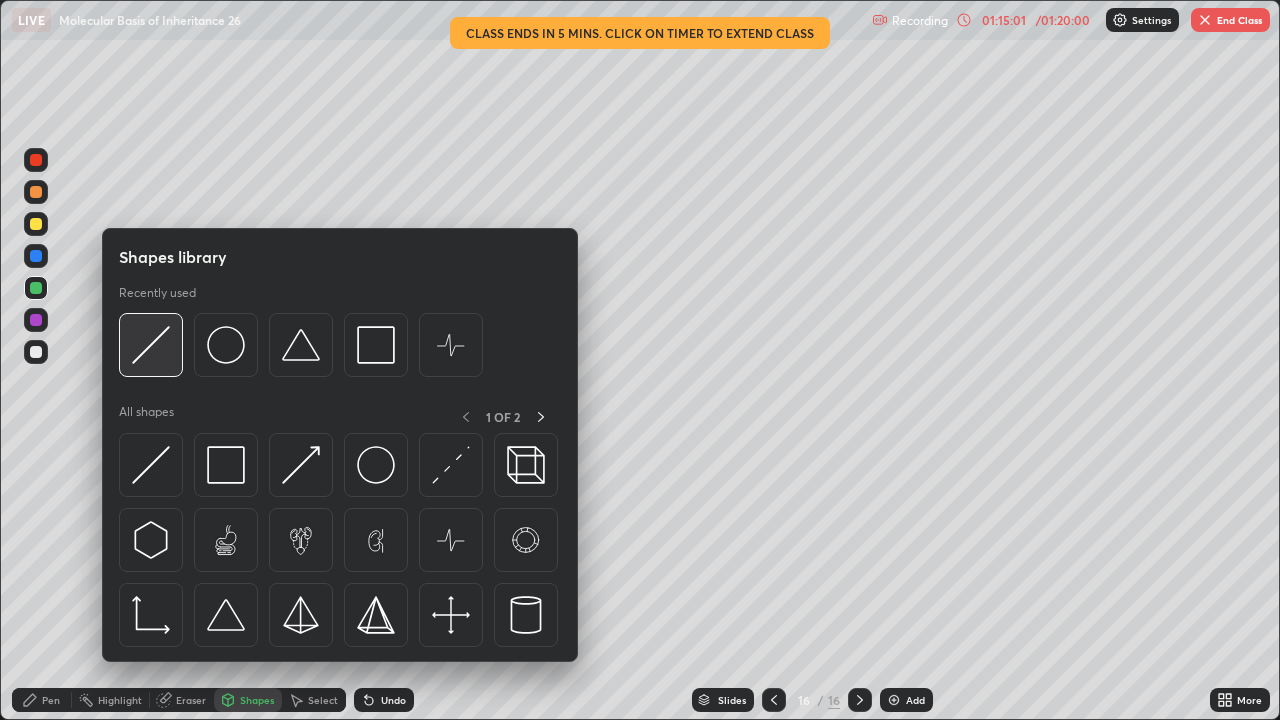 click at bounding box center (151, 345) 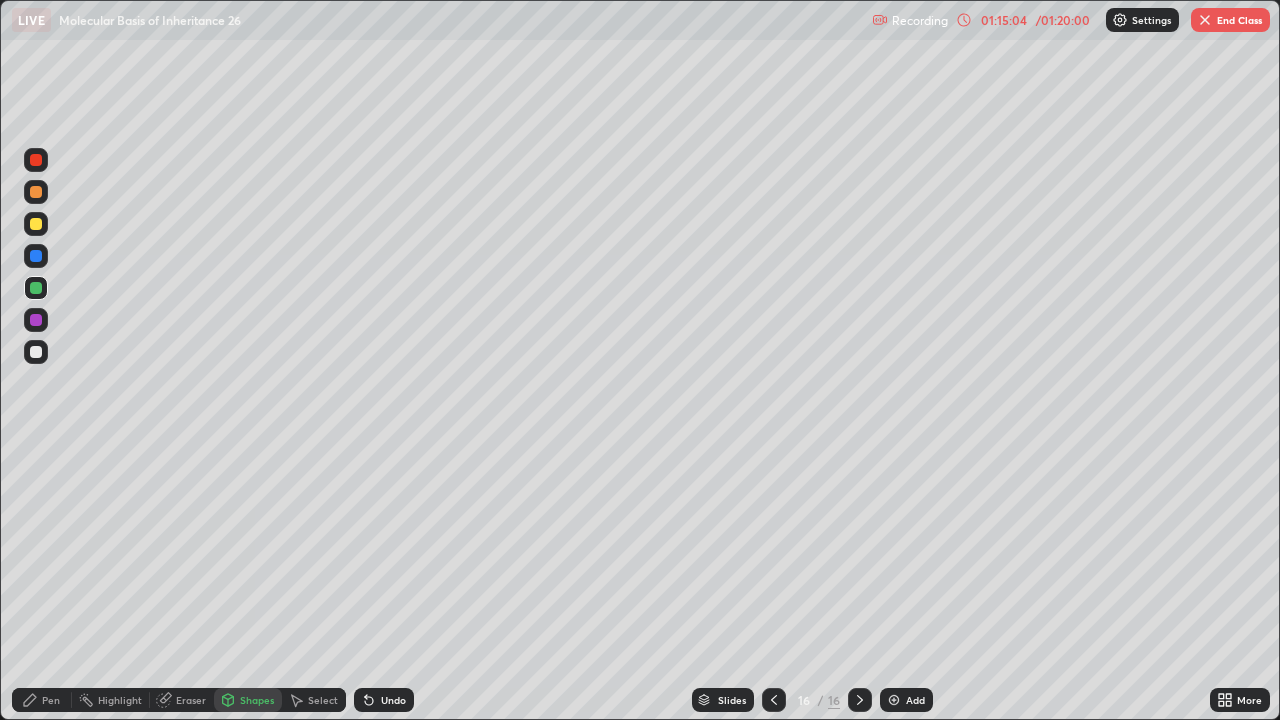 click on "Pen" at bounding box center (42, 700) 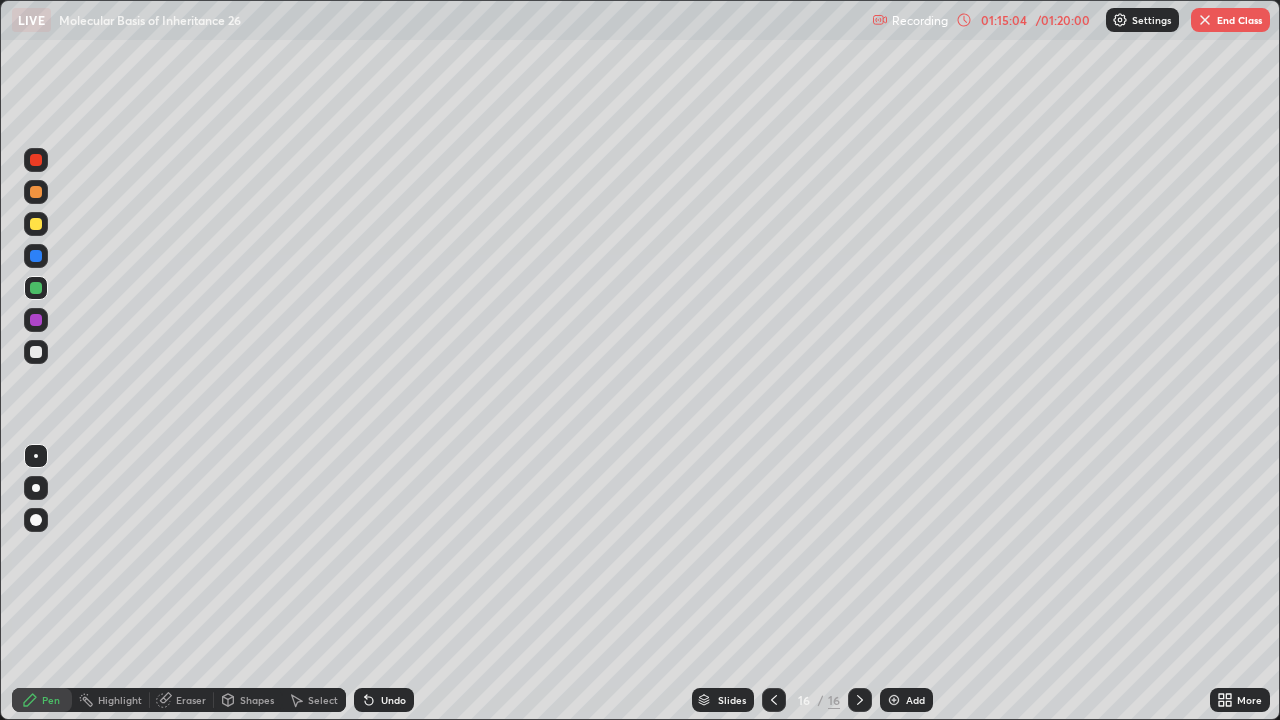 click at bounding box center [36, 352] 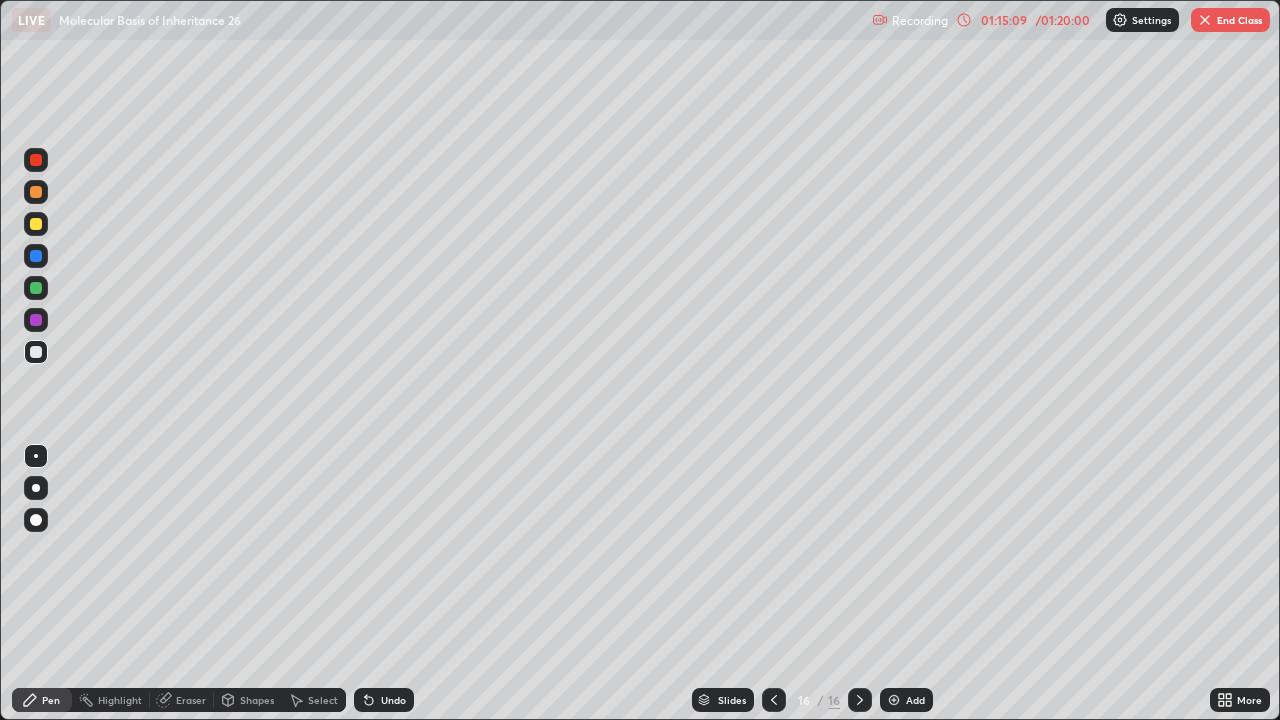 click at bounding box center (36, 288) 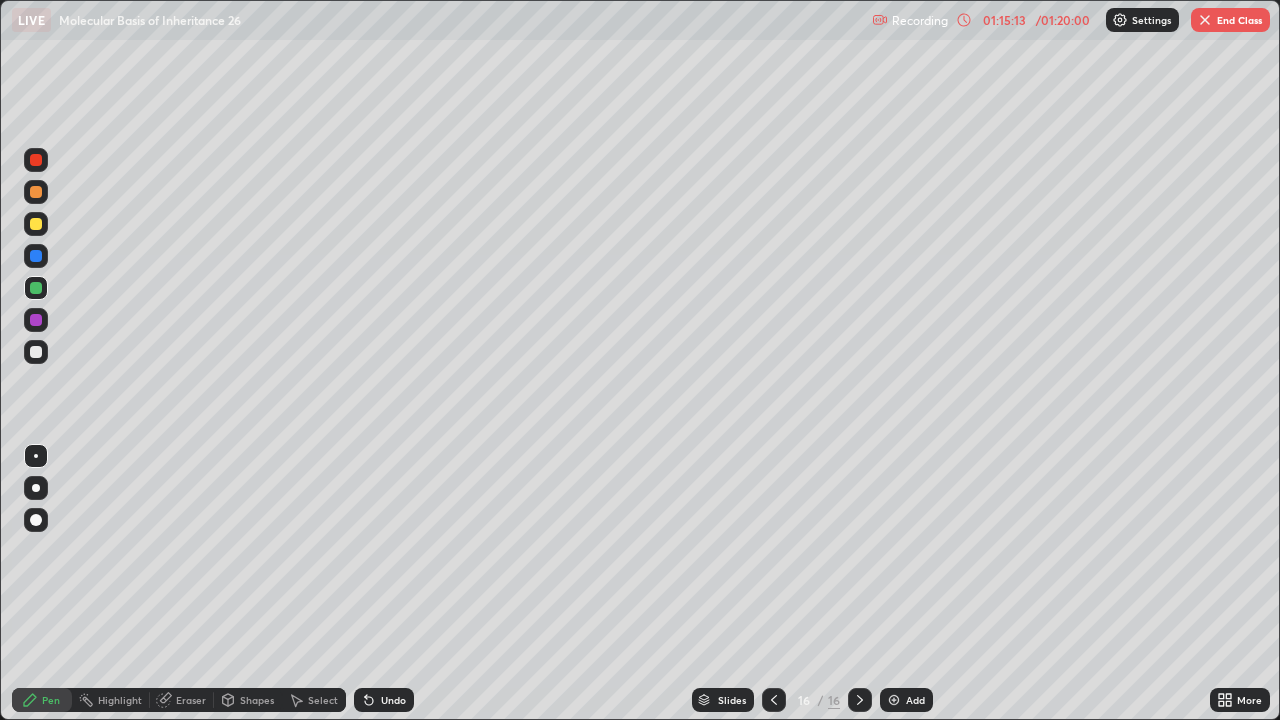 click at bounding box center (36, 192) 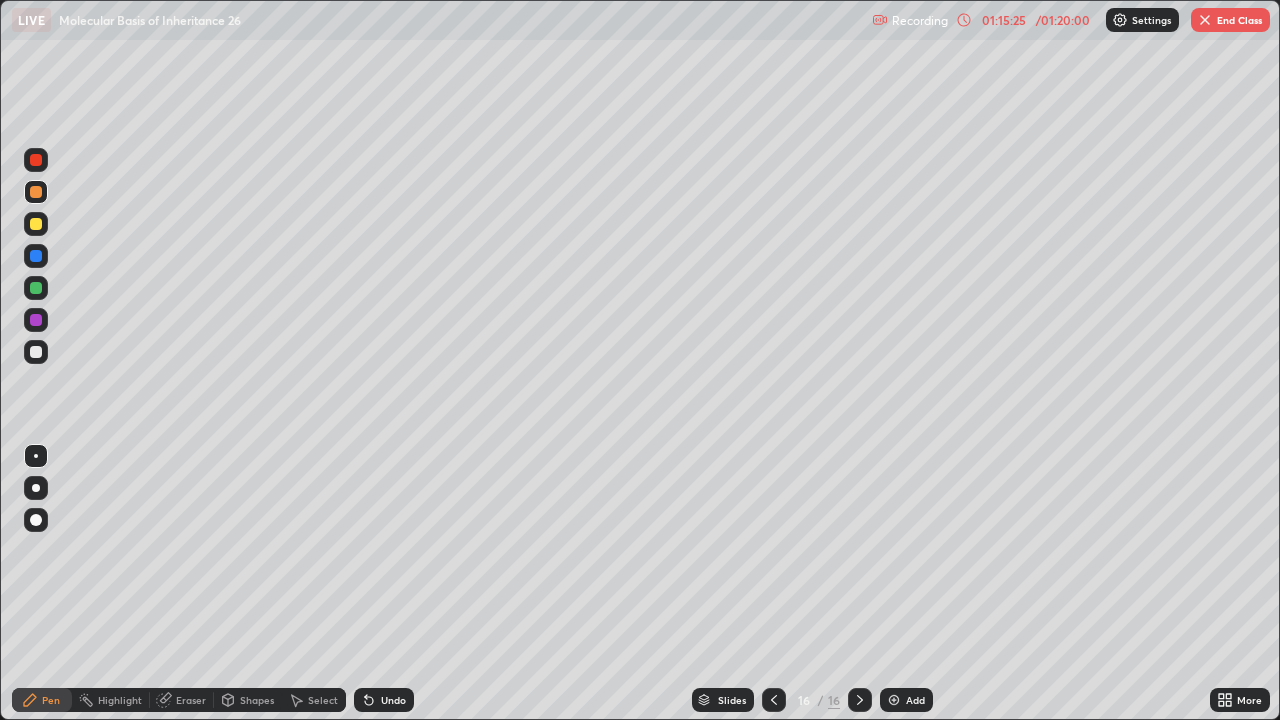 click at bounding box center (36, 256) 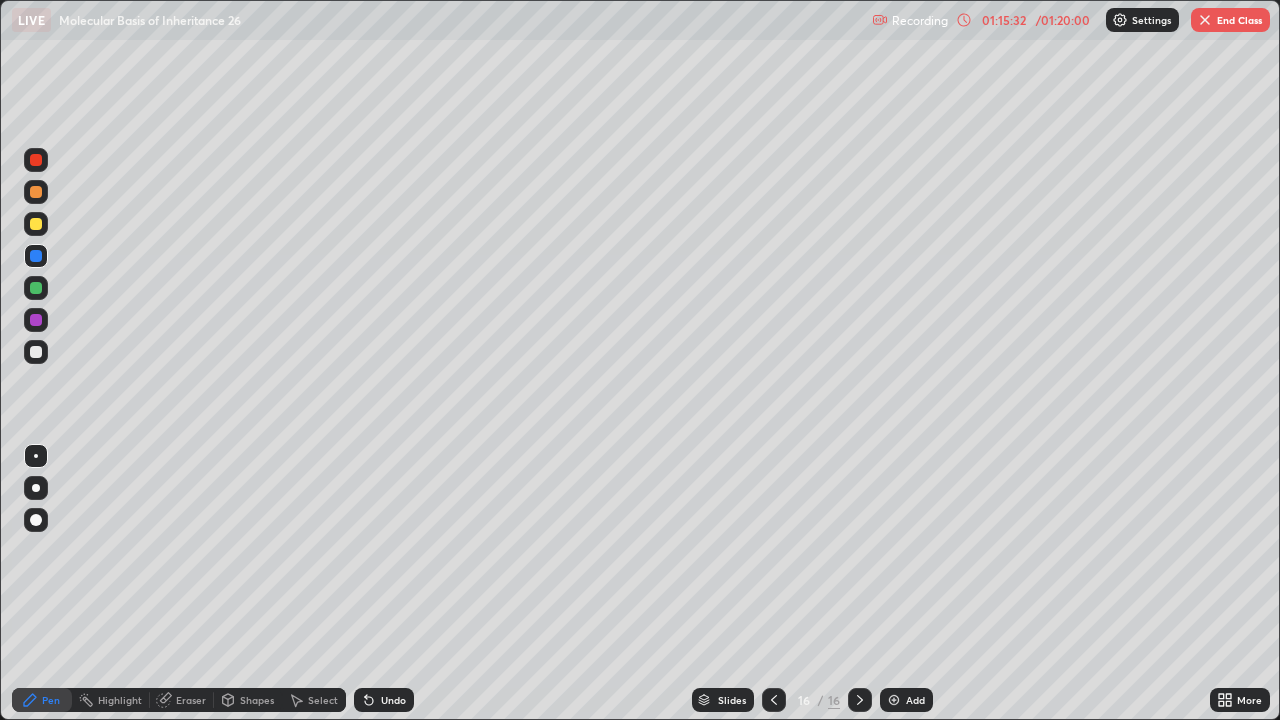 click at bounding box center [36, 320] 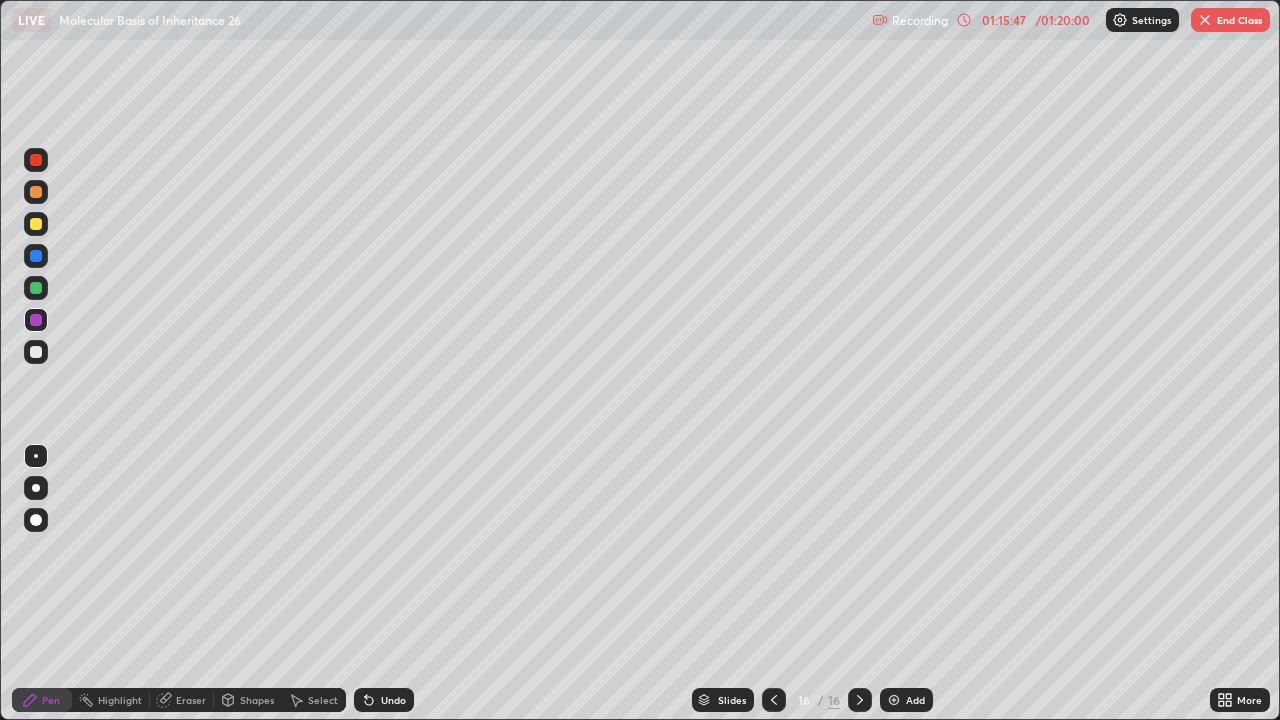 click at bounding box center (36, 352) 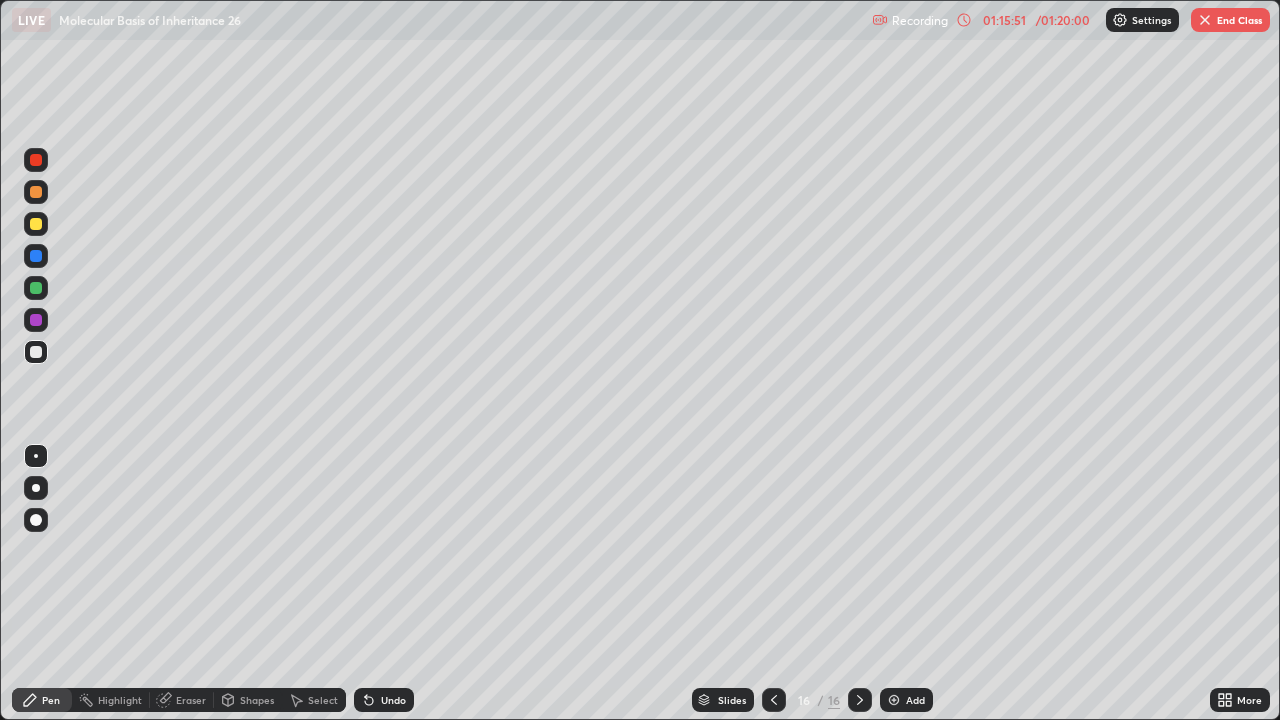 click on "Undo" at bounding box center [384, 700] 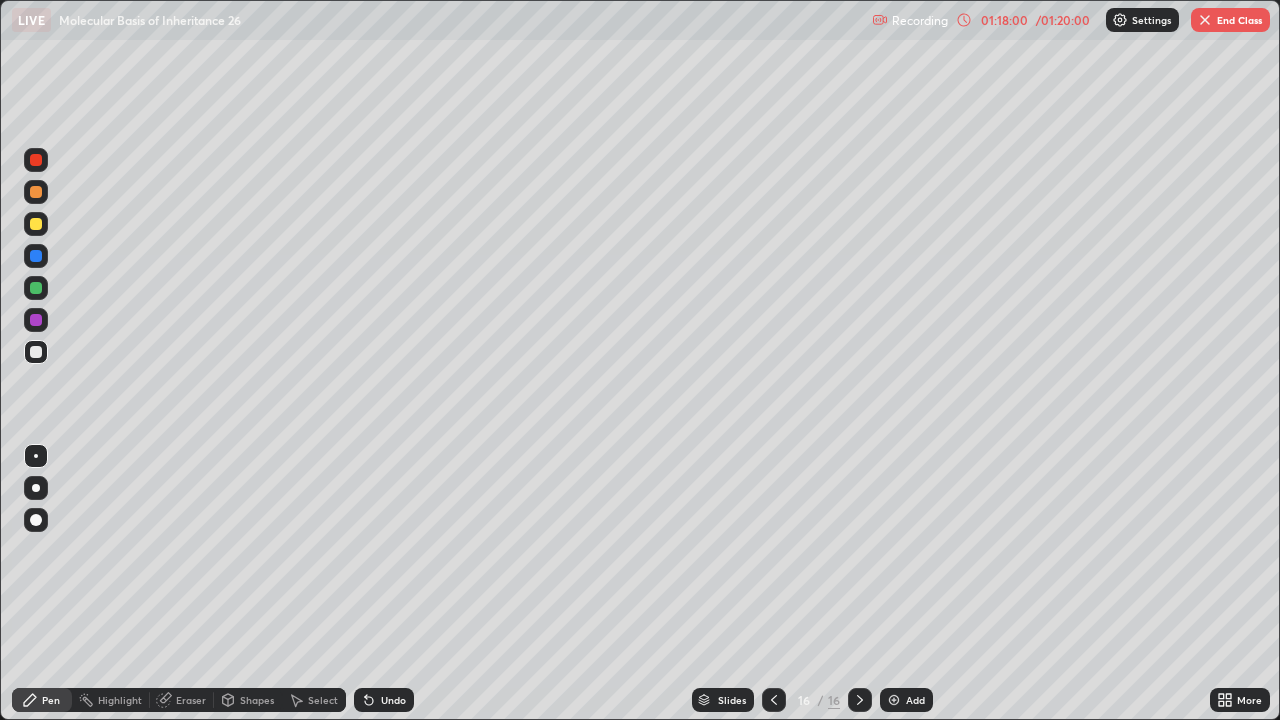 click on "End Class" at bounding box center [1230, 20] 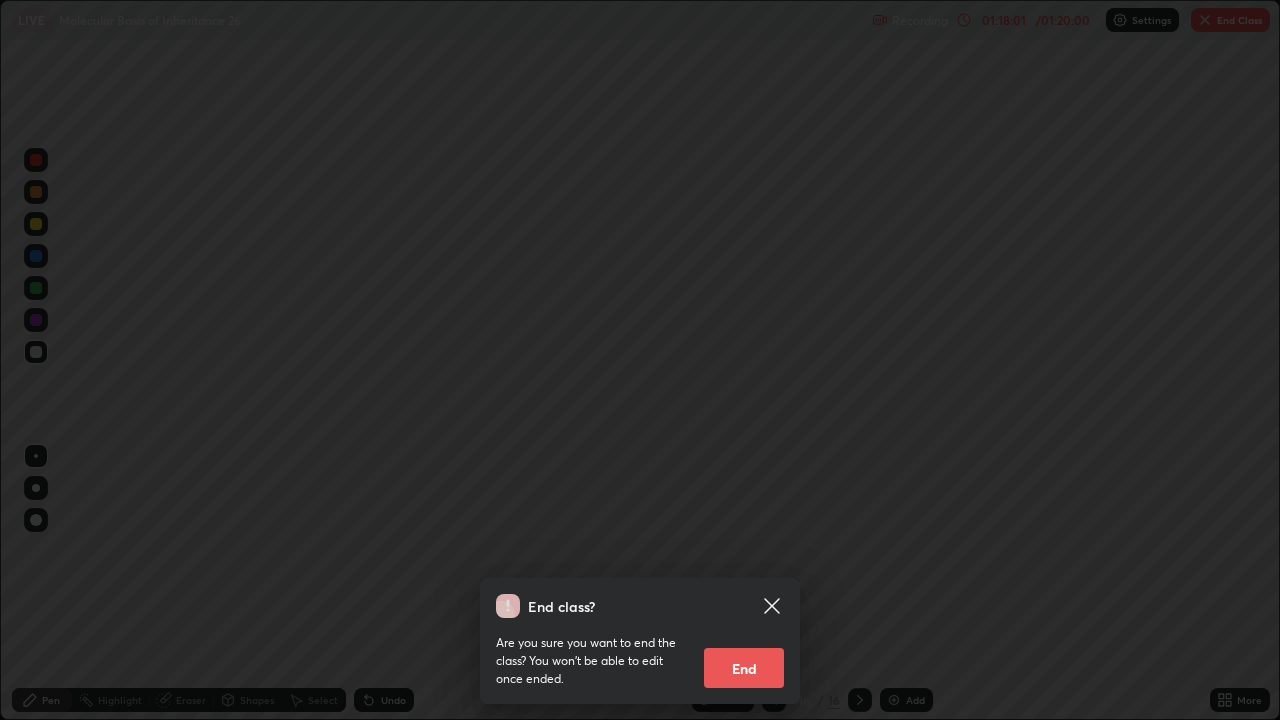 click on "End" at bounding box center (744, 668) 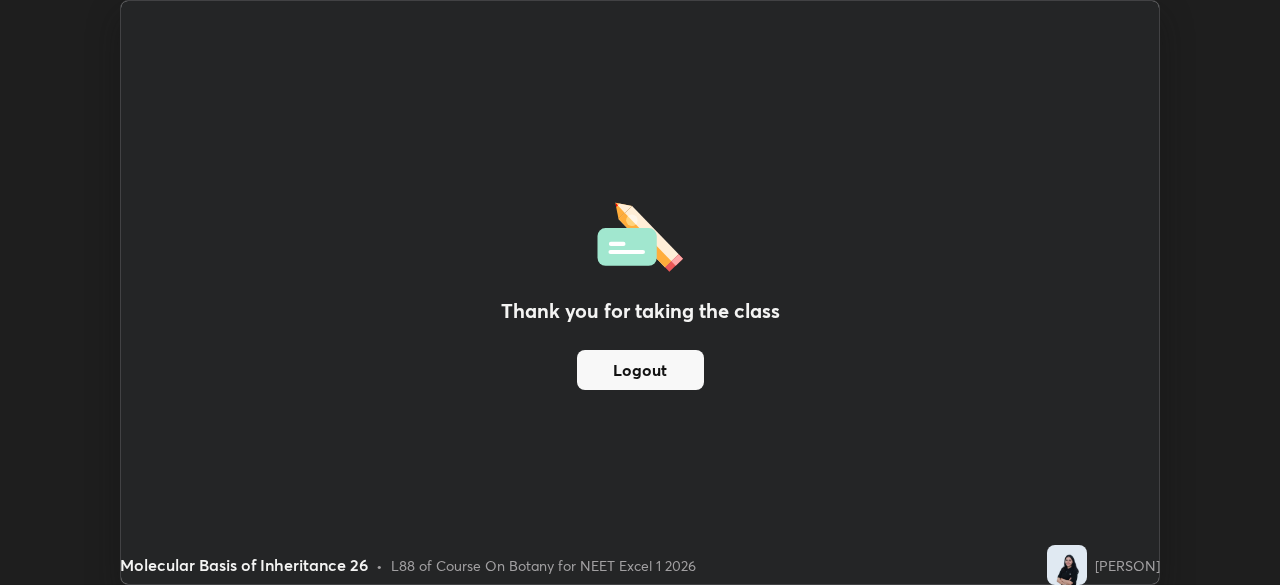 scroll, scrollTop: 585, scrollLeft: 1280, axis: both 